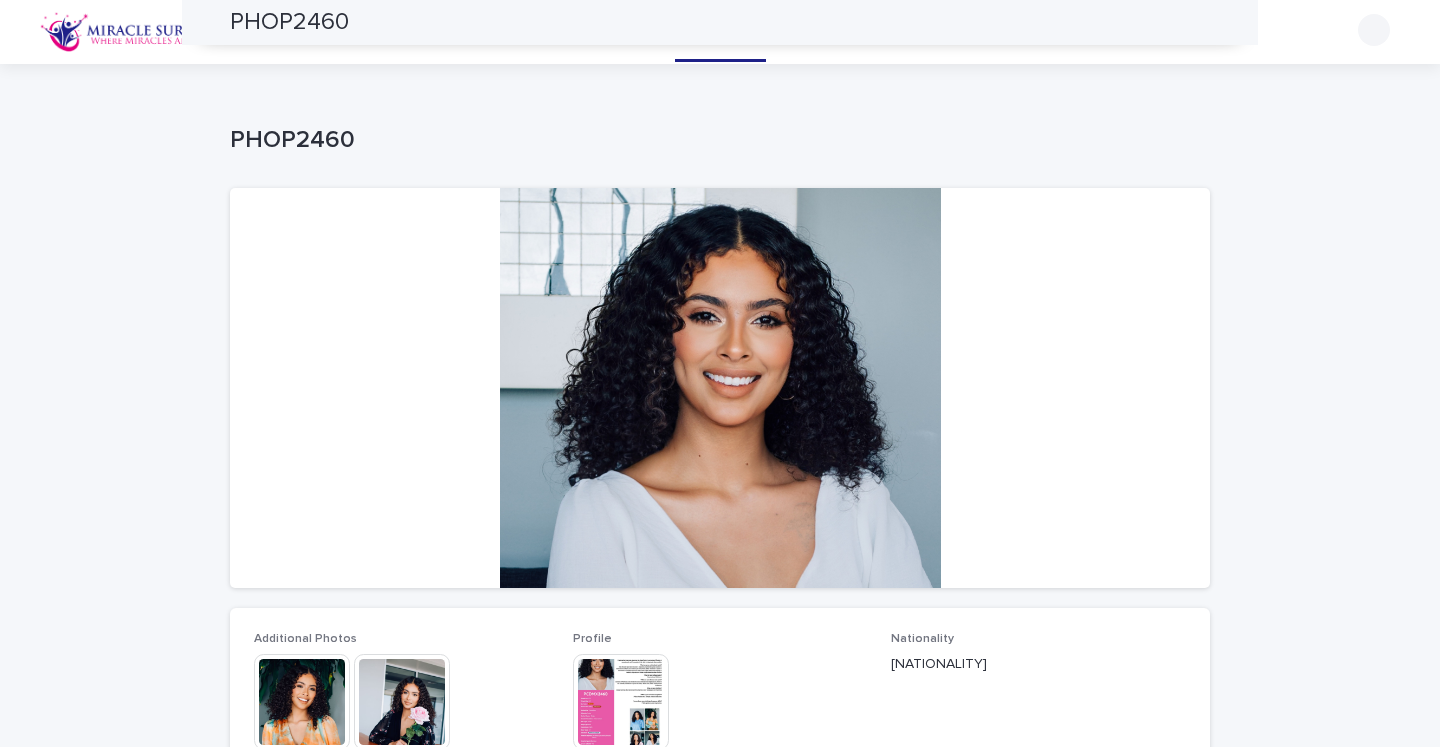scroll, scrollTop: 0, scrollLeft: 0, axis: both 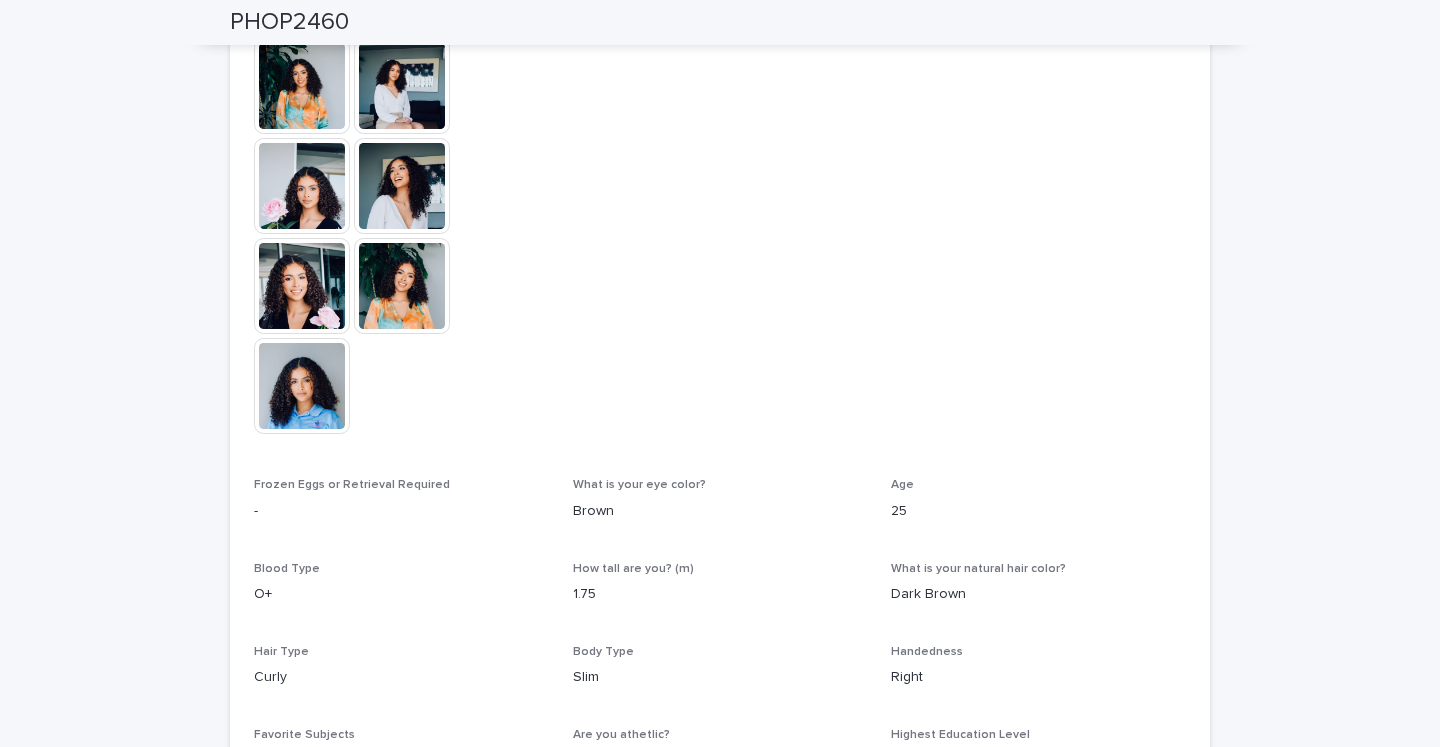 click at bounding box center [302, 386] 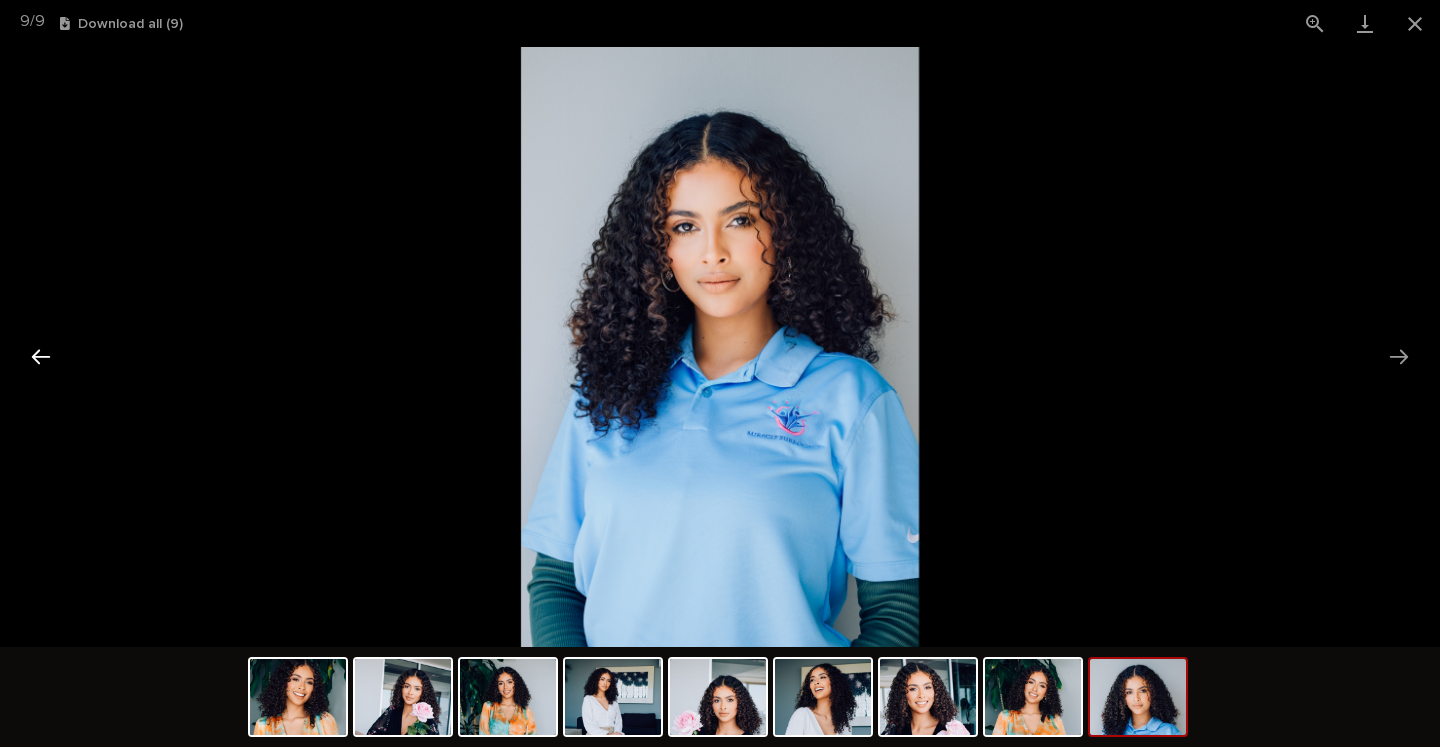click at bounding box center [41, 356] 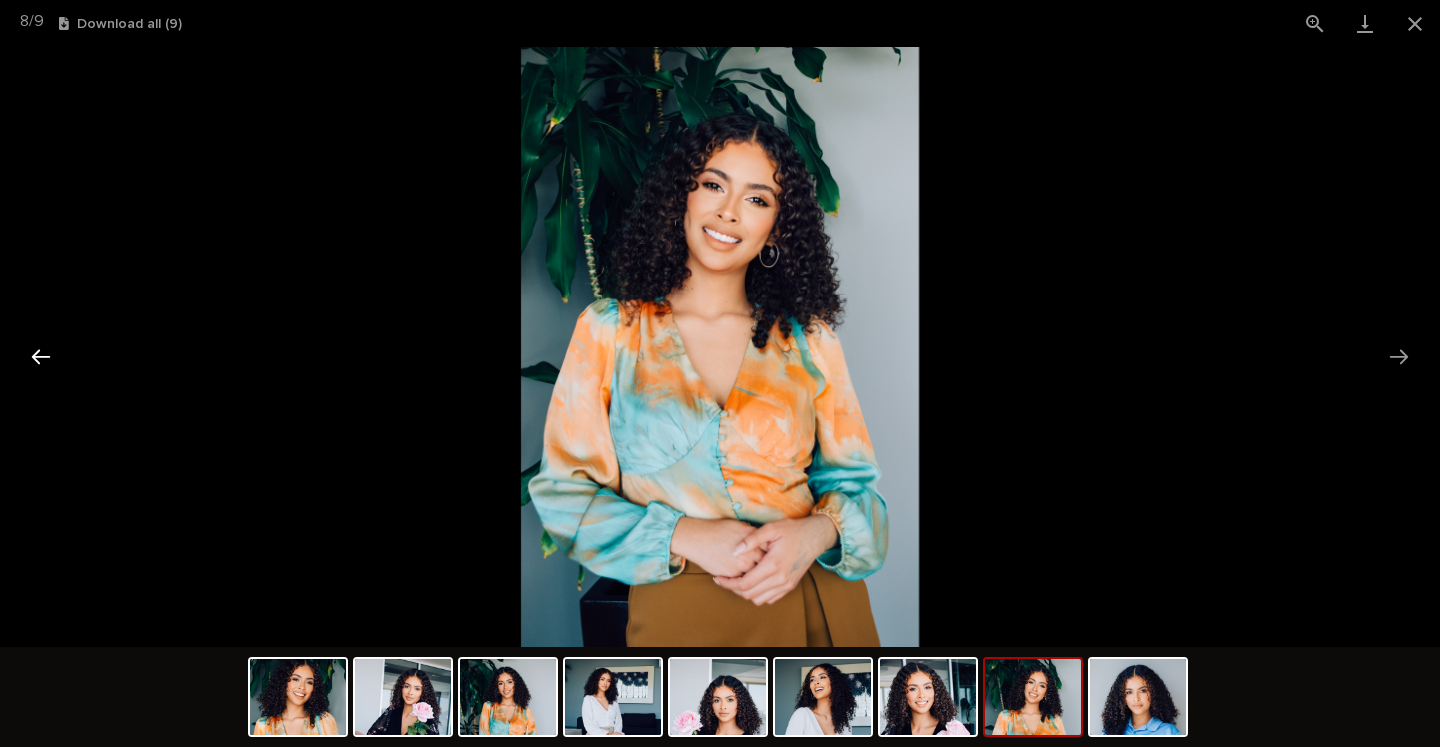 click at bounding box center (41, 356) 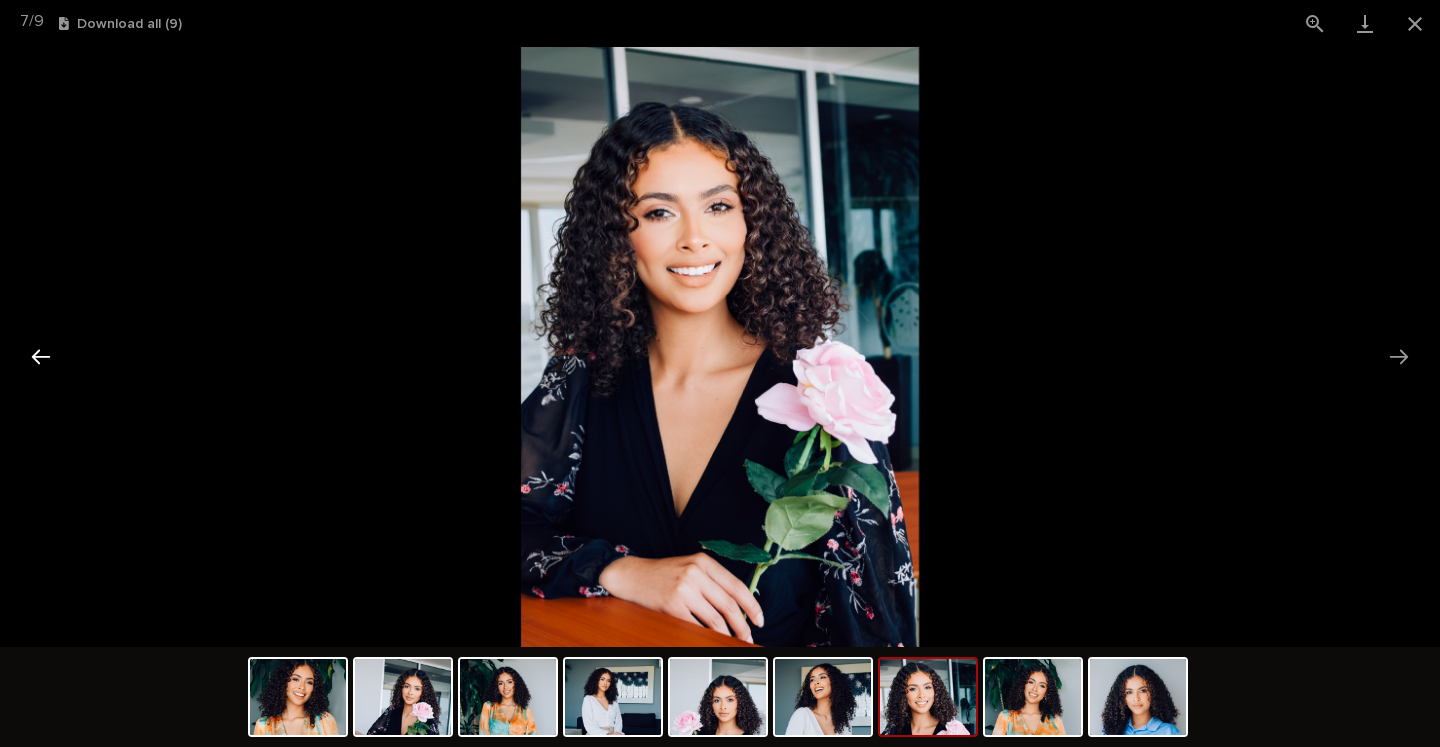 click at bounding box center [41, 356] 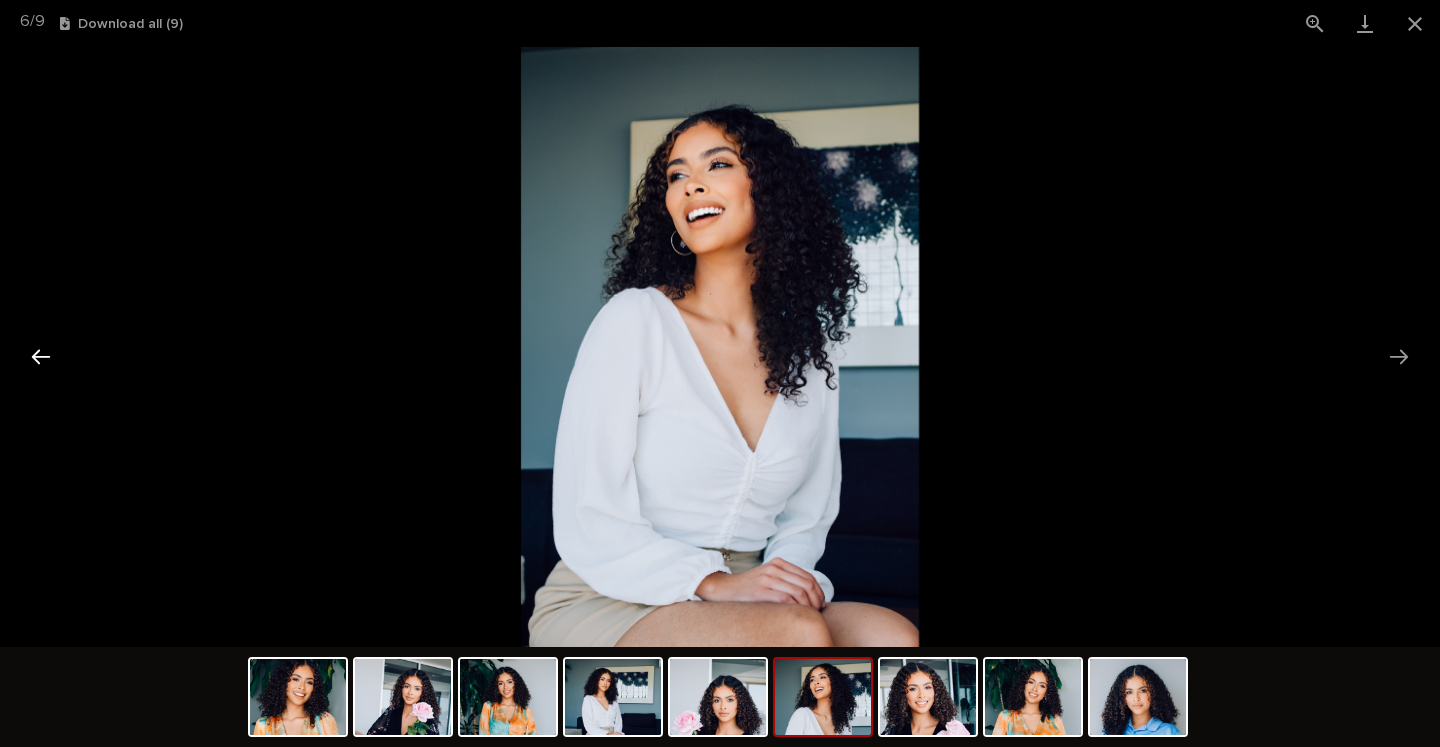 click at bounding box center [41, 356] 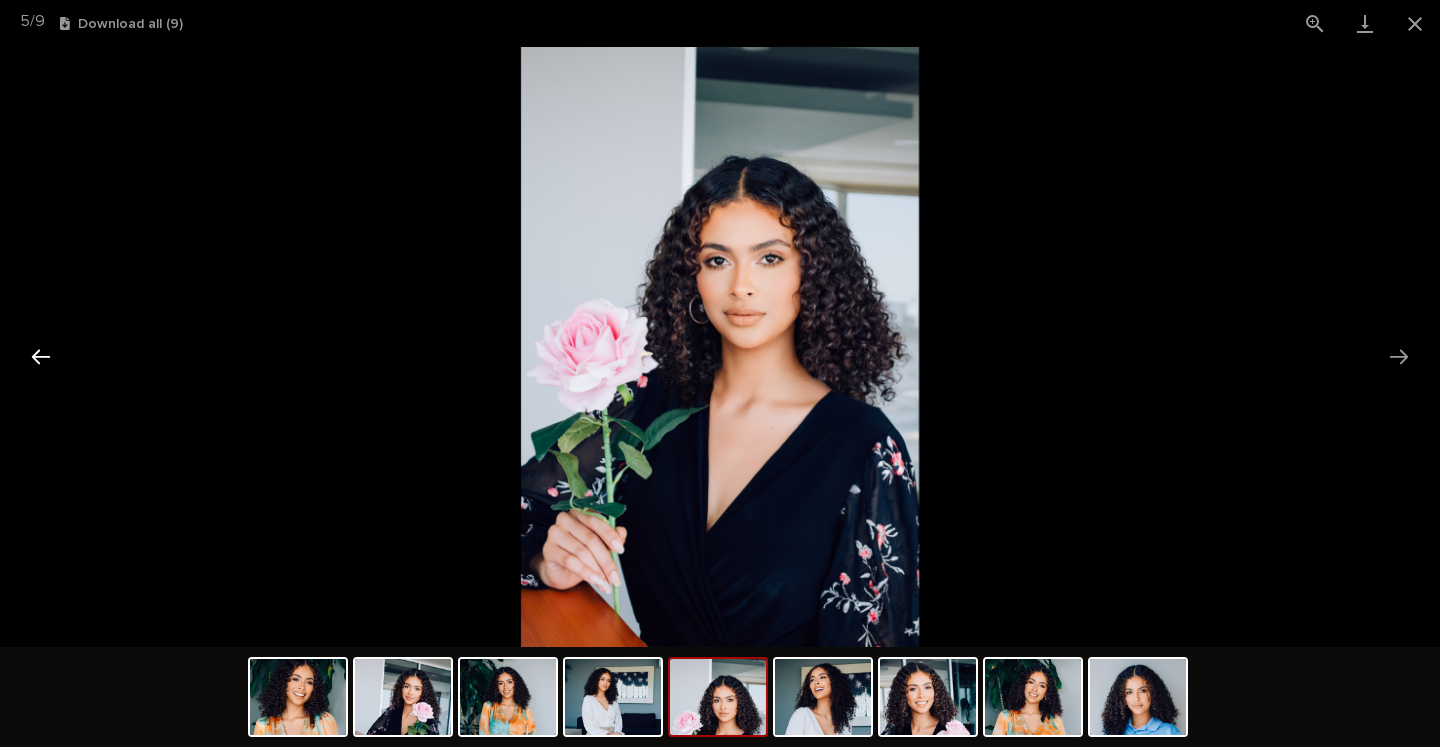 click at bounding box center [41, 356] 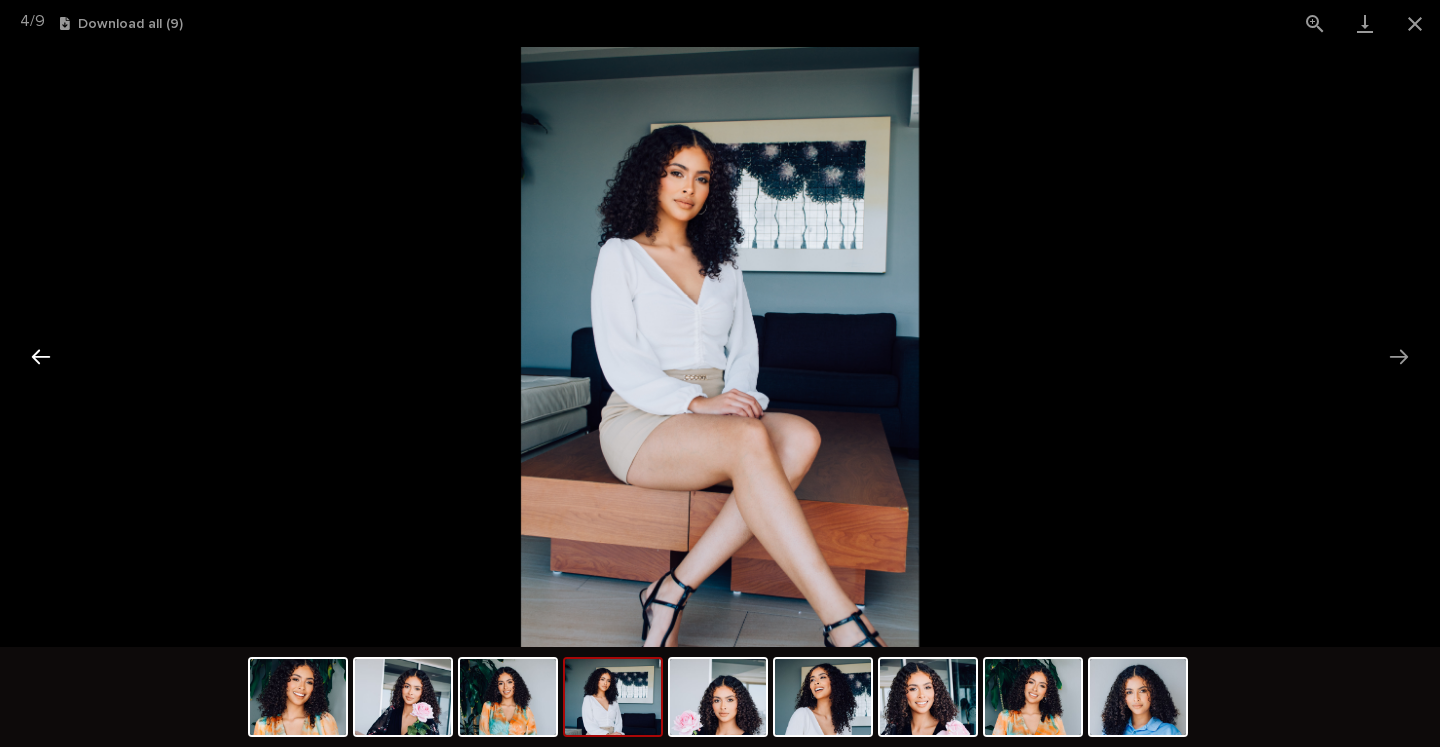 click at bounding box center [41, 356] 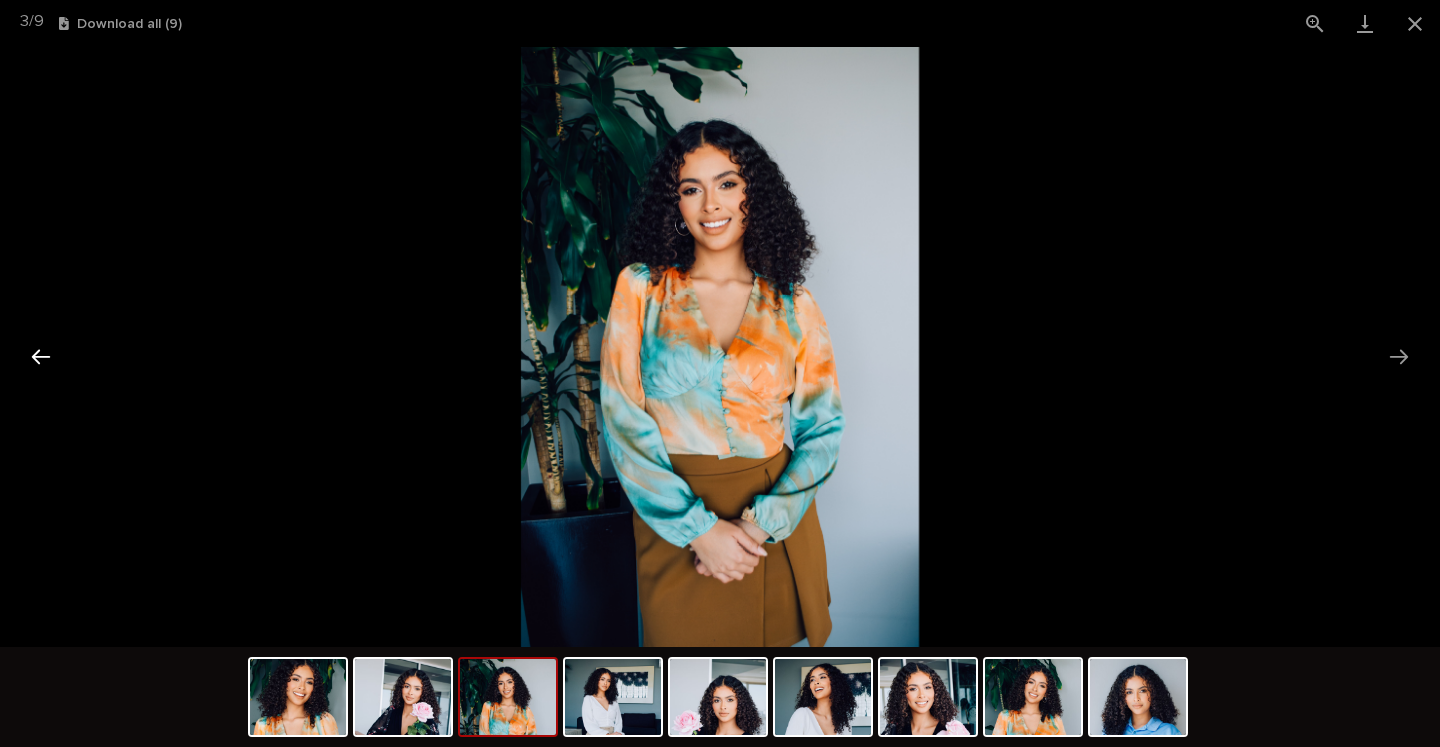 click at bounding box center (41, 356) 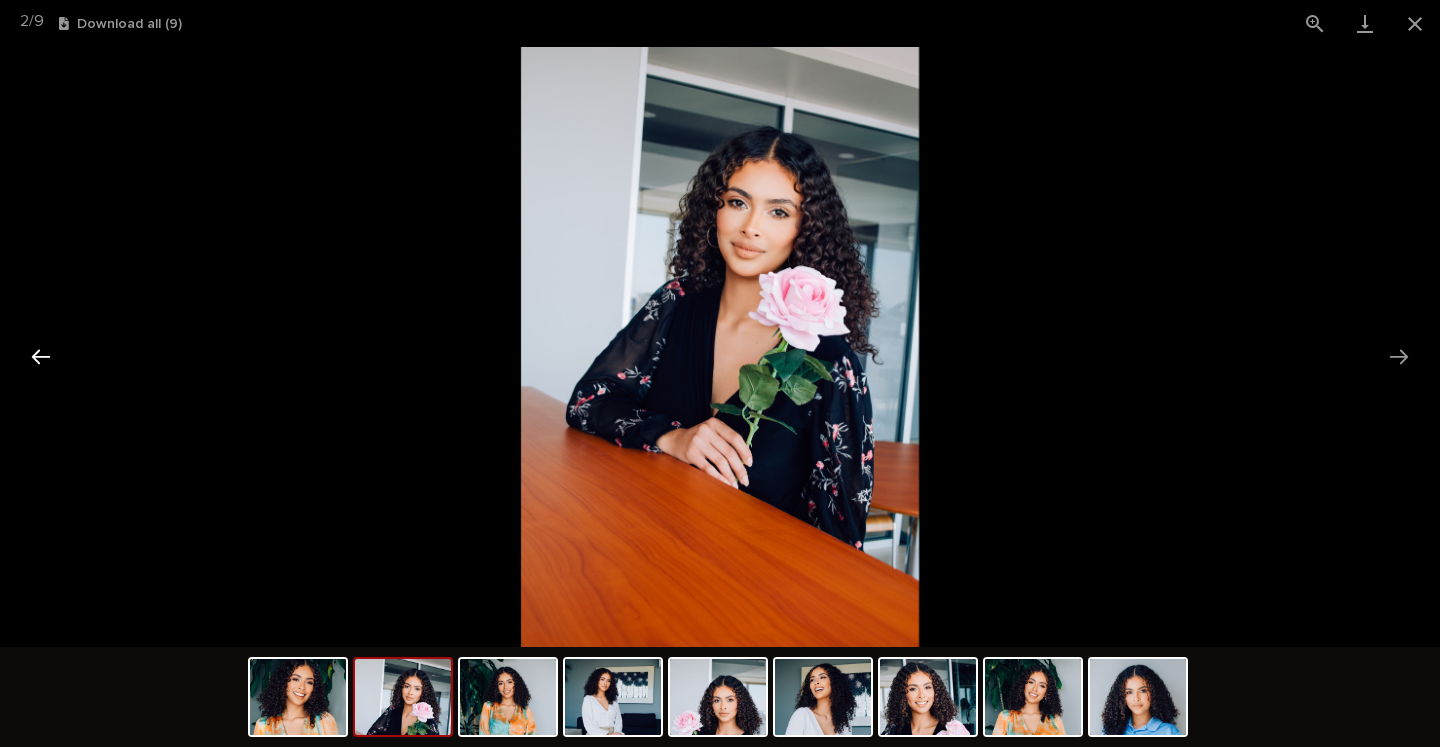 click at bounding box center [41, 356] 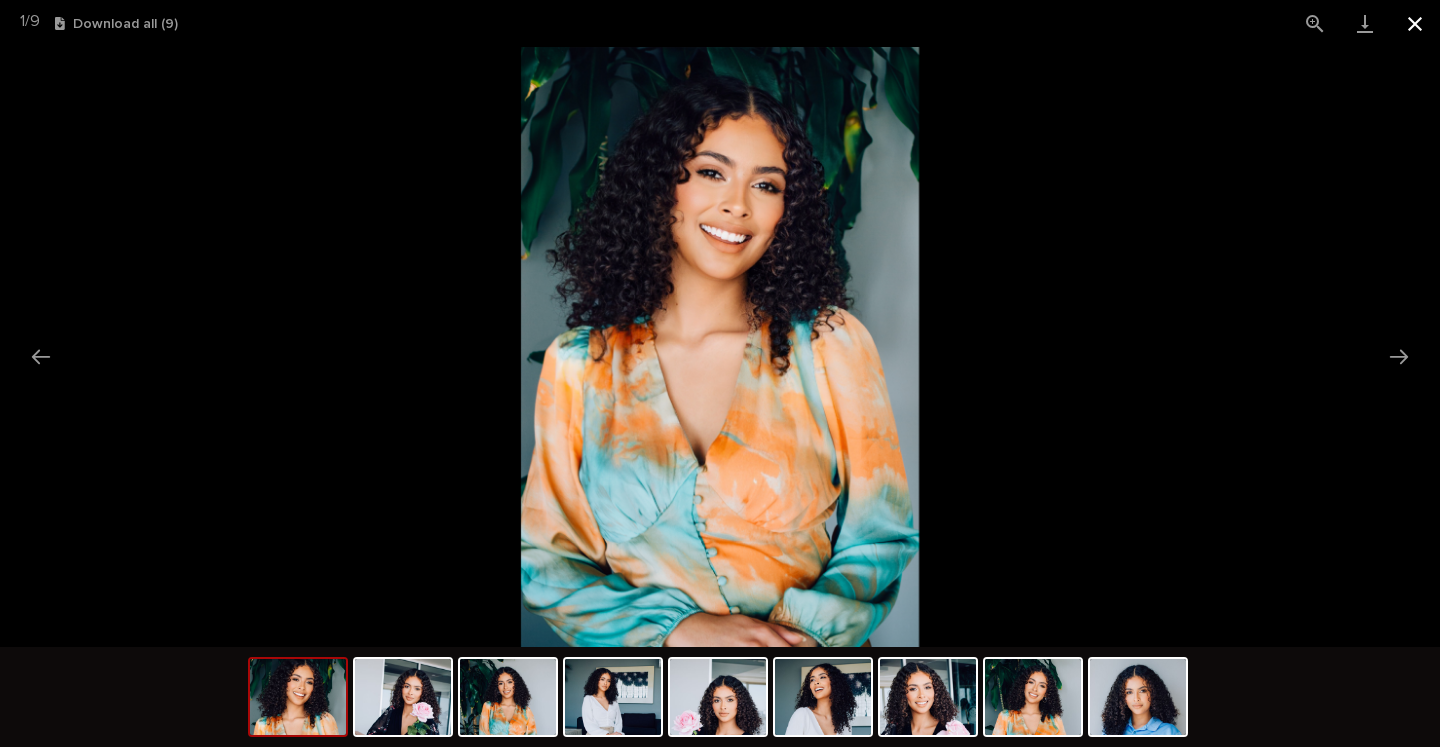 click at bounding box center (1415, 23) 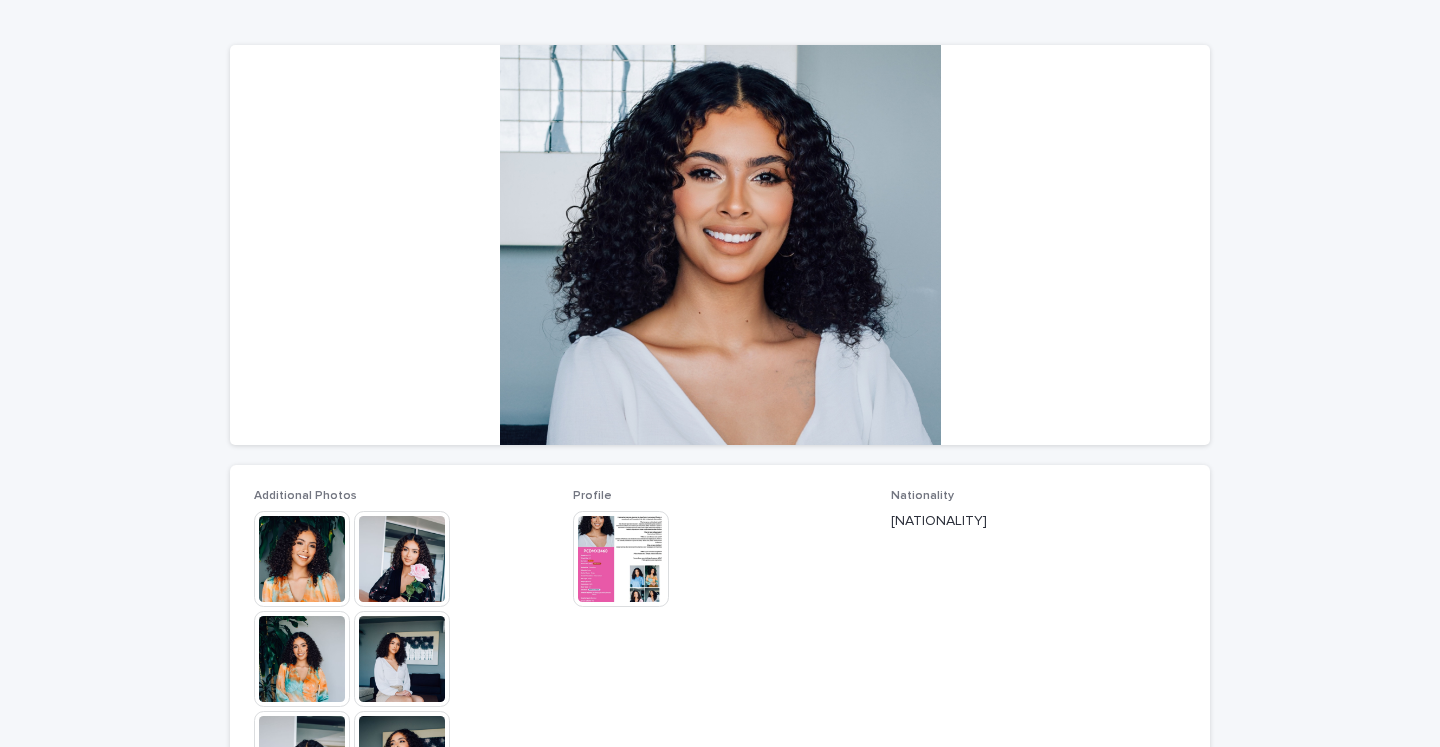 scroll, scrollTop: 133, scrollLeft: 0, axis: vertical 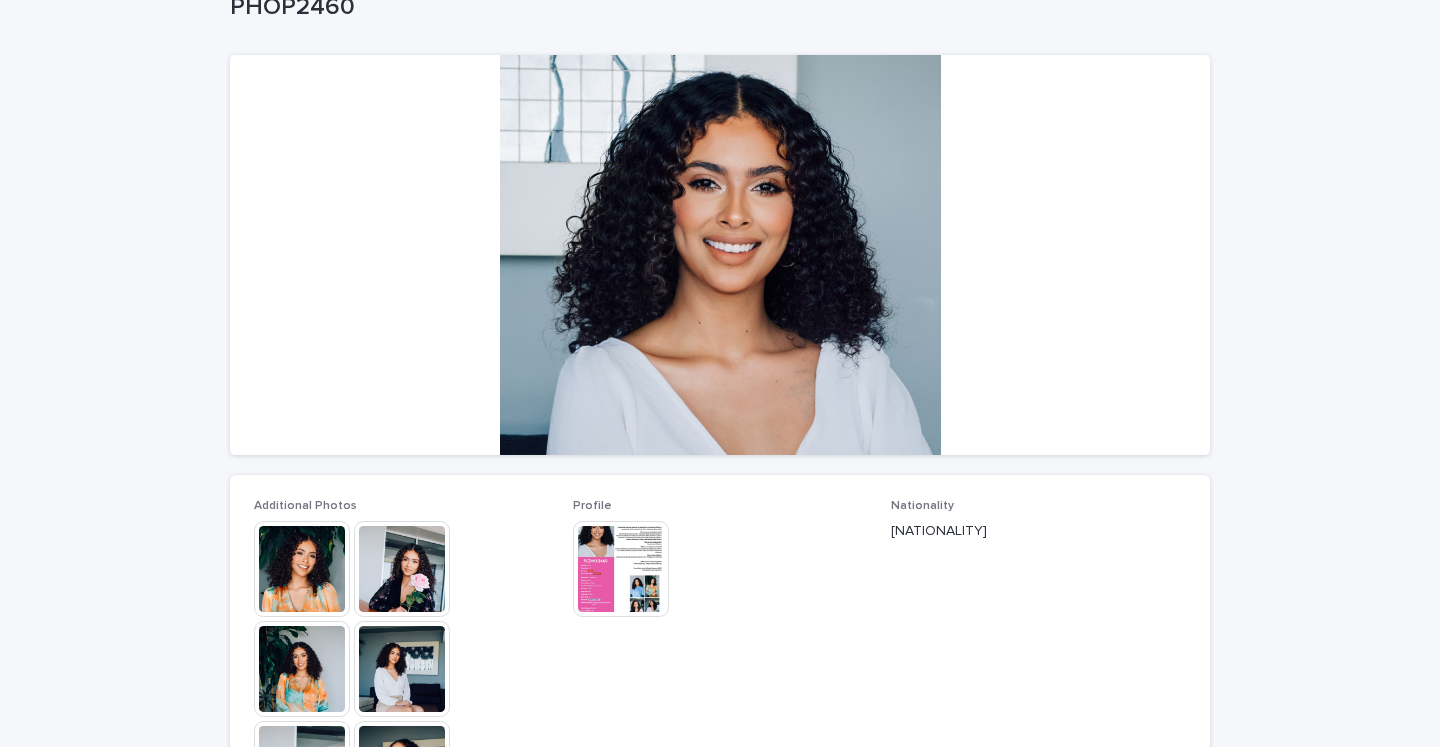 click at bounding box center (621, 569) 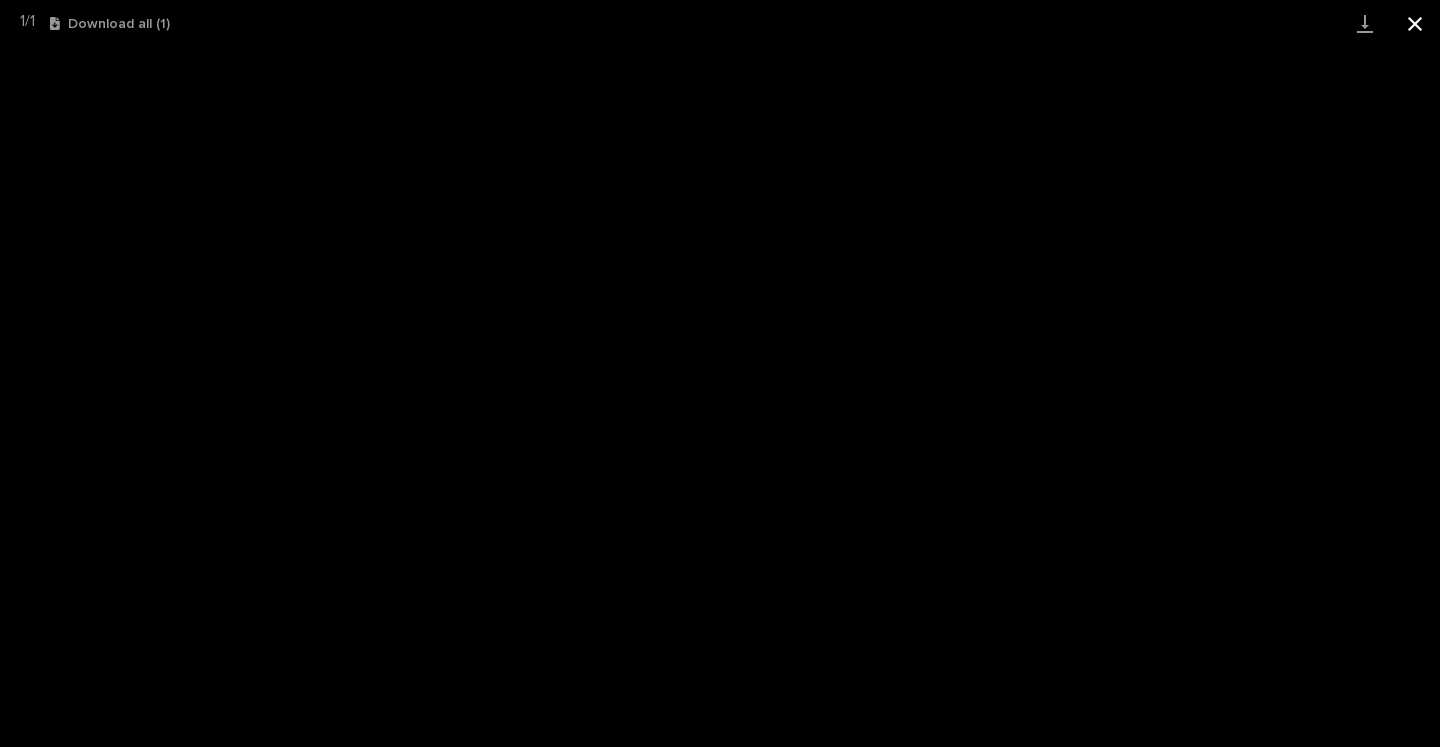 click at bounding box center (1415, 23) 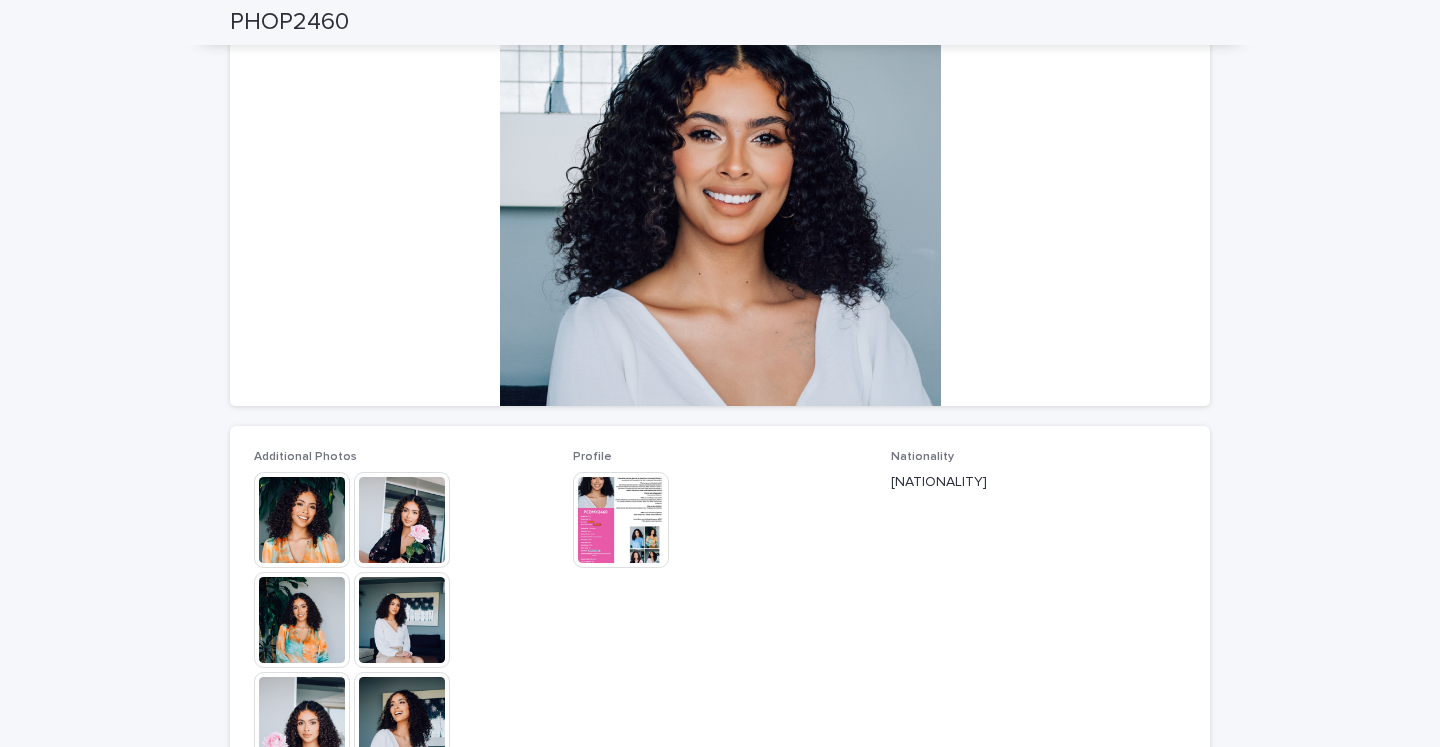 scroll, scrollTop: 137, scrollLeft: 0, axis: vertical 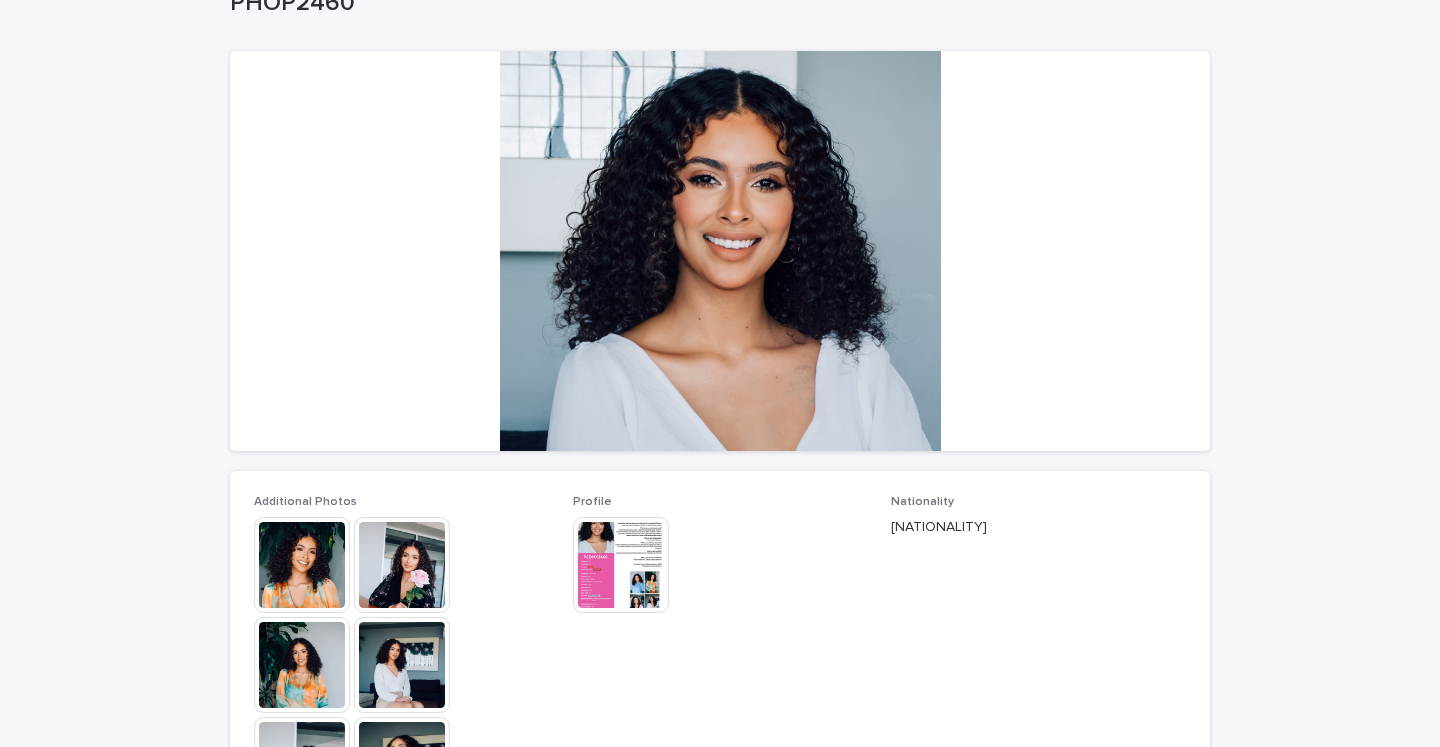 click at bounding box center [621, 565] 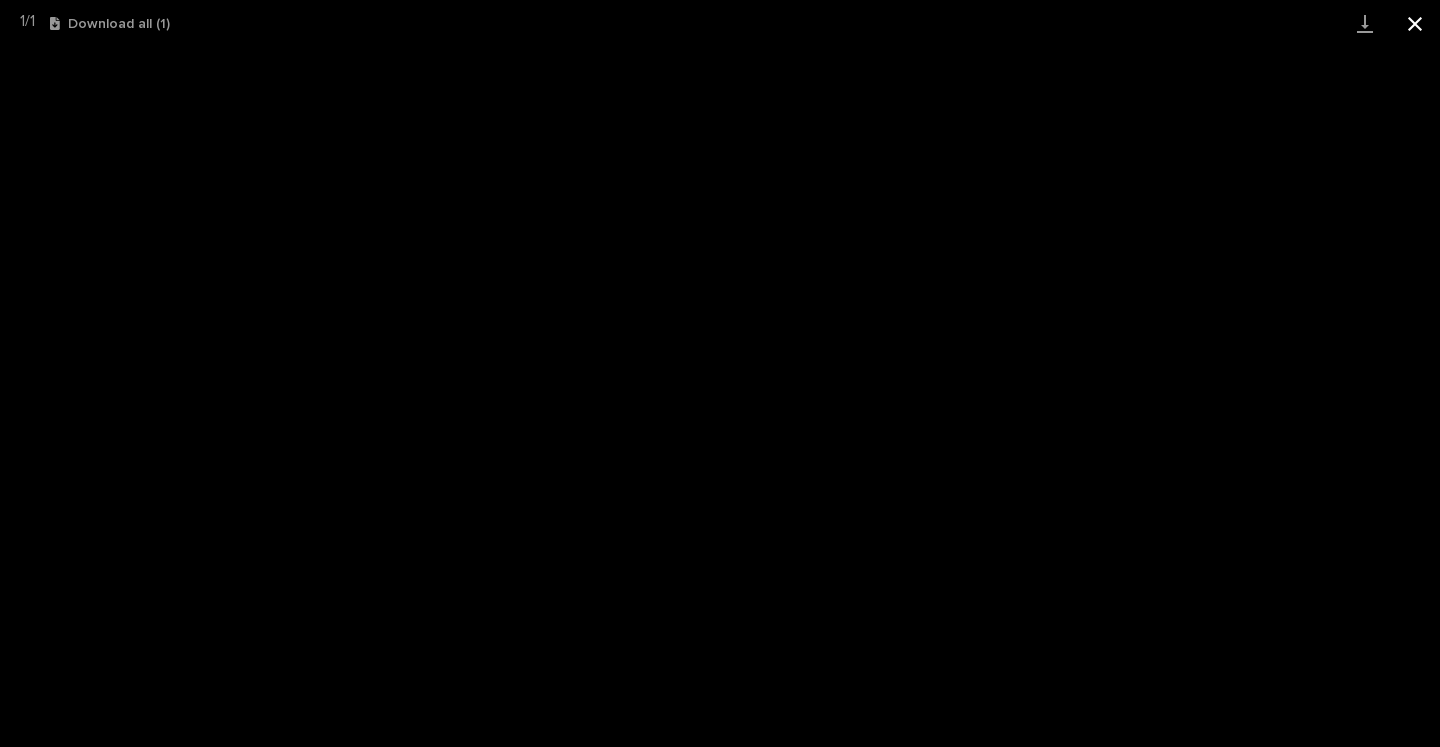 click at bounding box center (1415, 23) 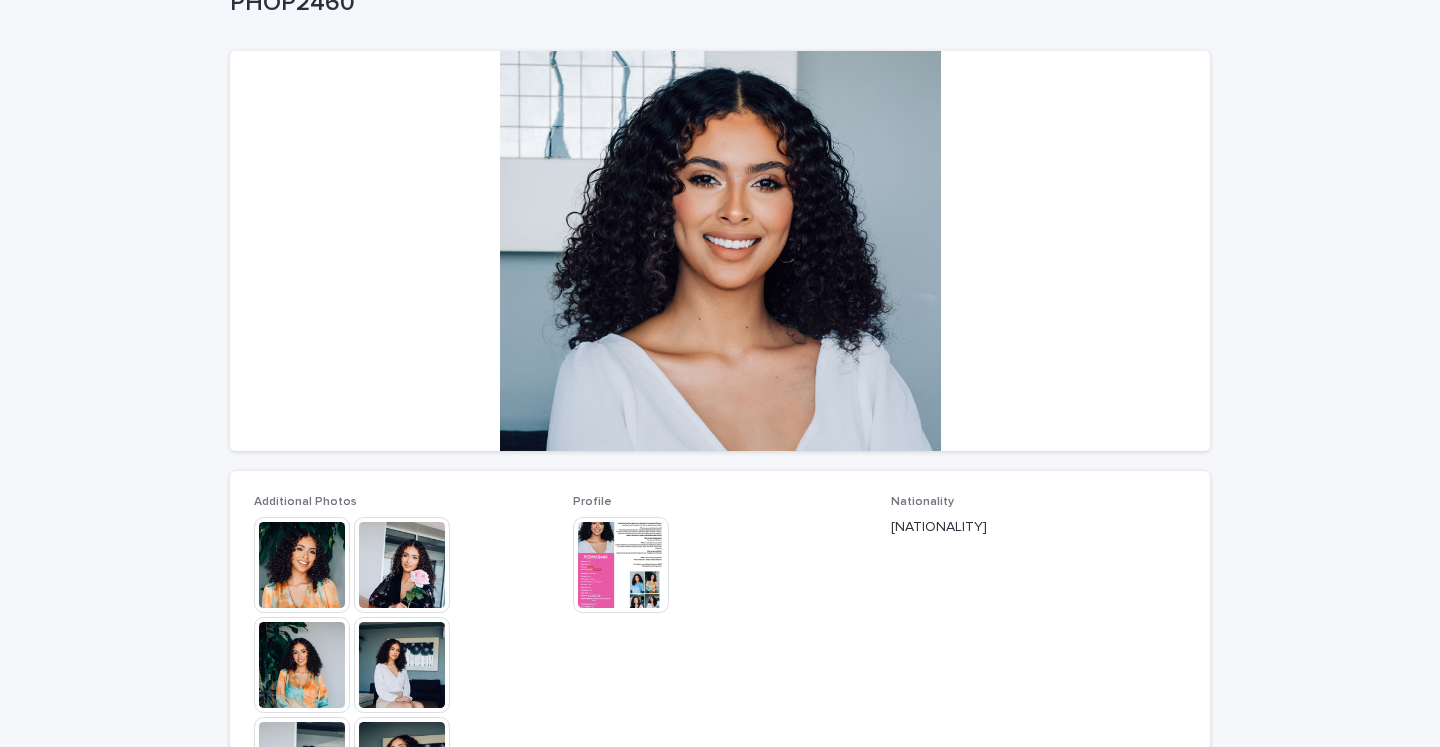 click on "Nationality [NATIONALITY]" at bounding box center [1038, 524] 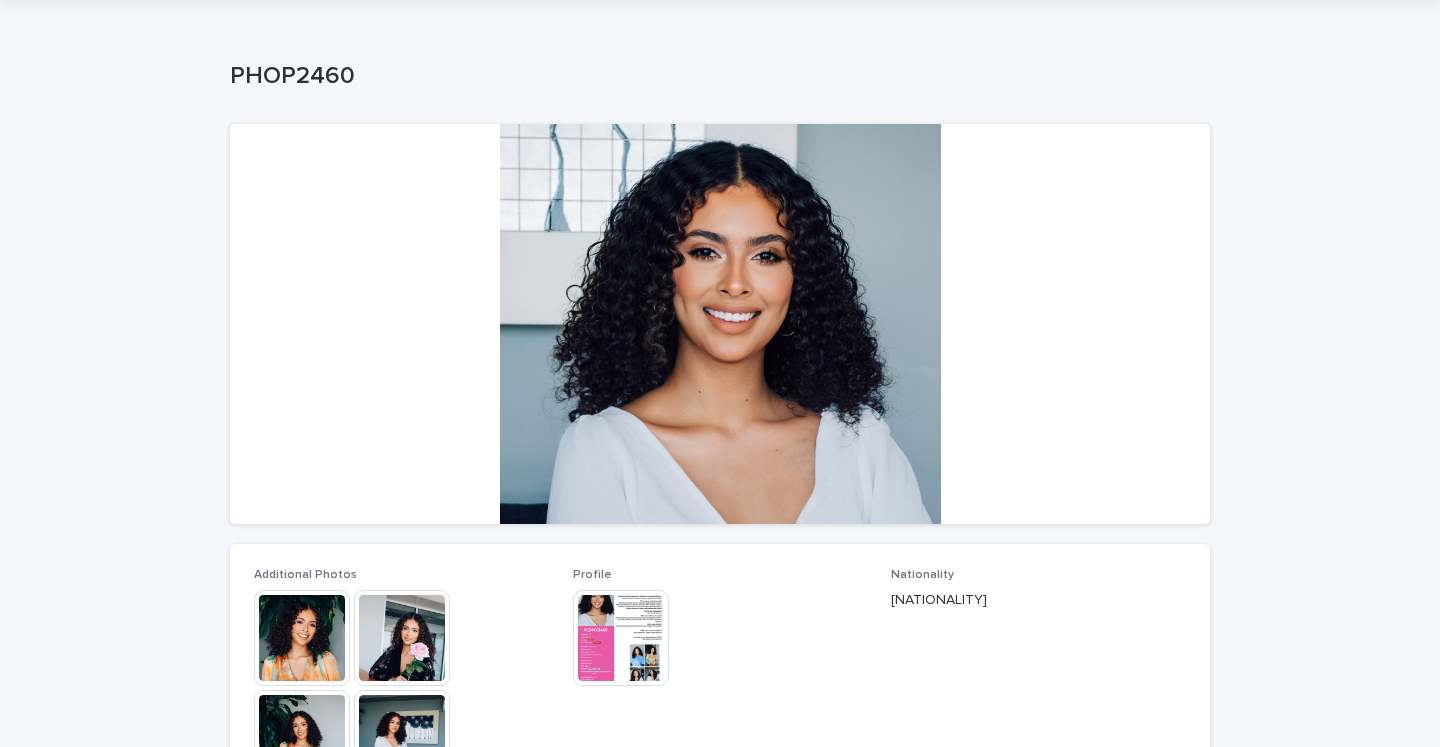 scroll, scrollTop: 0, scrollLeft: 0, axis: both 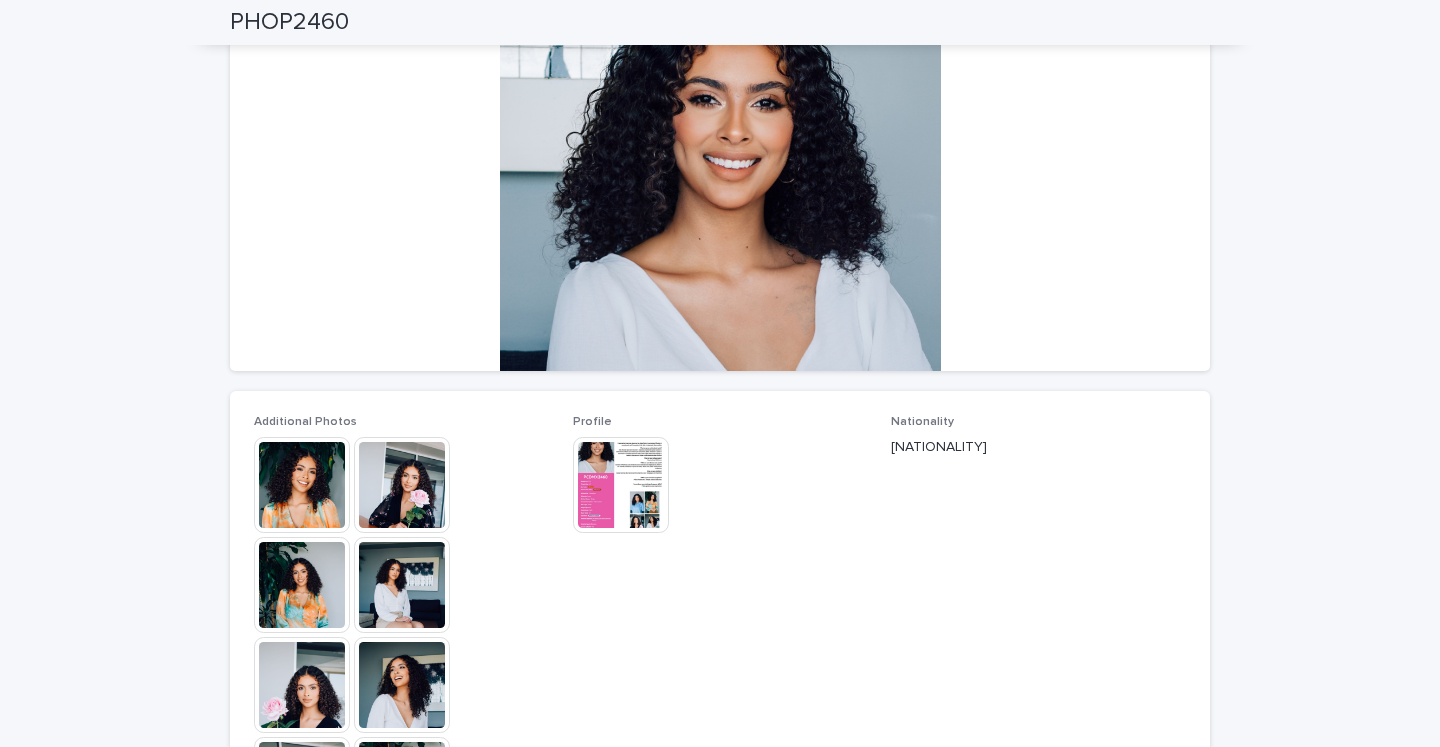 click on "Additional Photos This file cannot be opened Download File Profile This file cannot be opened Download File Nationality [NATIONALITY] Frozen Eggs or Retrieval Required - What is your eye color? [EYE_COLOR] Age [AGE] Blood Type [BLOOD_TYPE] How tall are you? (m) [HEIGHT] What is your natural hair color? [HAIR_COLOR] Hair Type [HAIR_TYPE] Body Type [BODY_TYPE] Handedness [HANDEDNESS] Favorite Subjects [SUBJECTS] Are you athetlic? [ATHLETIC] Highest Education Level [EDUCATION]" at bounding box center (720, 850) 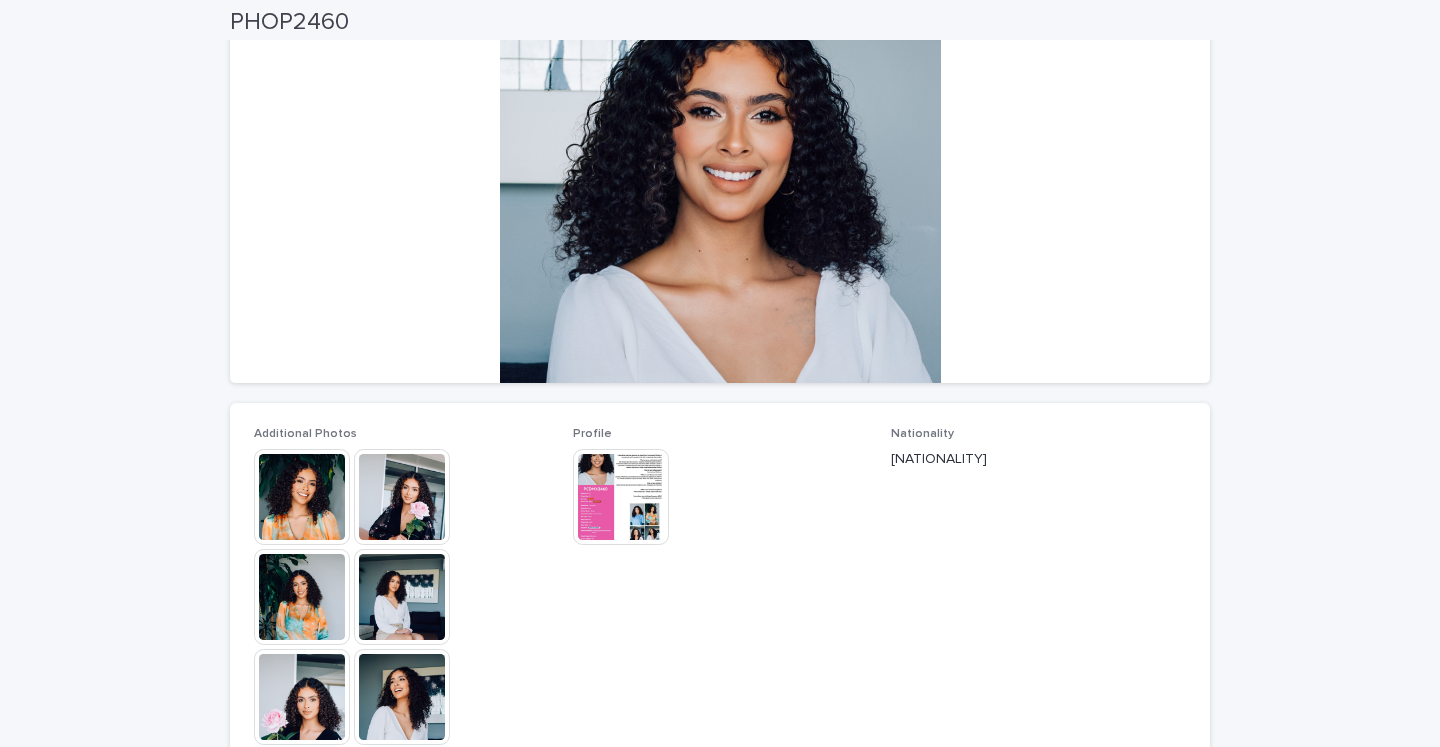 scroll, scrollTop: 0, scrollLeft: 0, axis: both 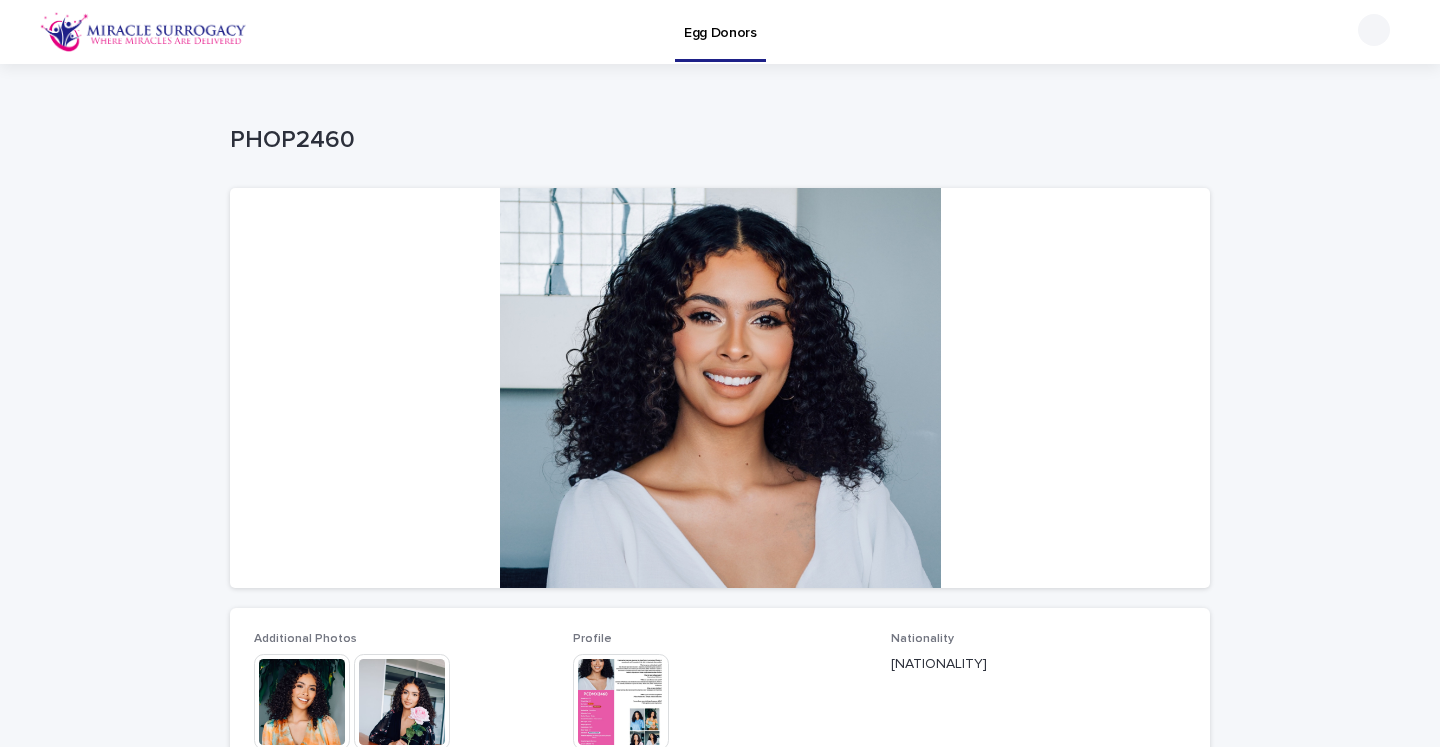 click on "Nationality [NATIONALITY]" at bounding box center (1038, 901) 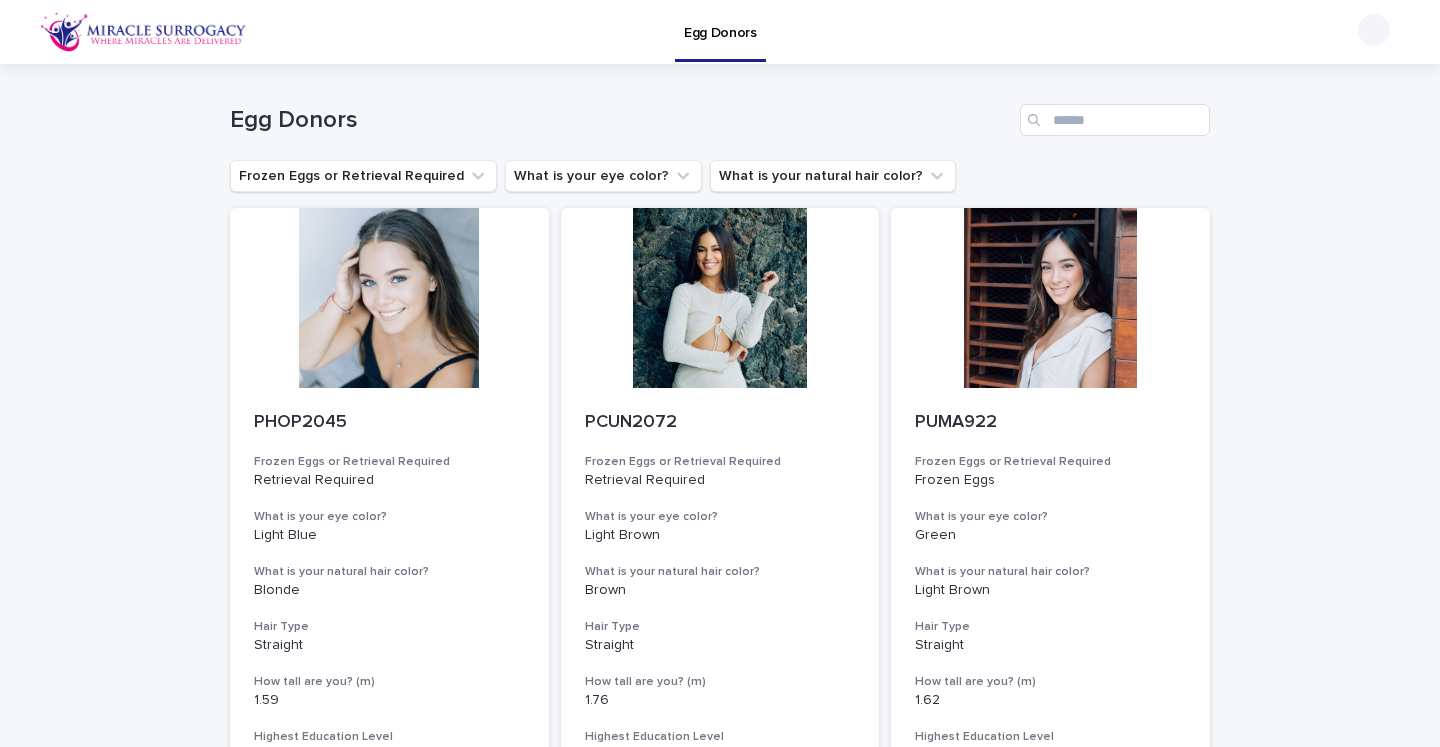 scroll, scrollTop: 0, scrollLeft: 0, axis: both 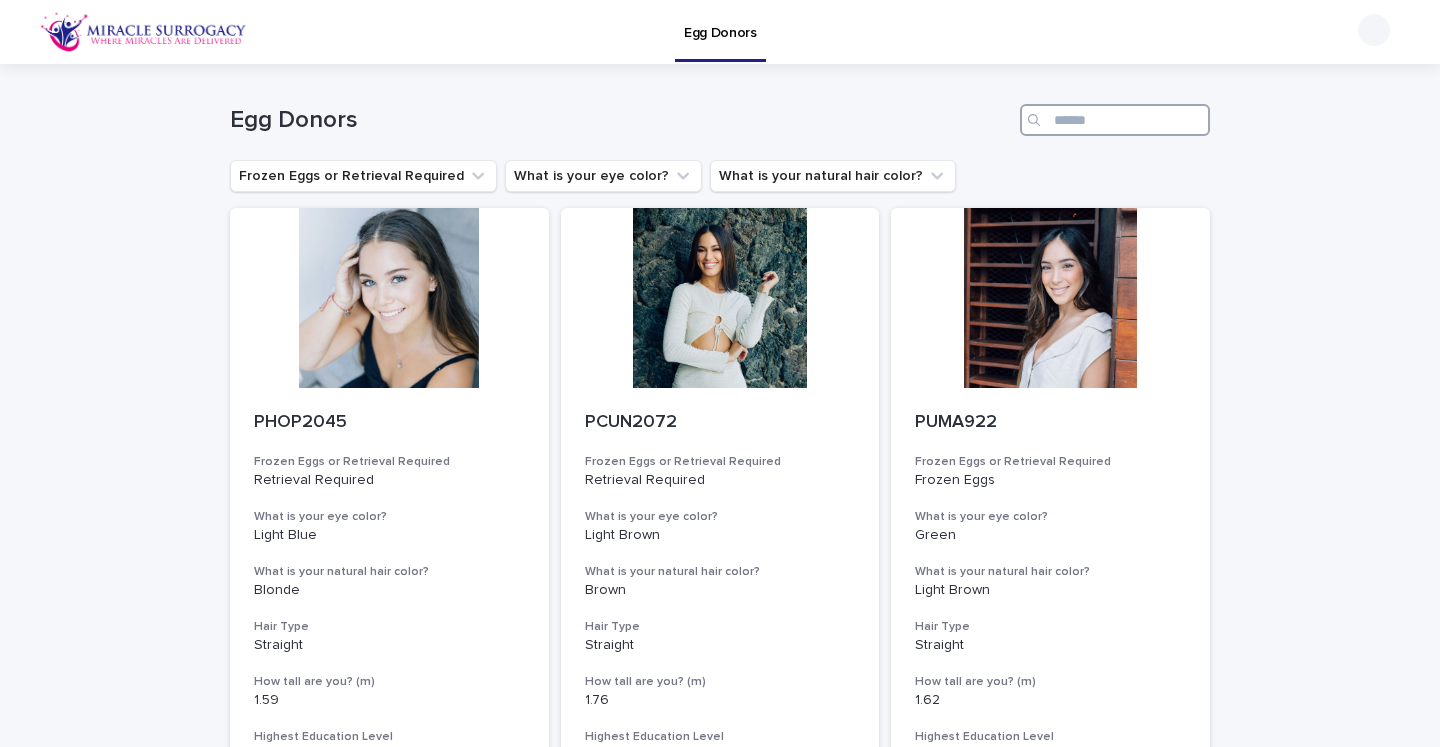 click at bounding box center [1115, 120] 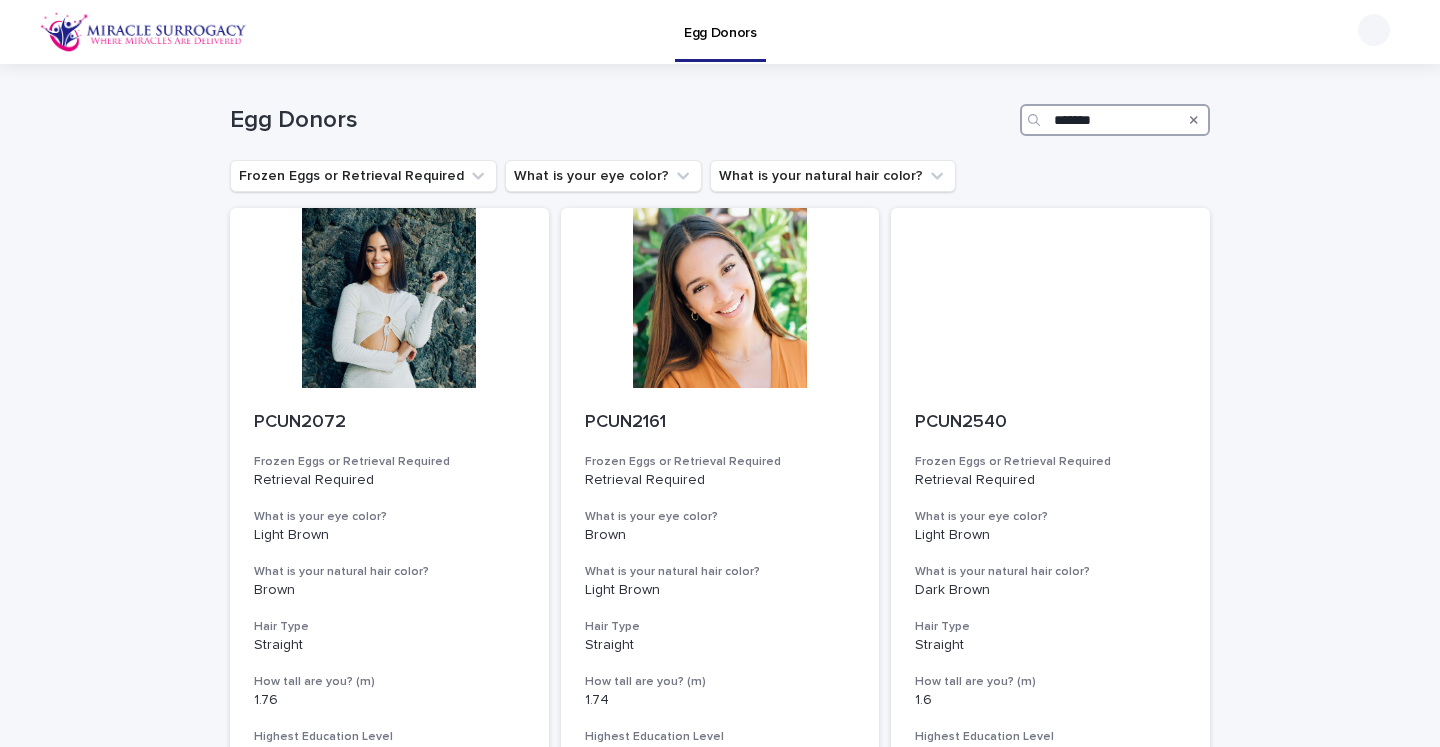 type on "********" 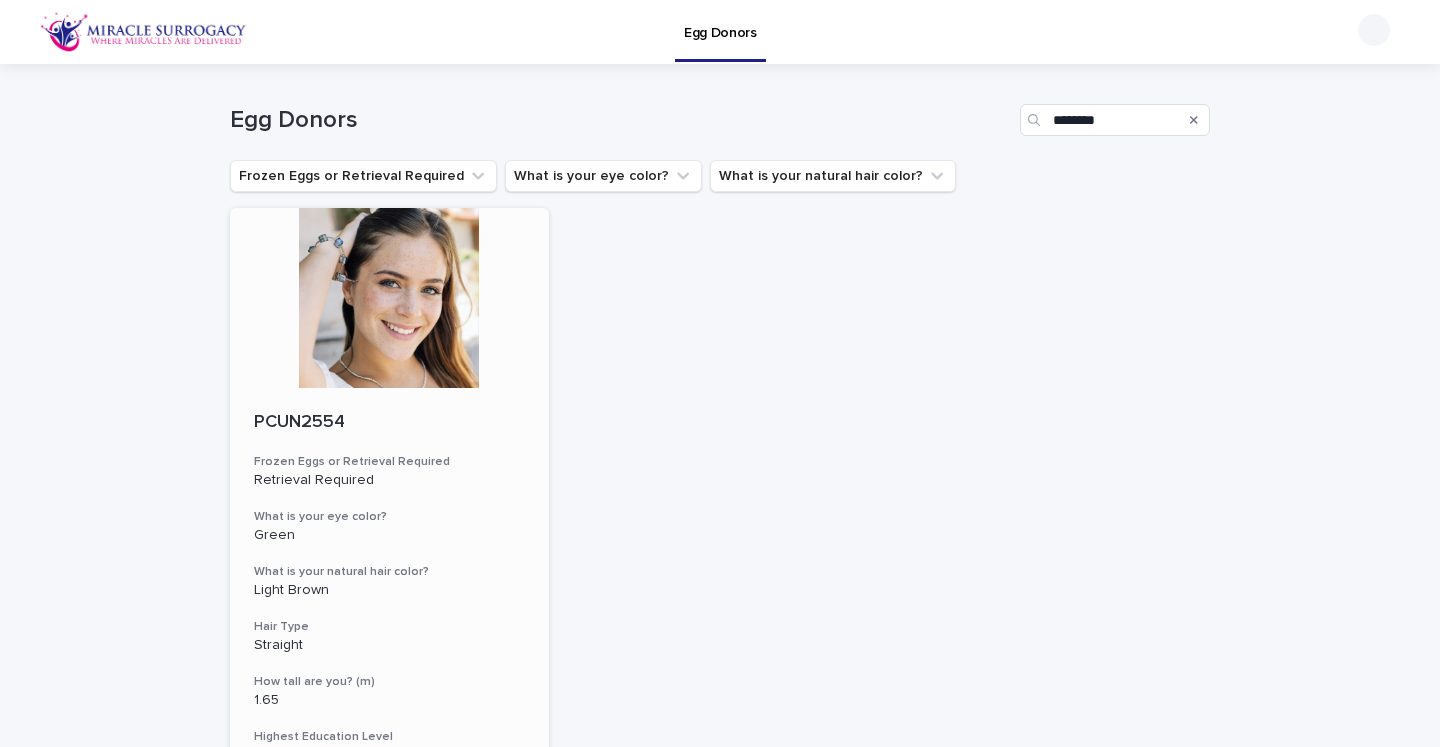 click at bounding box center [389, 298] 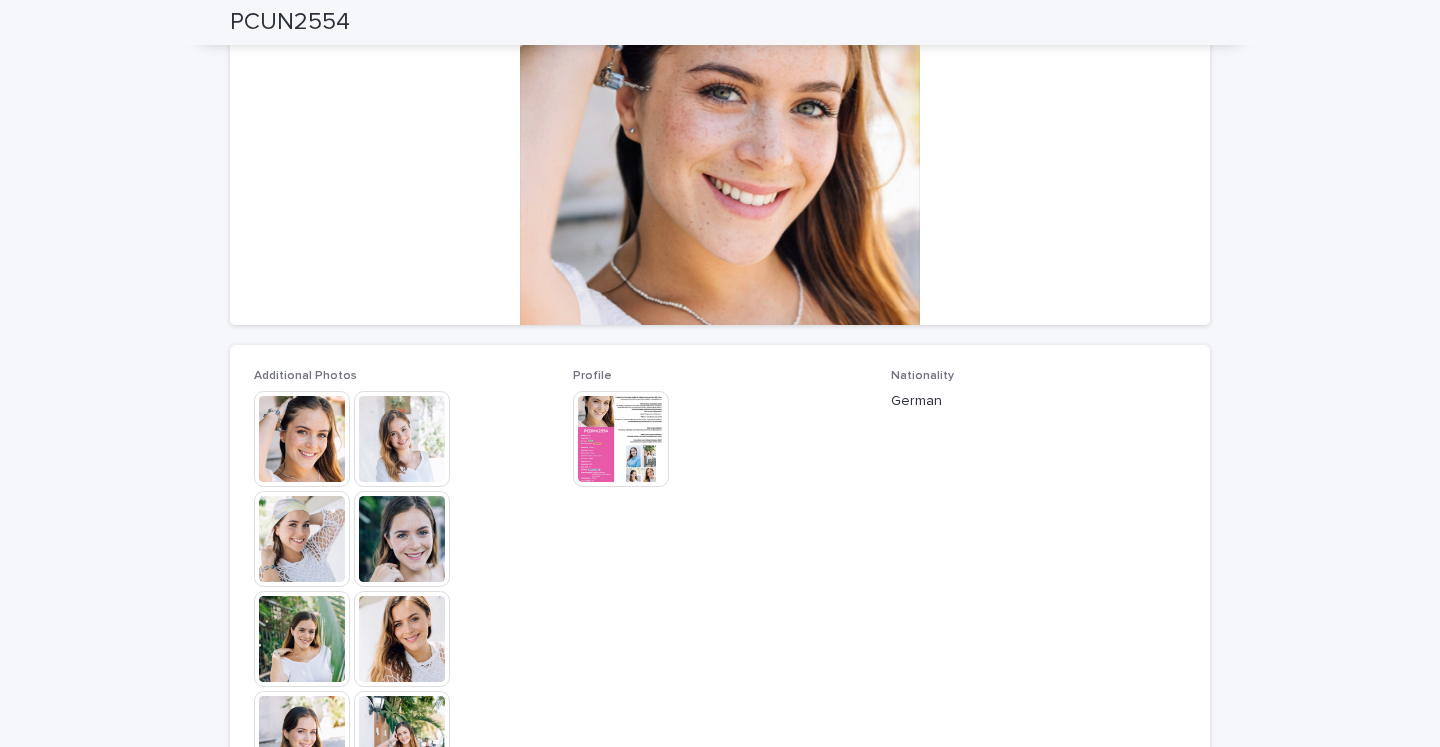 scroll, scrollTop: 273, scrollLeft: 0, axis: vertical 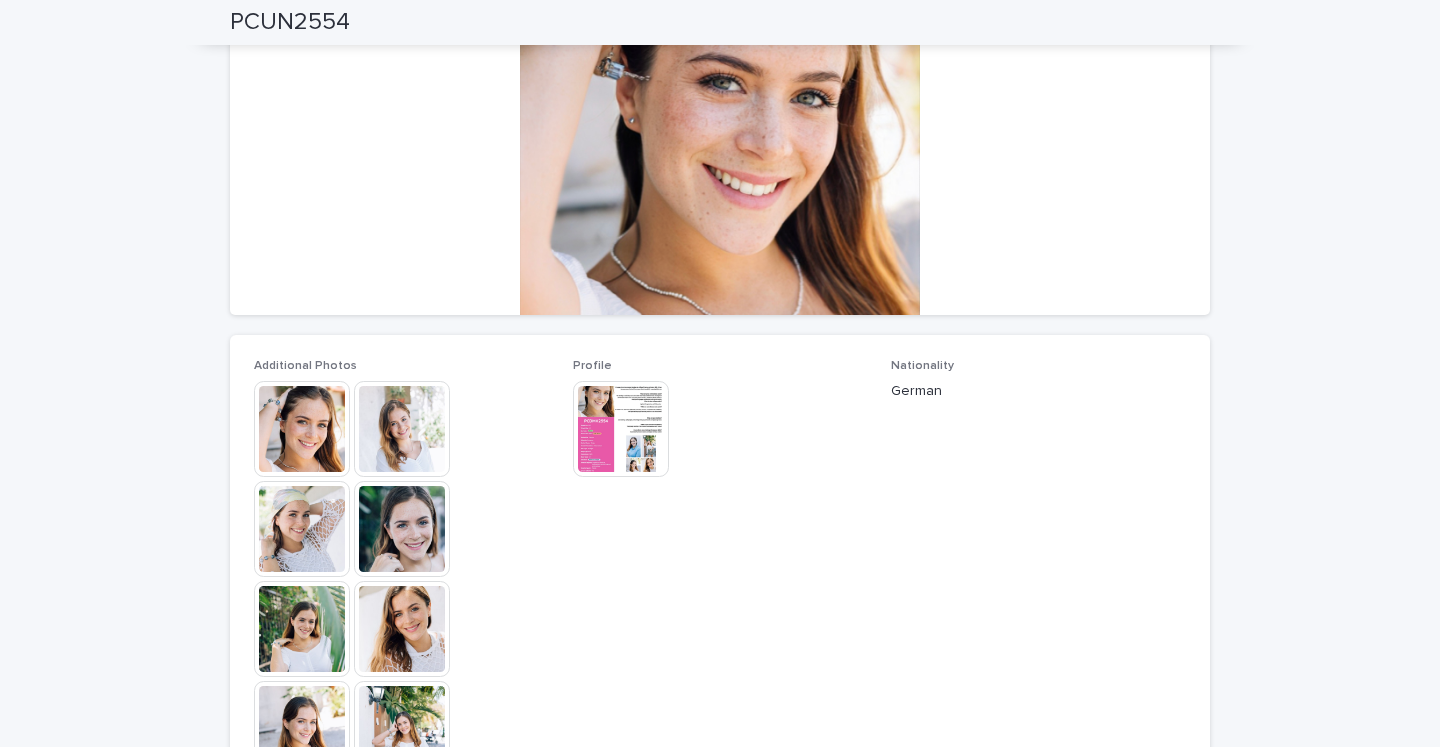 click at bounding box center [402, 429] 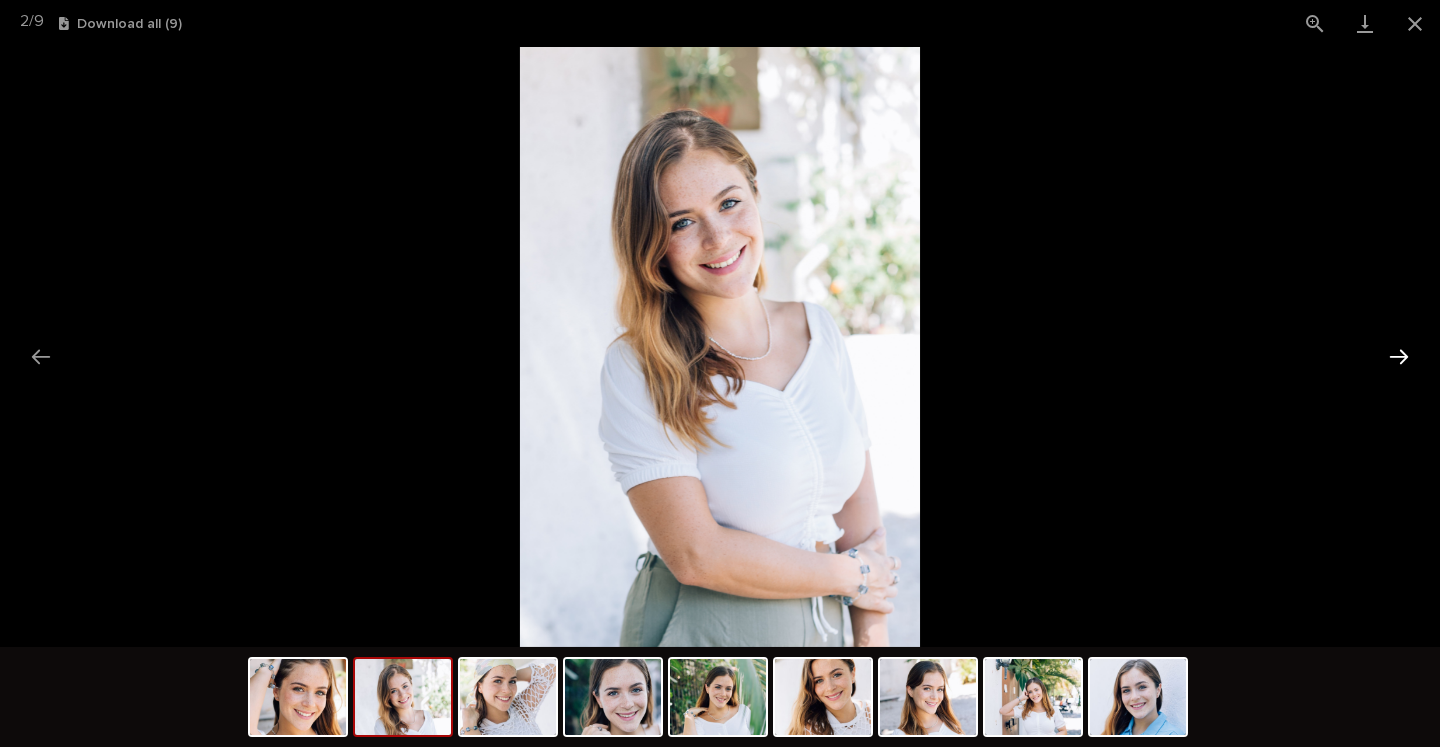click at bounding box center [1399, 356] 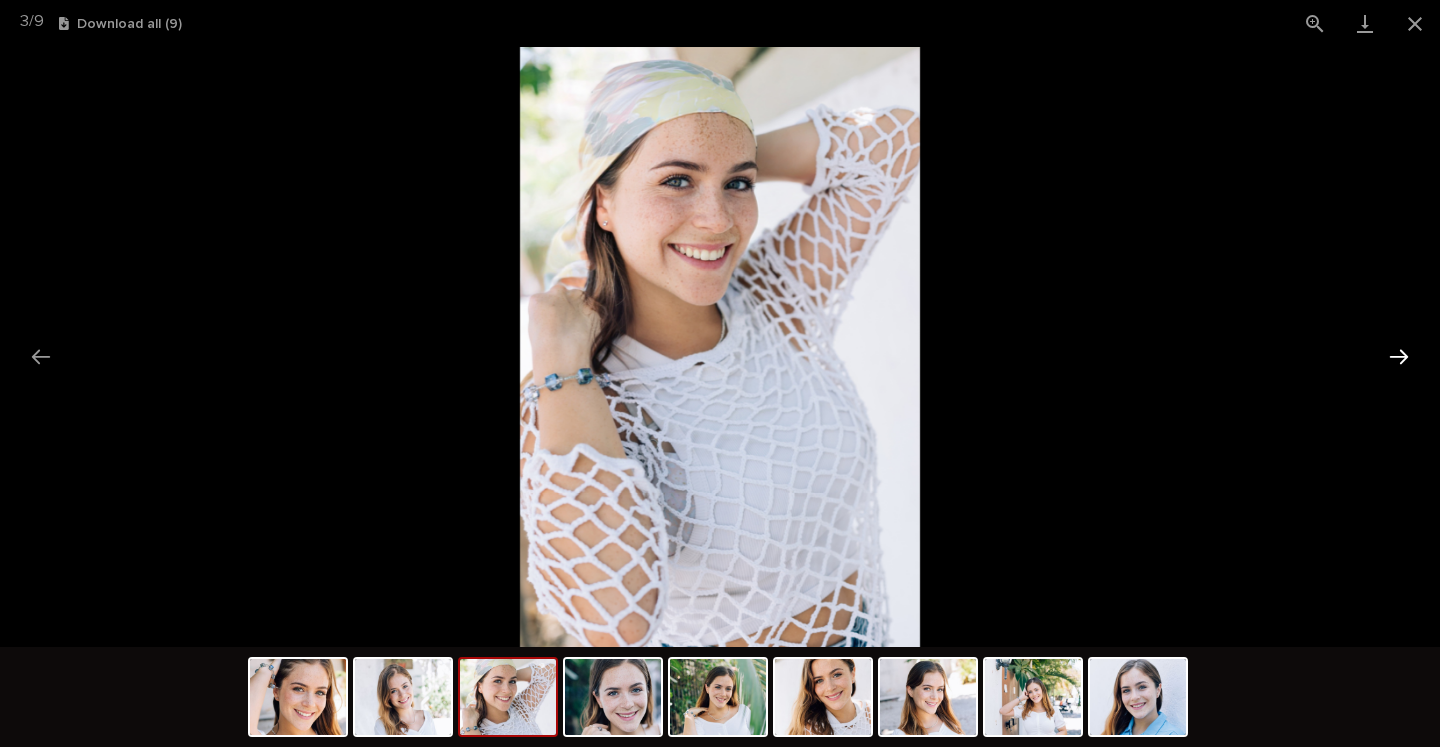 click at bounding box center (1399, 356) 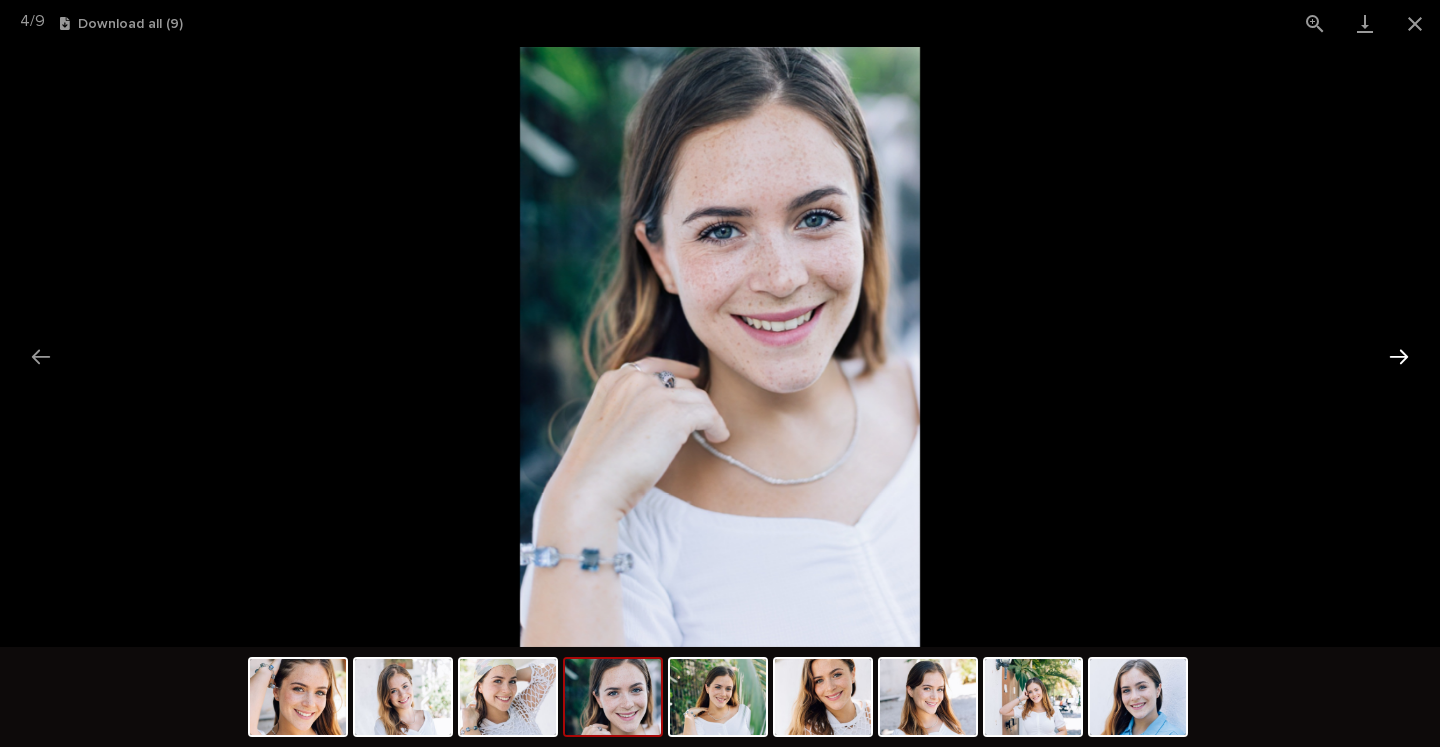 click at bounding box center (1399, 356) 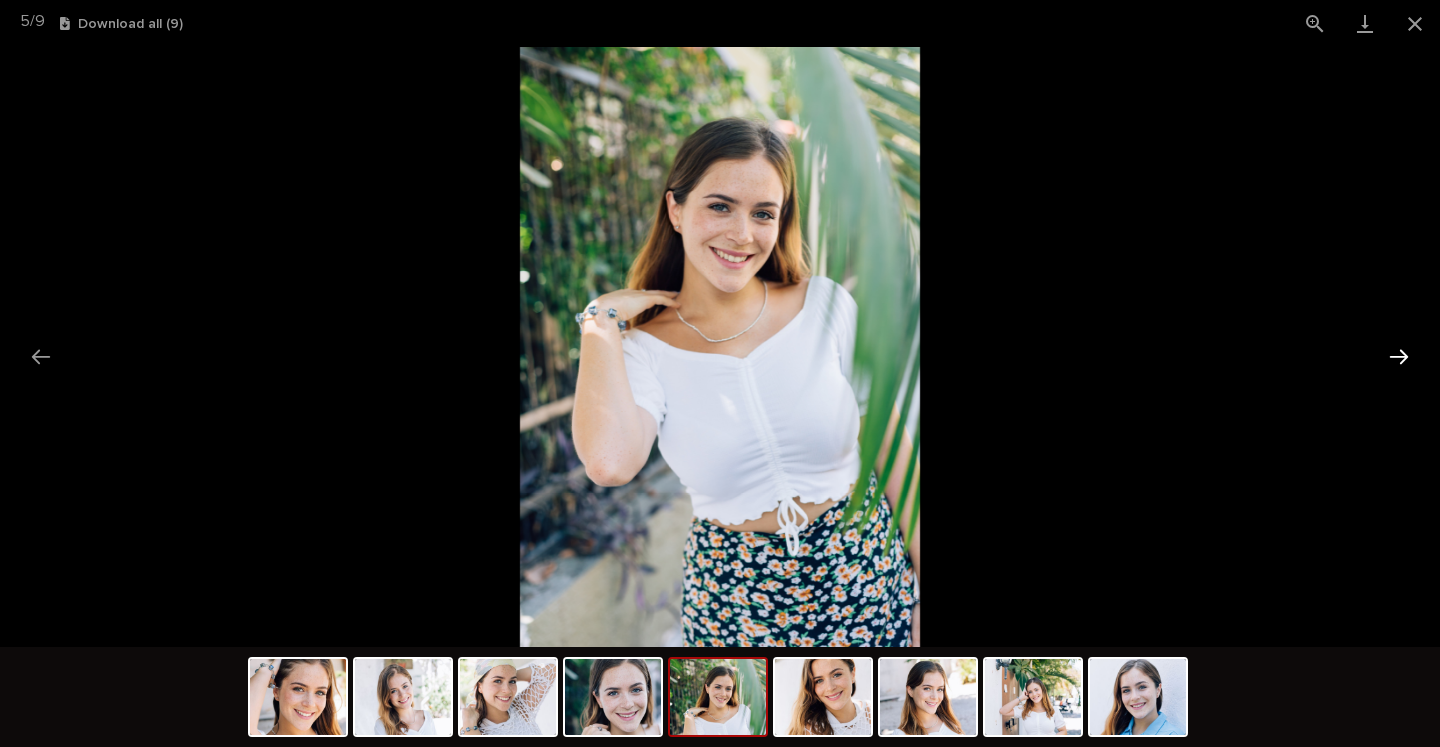 click at bounding box center [1399, 356] 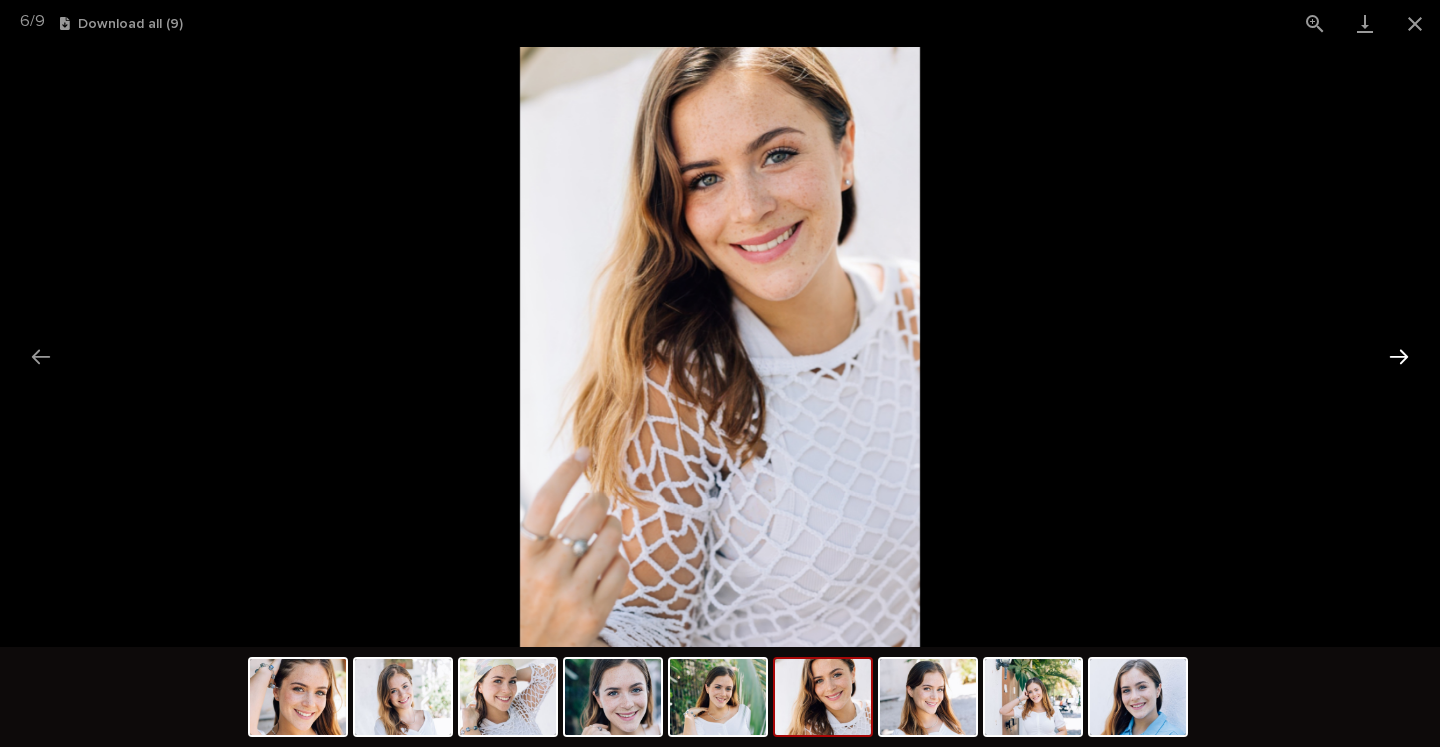 click at bounding box center [1399, 356] 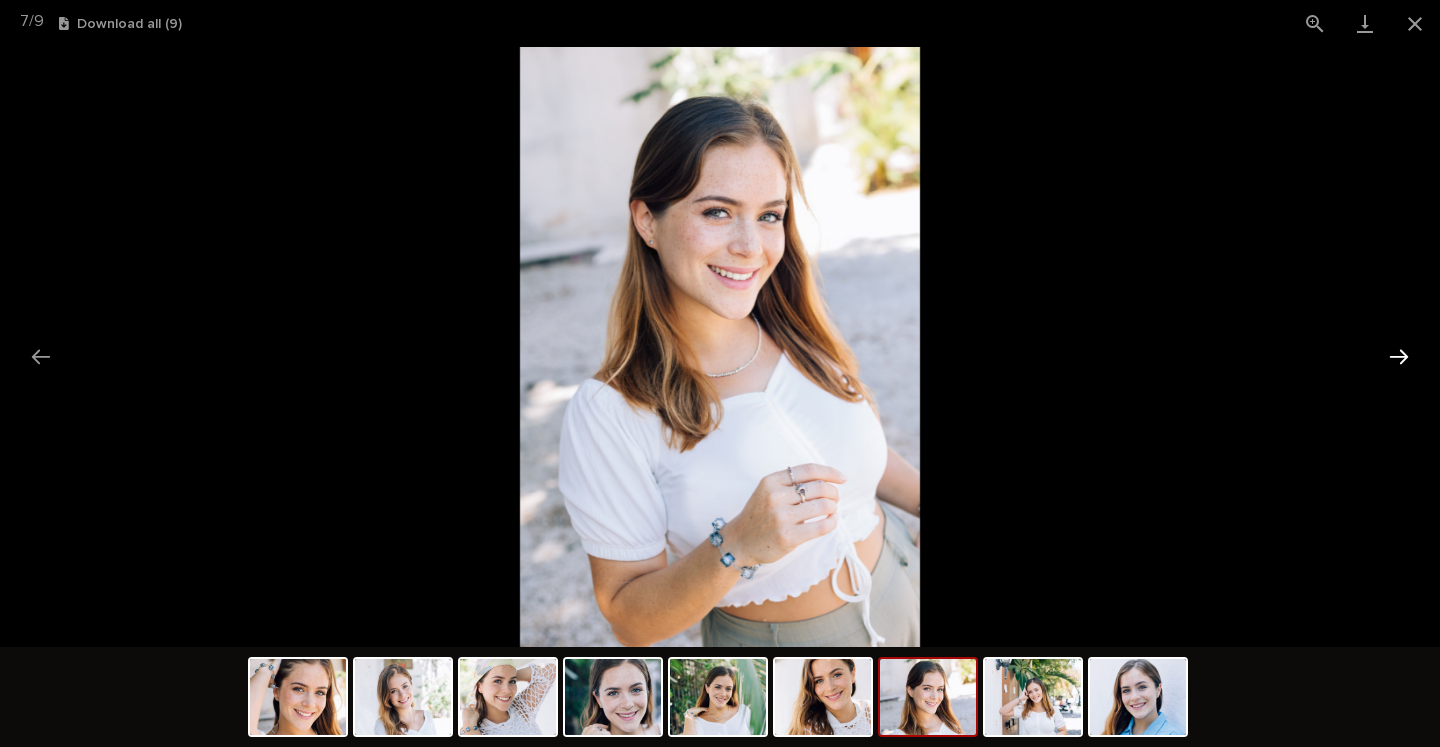 click at bounding box center (1399, 356) 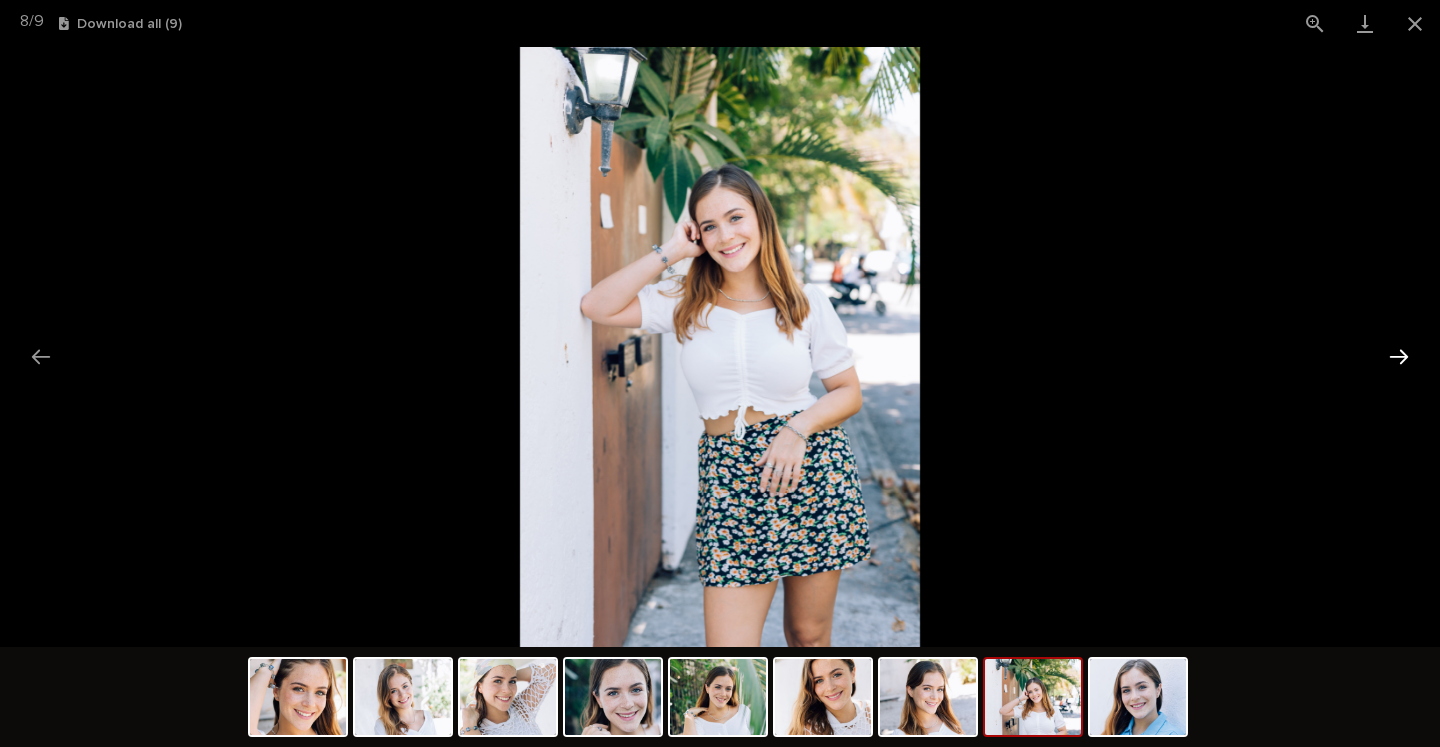 click at bounding box center [1399, 356] 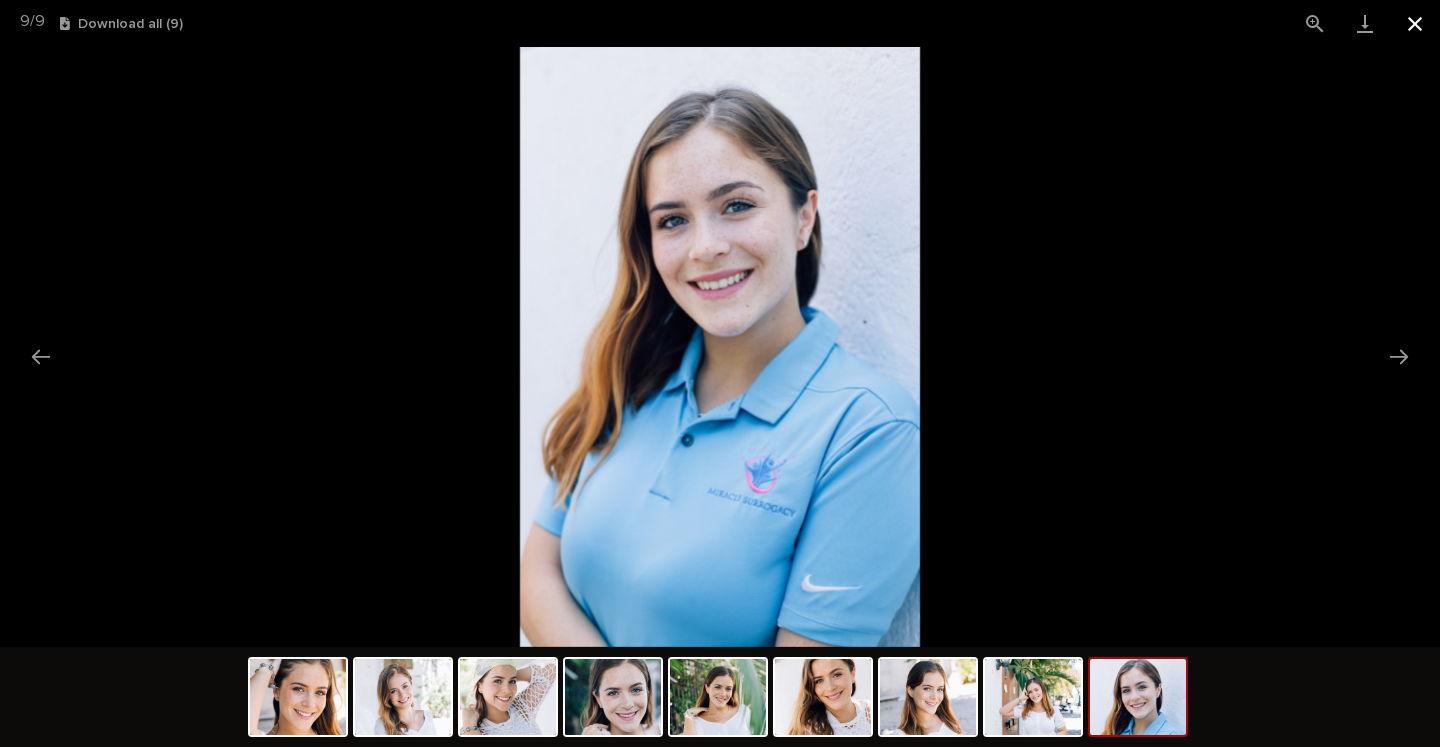 click at bounding box center [1415, 23] 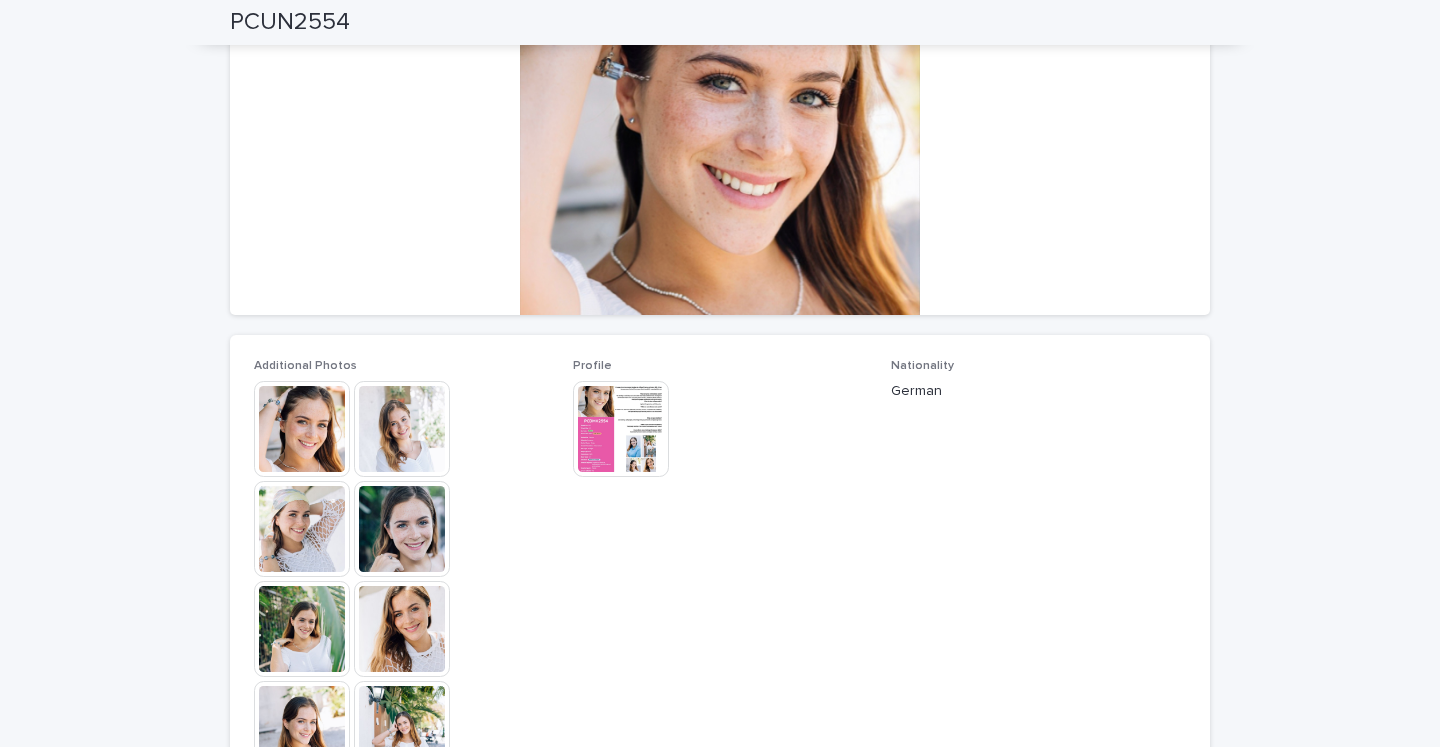 scroll, scrollTop: 0, scrollLeft: 0, axis: both 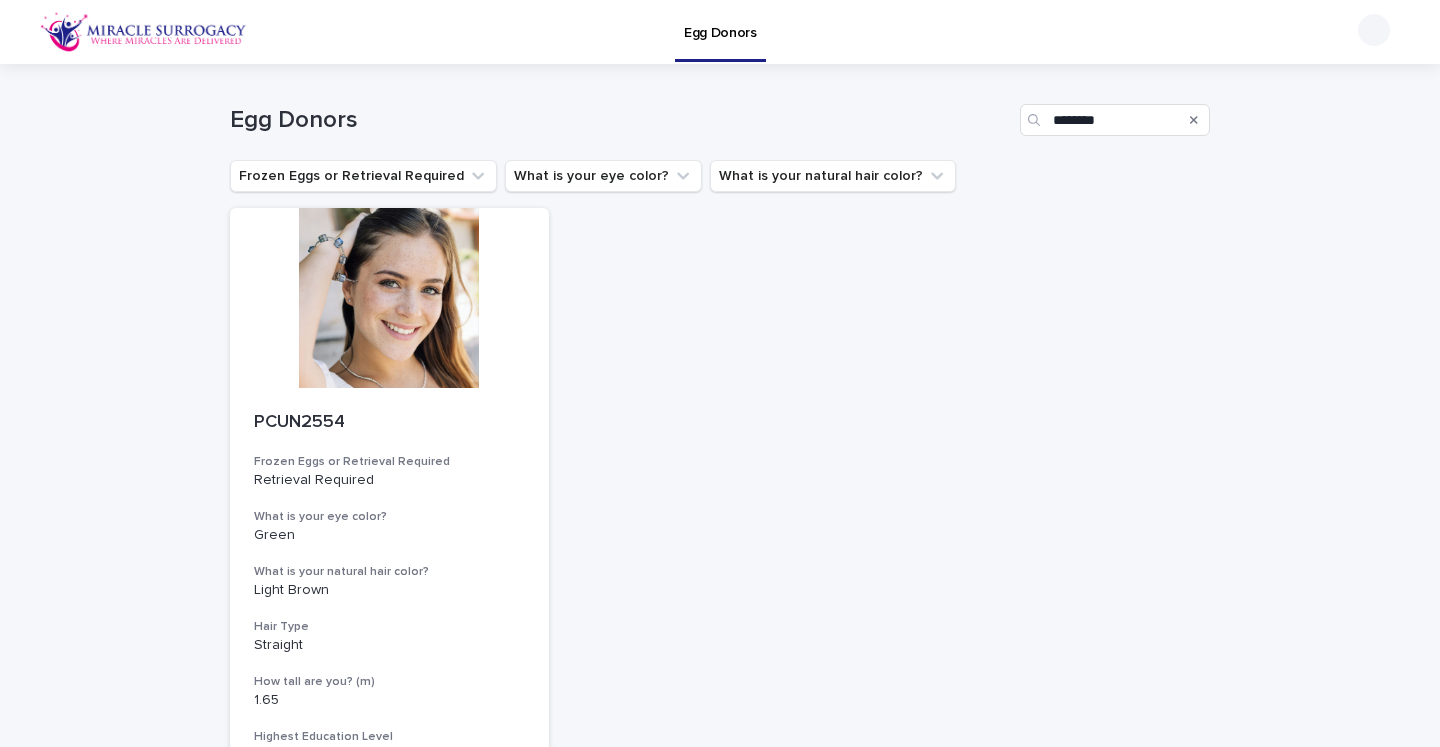click 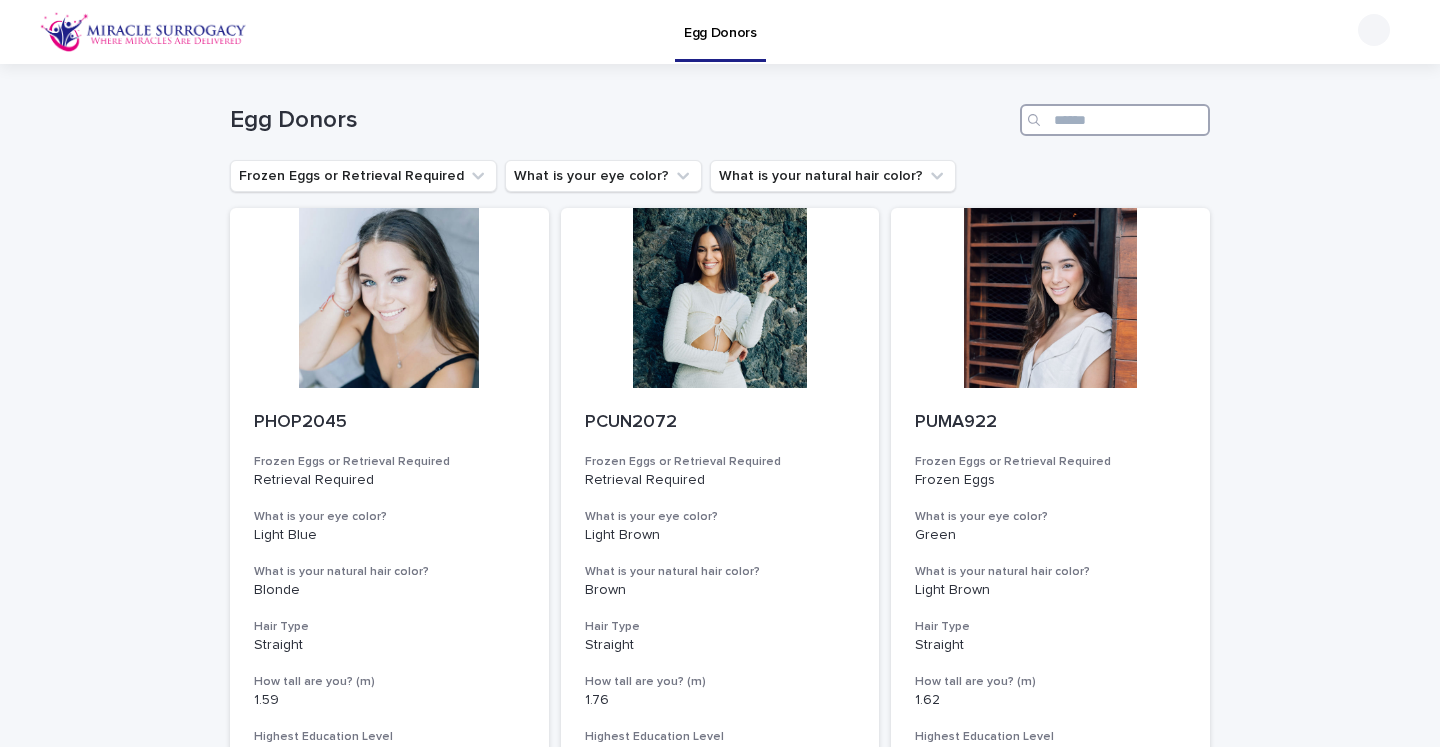 click at bounding box center [1115, 120] 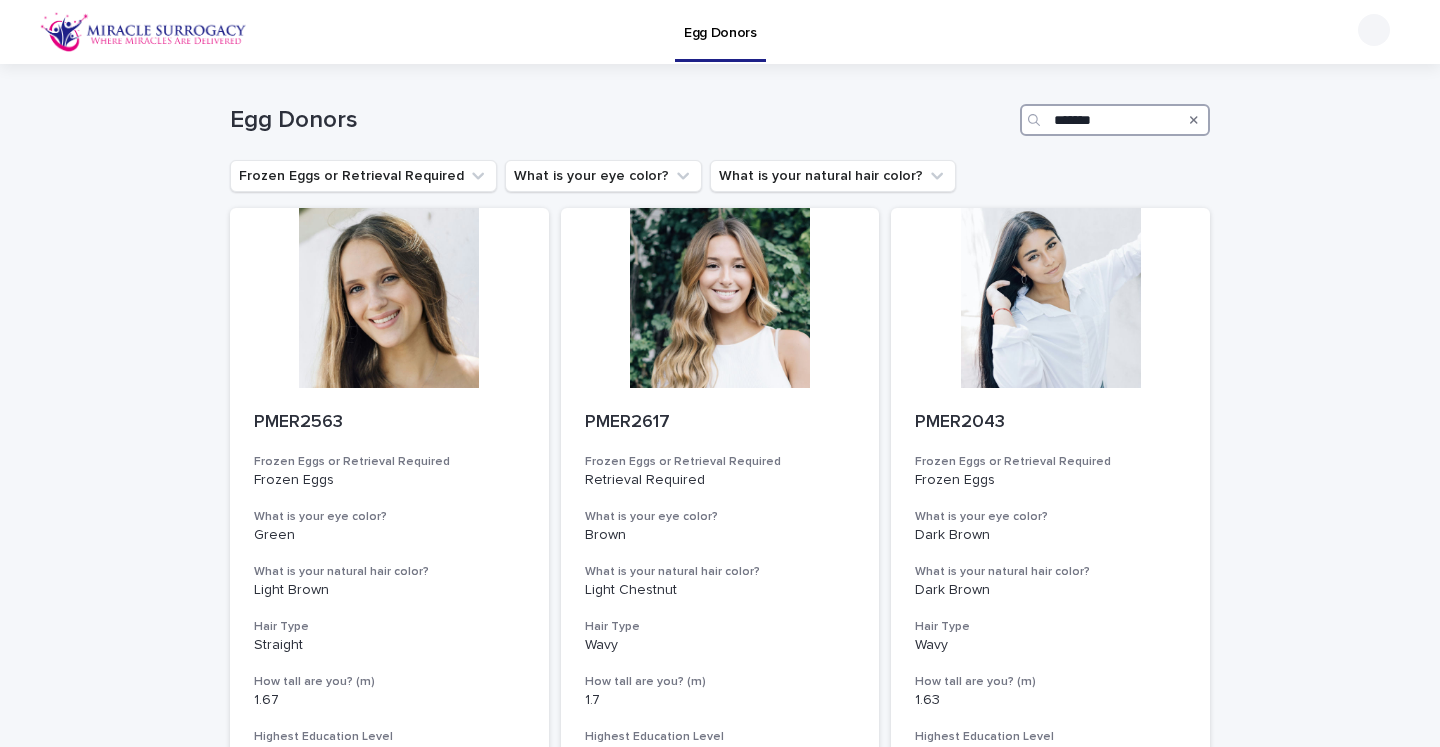 type on "********" 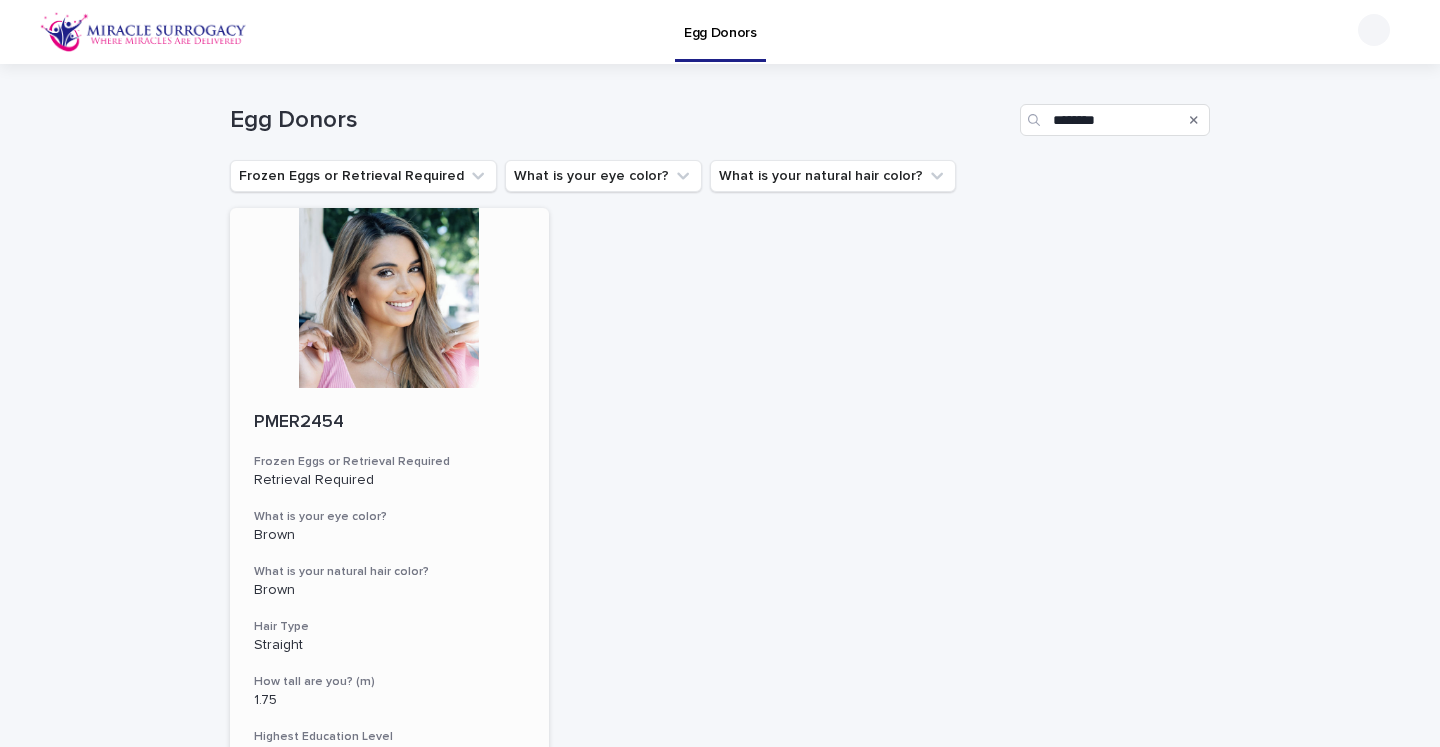 click at bounding box center (389, 298) 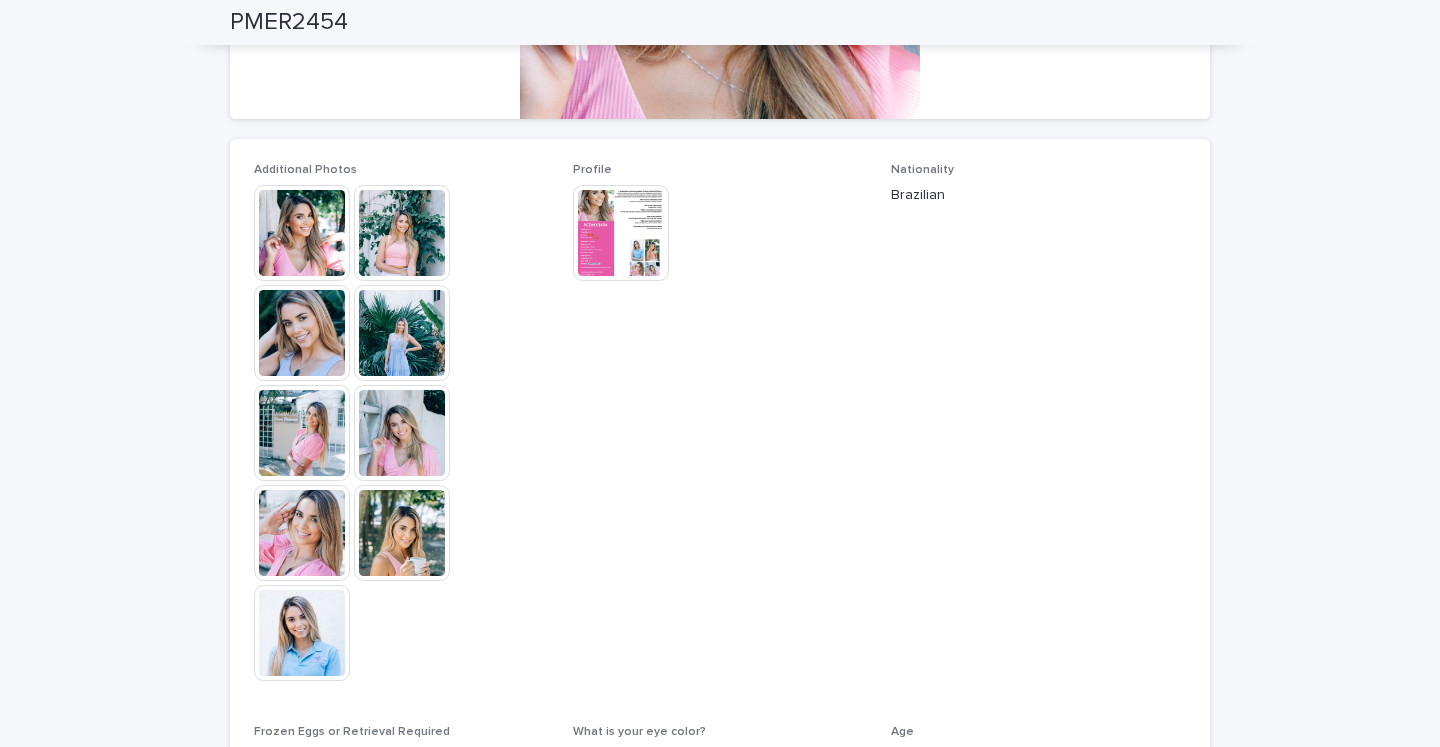 scroll, scrollTop: 477, scrollLeft: 0, axis: vertical 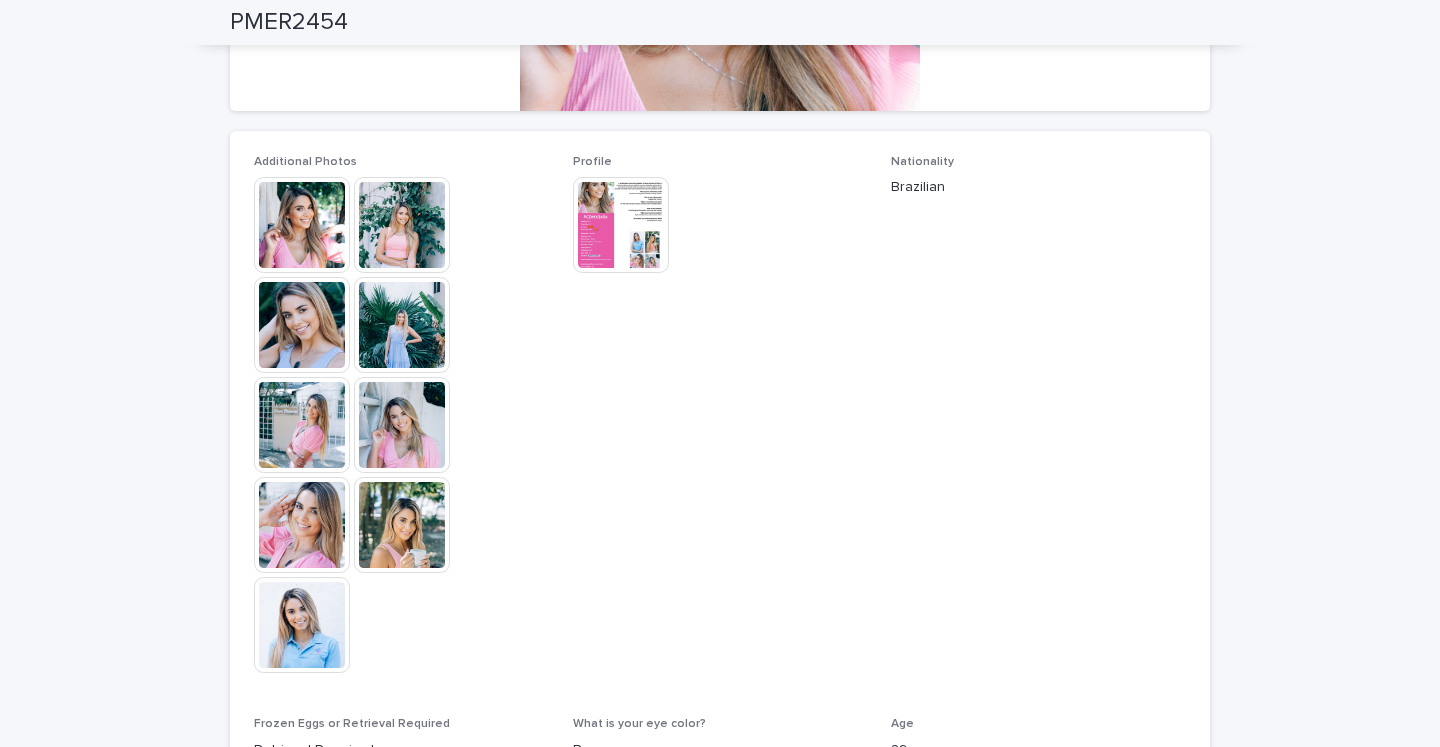 click at bounding box center [302, 225] 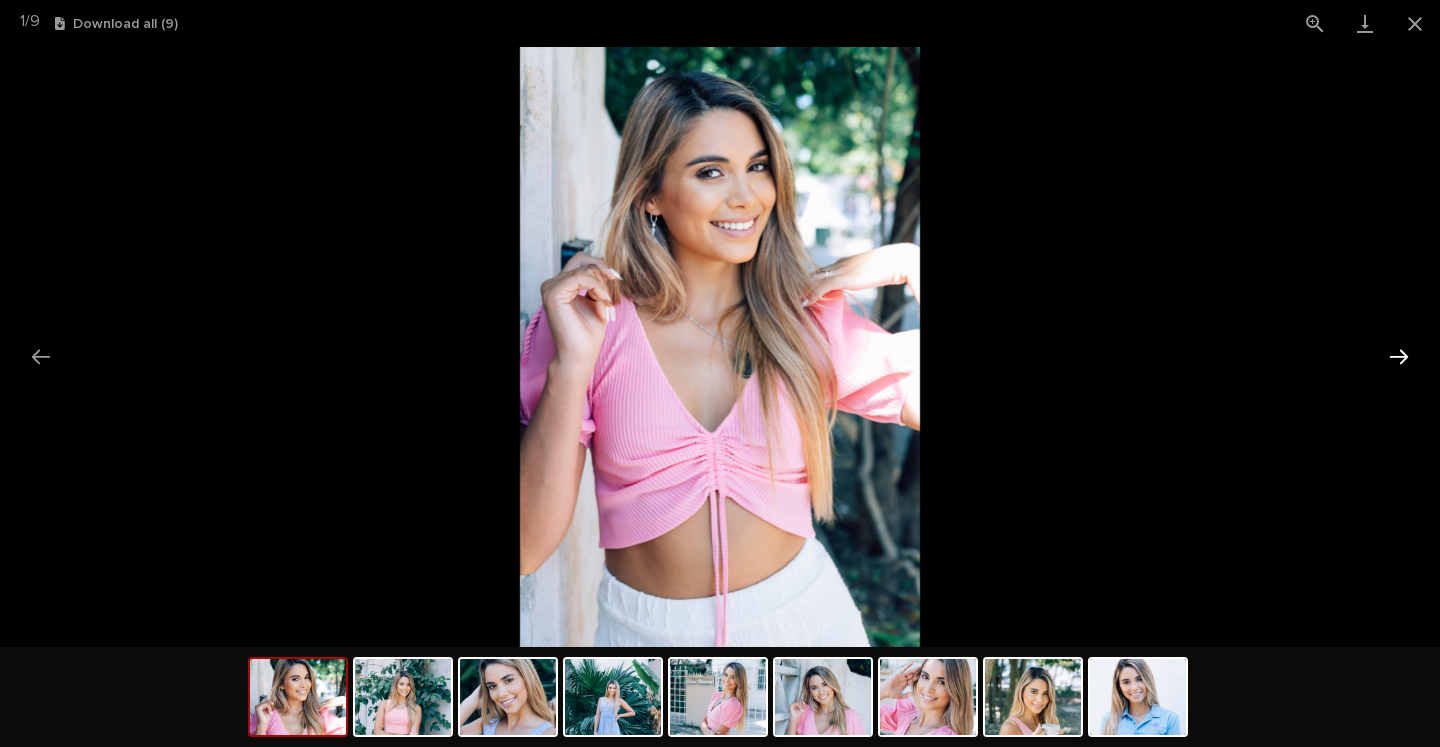 click at bounding box center (1399, 356) 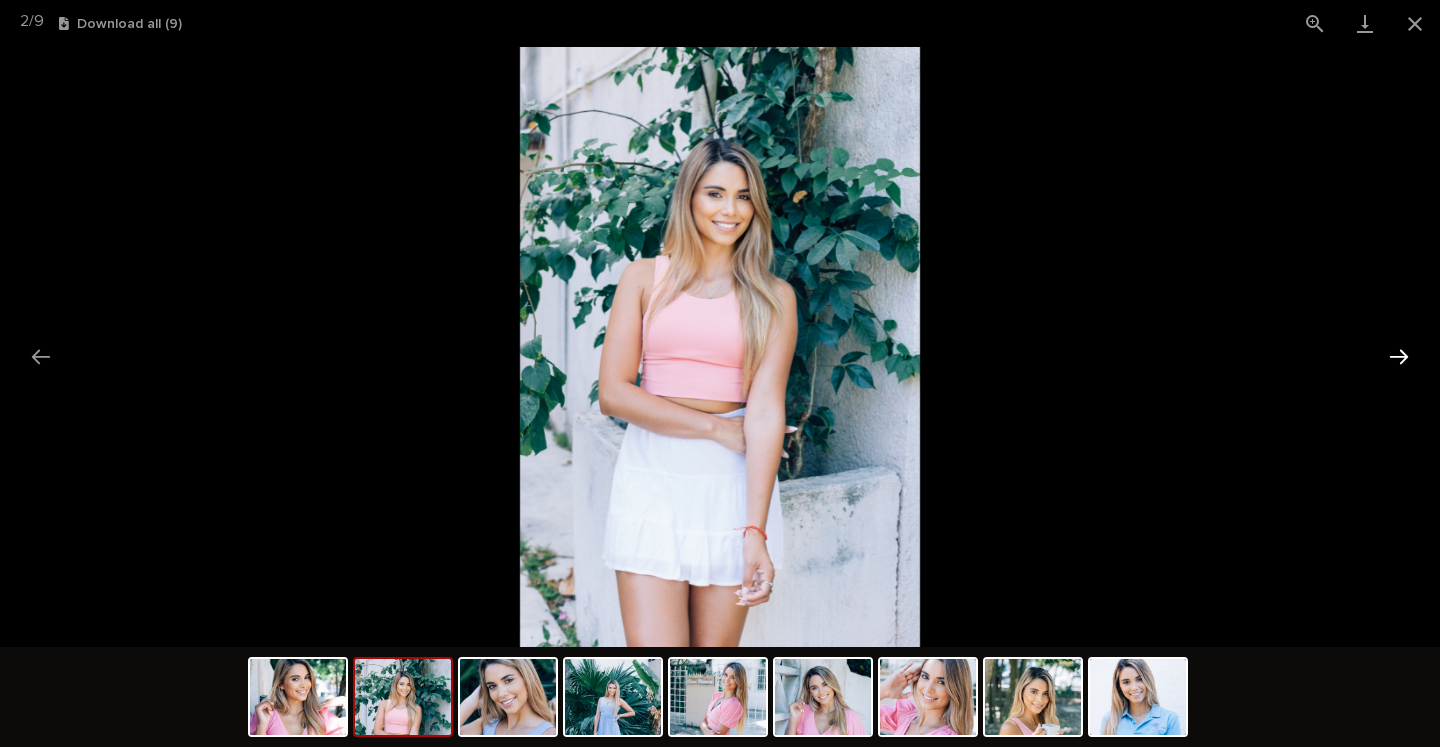 click at bounding box center (1399, 356) 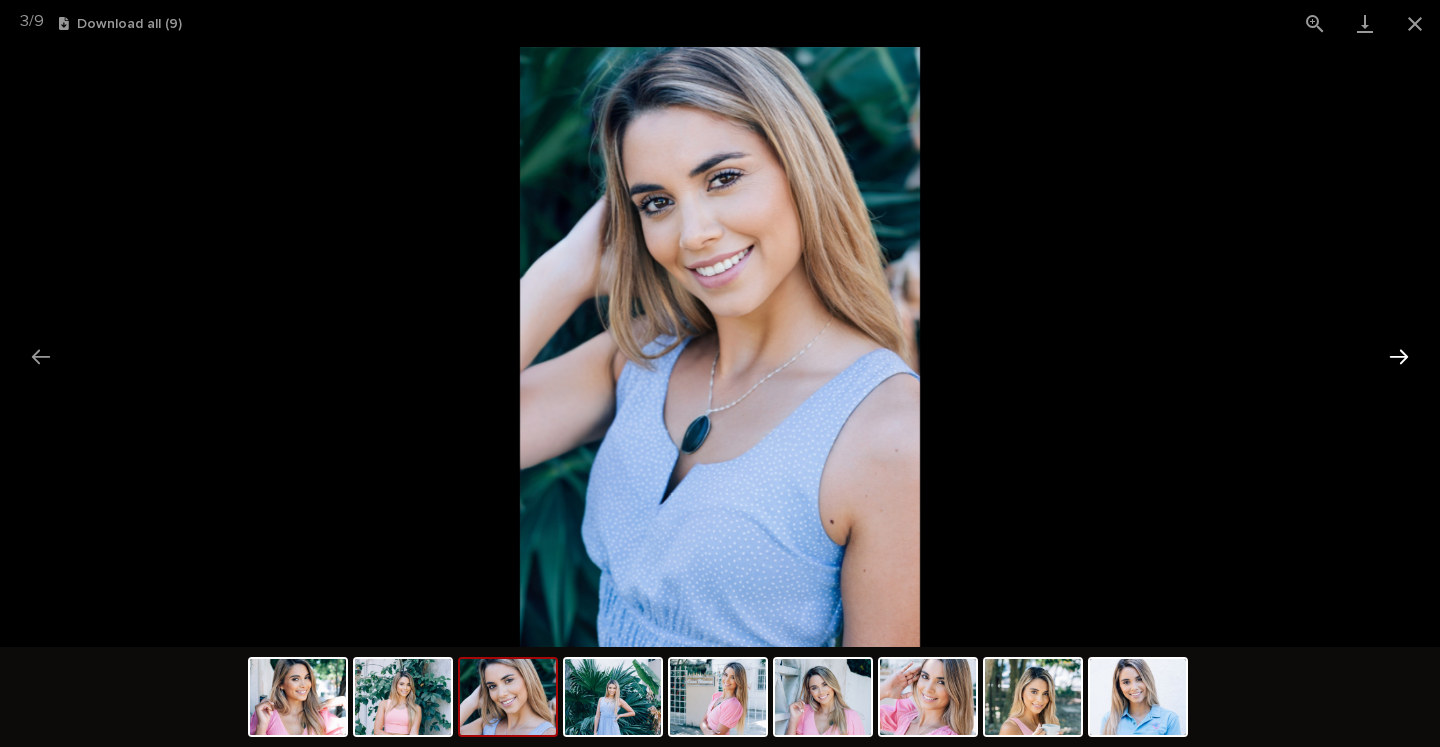 click at bounding box center [1399, 356] 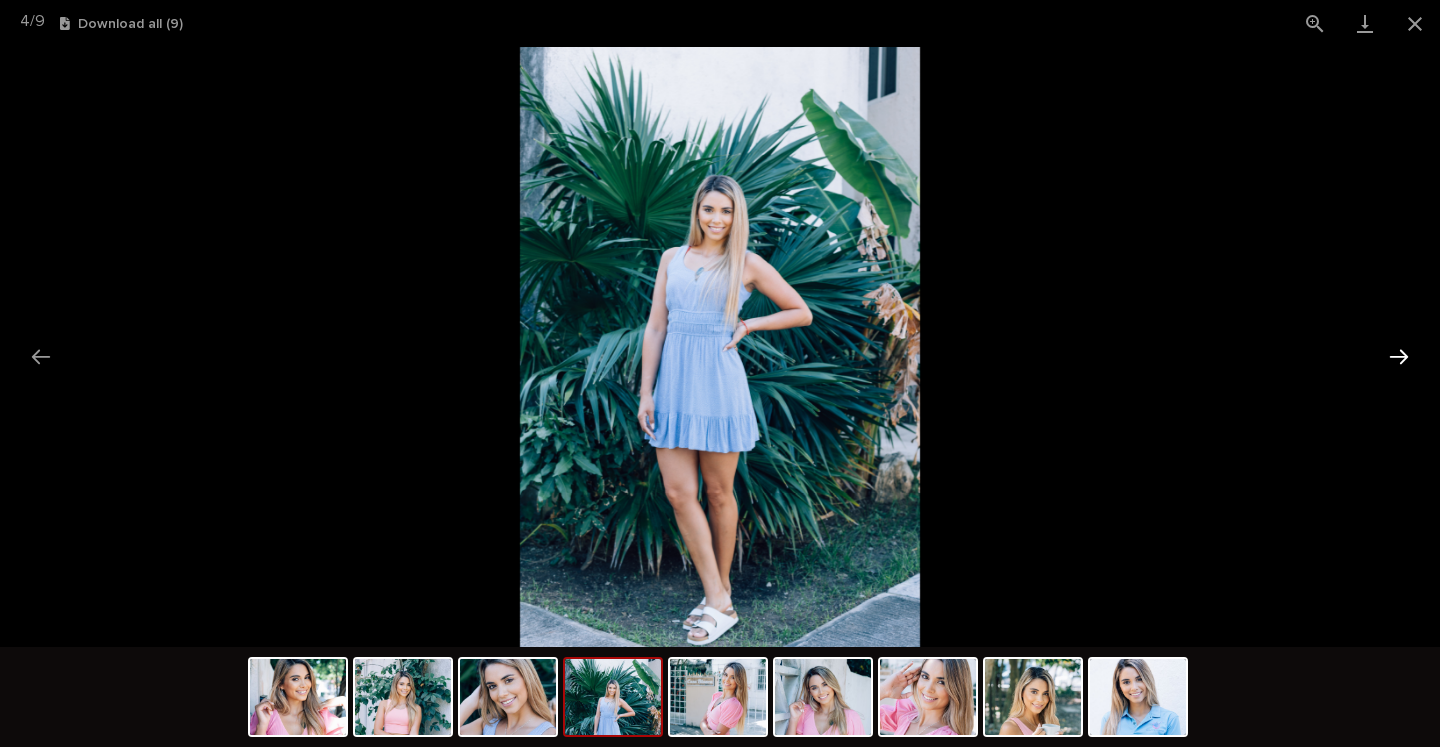 click at bounding box center [1399, 356] 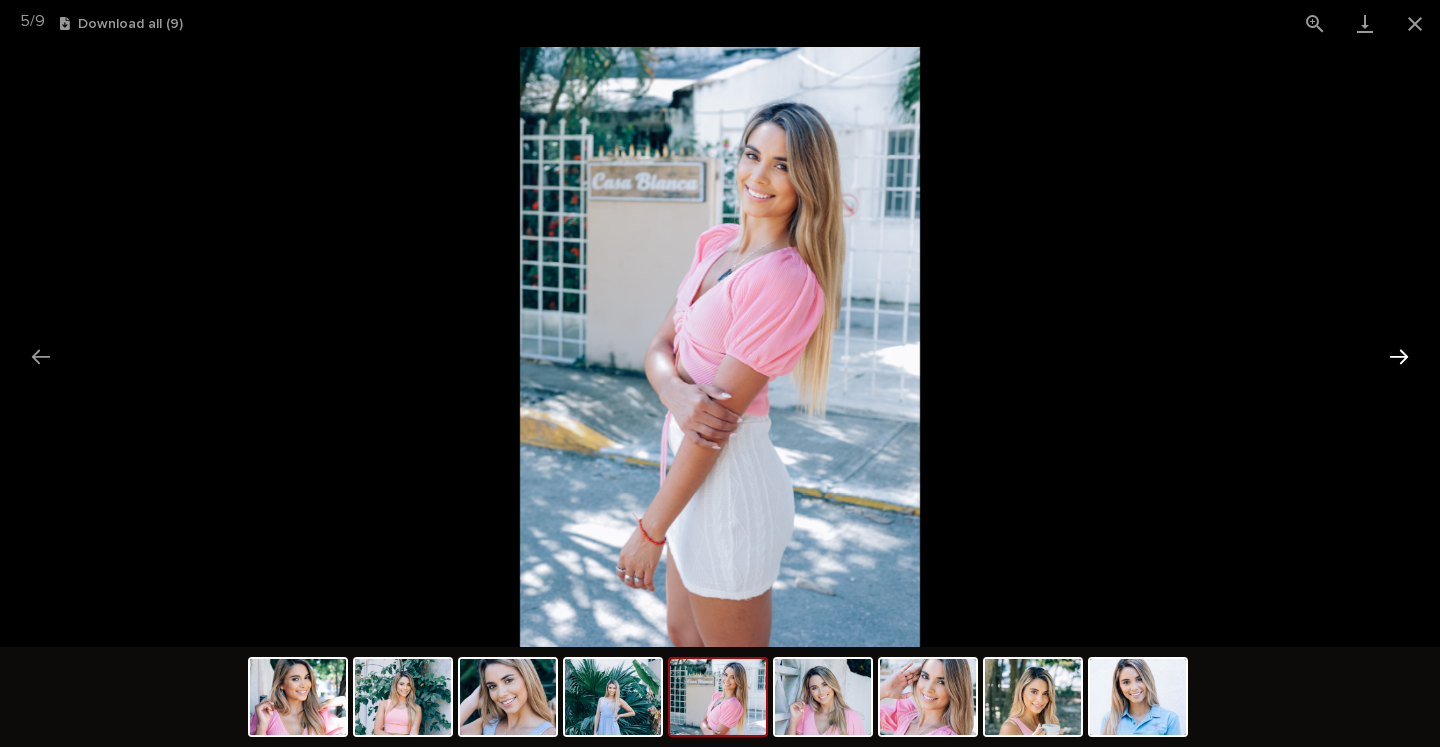click at bounding box center [1399, 356] 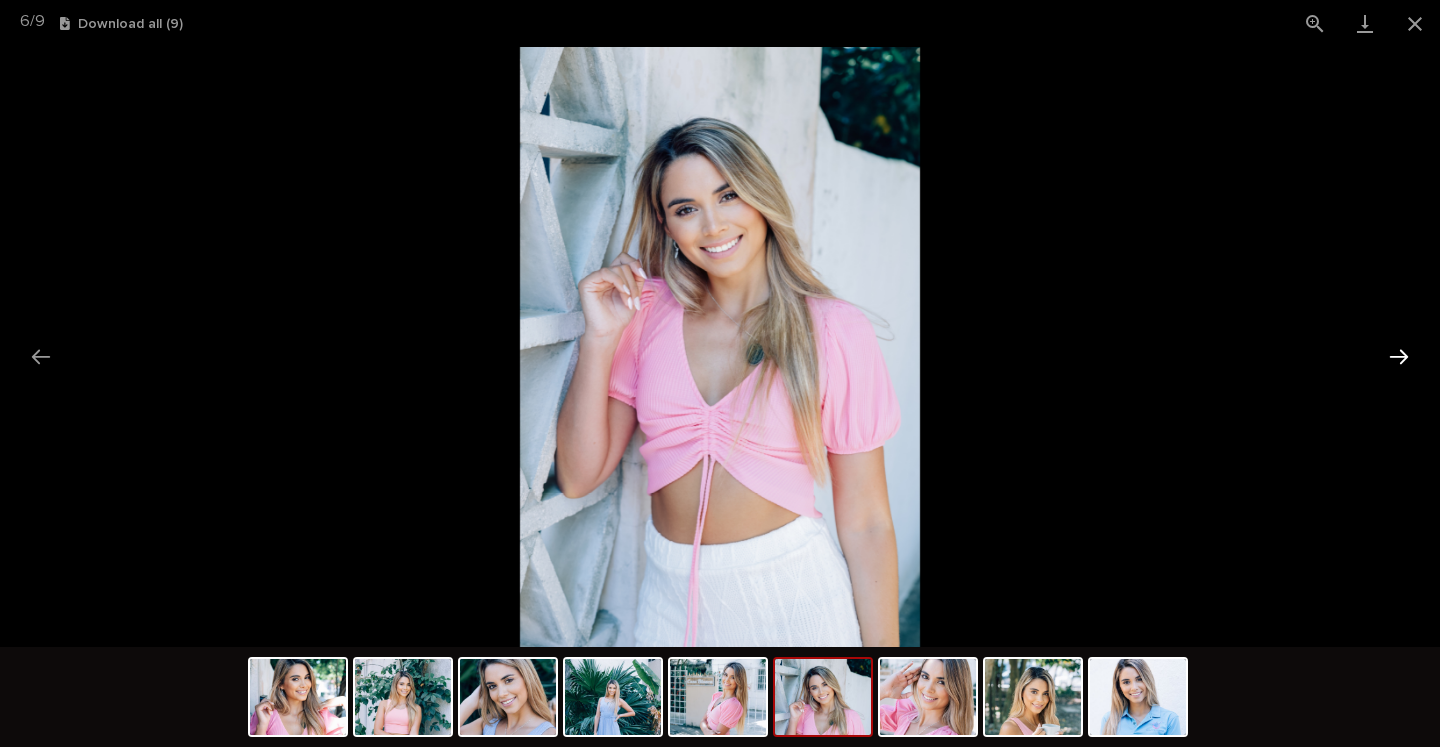 click at bounding box center (1399, 356) 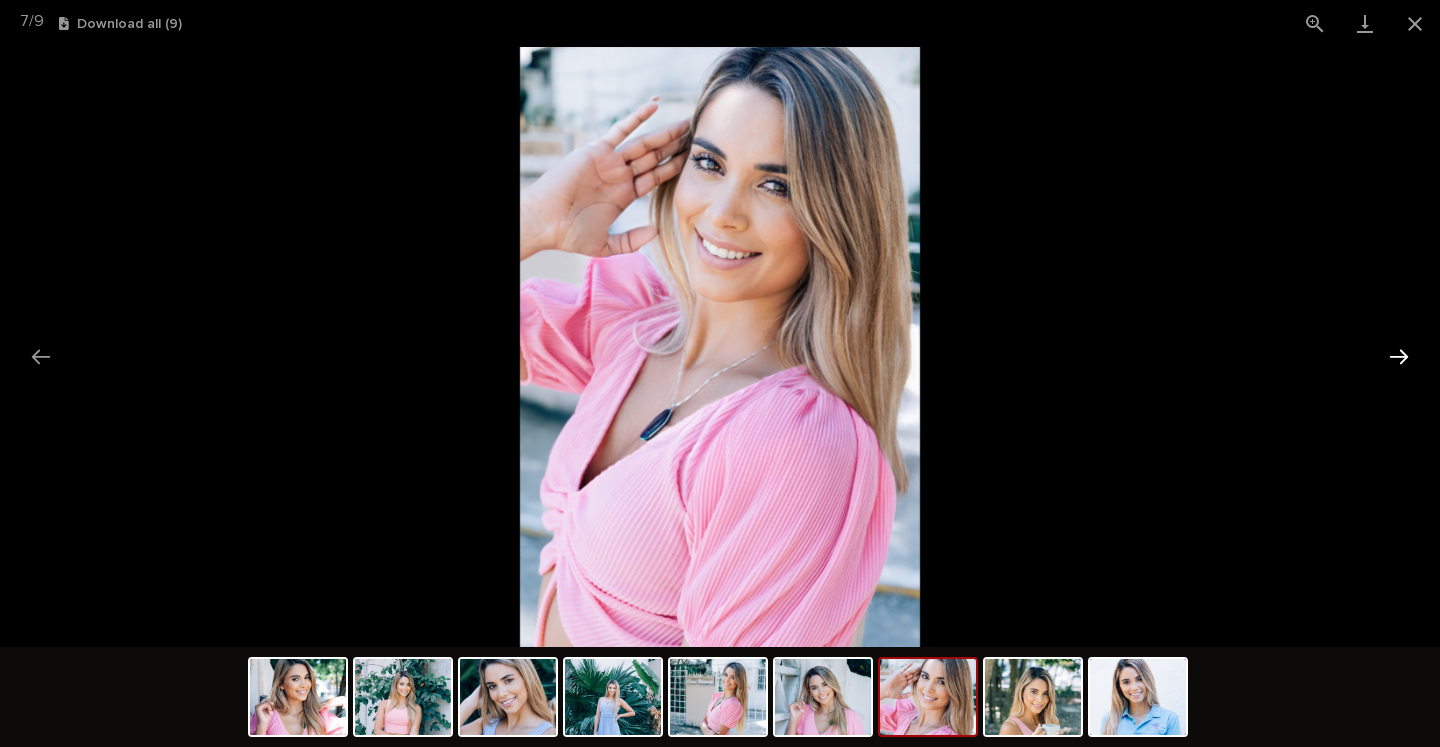 click at bounding box center [1399, 356] 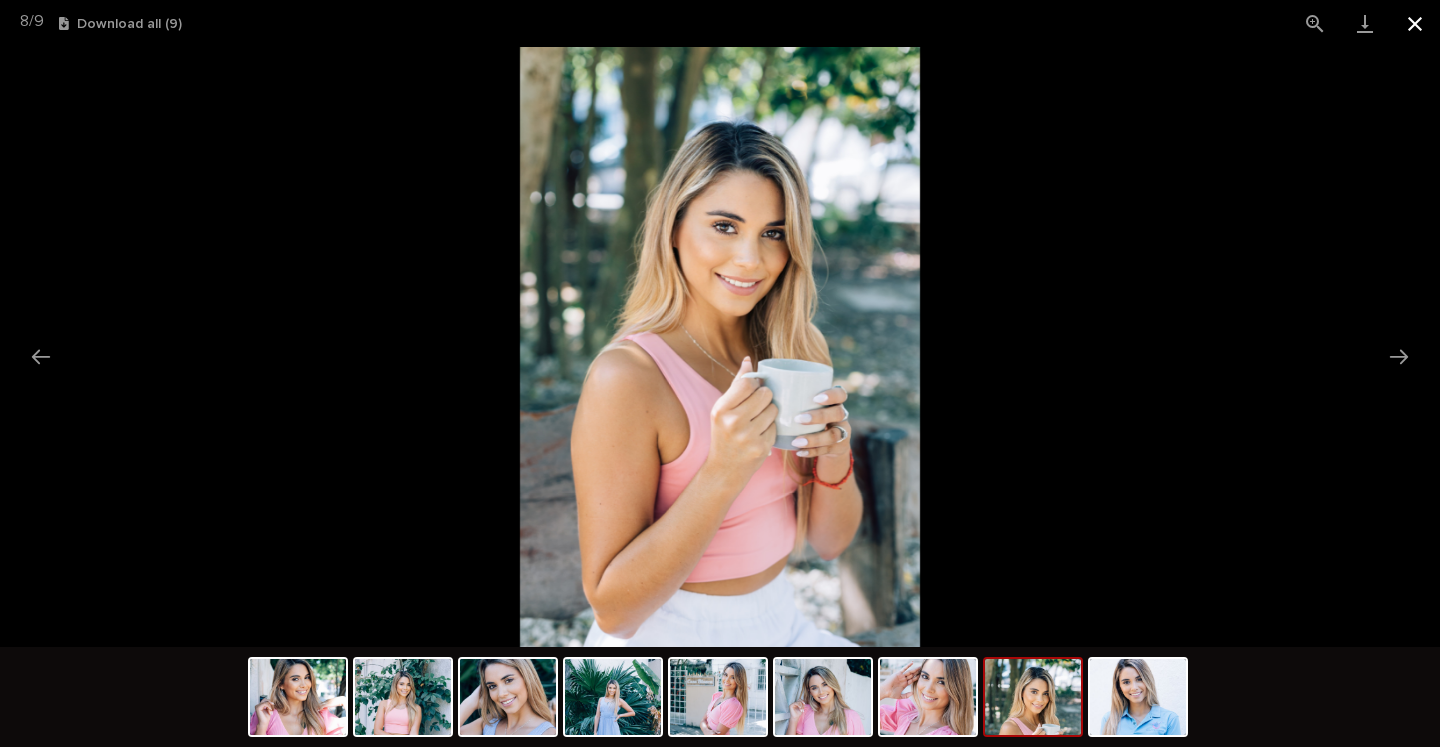 click at bounding box center (1415, 23) 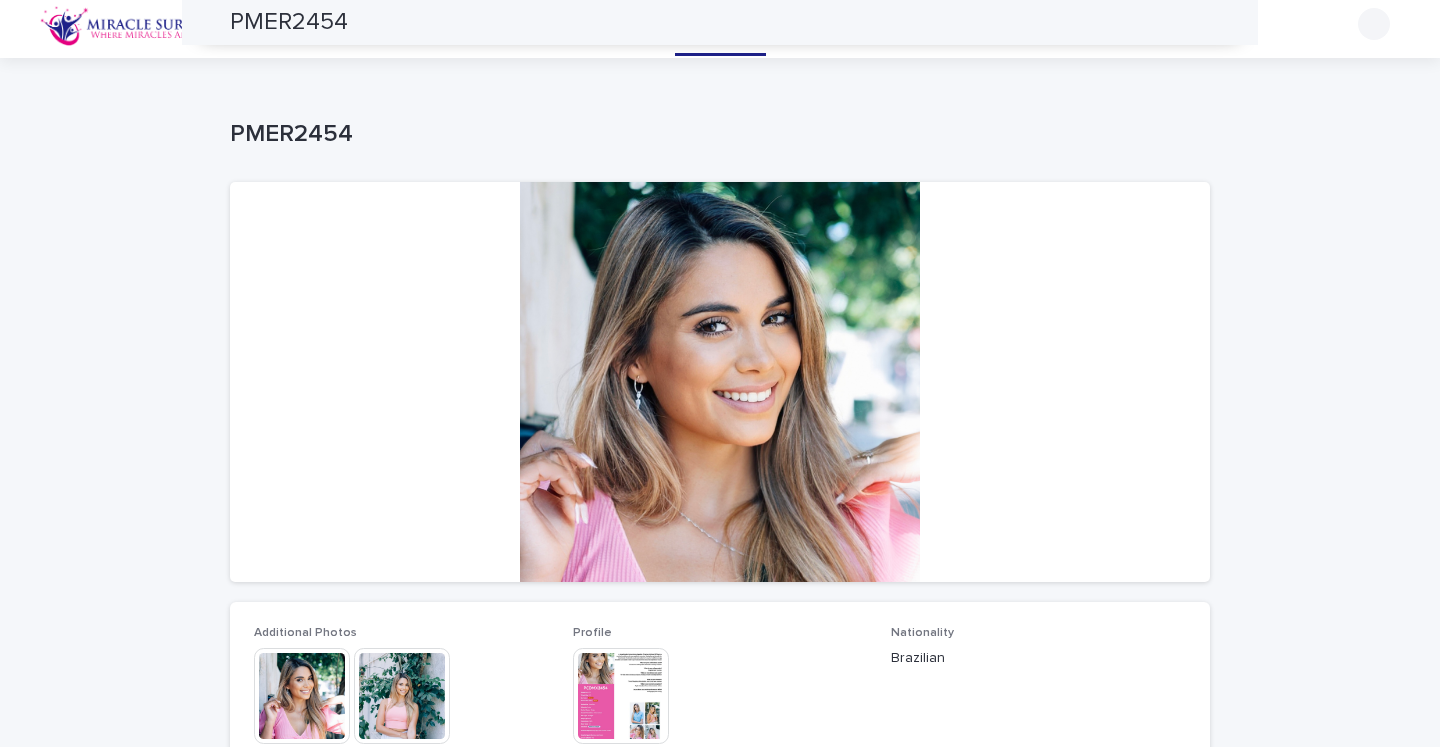 scroll, scrollTop: 0, scrollLeft: 0, axis: both 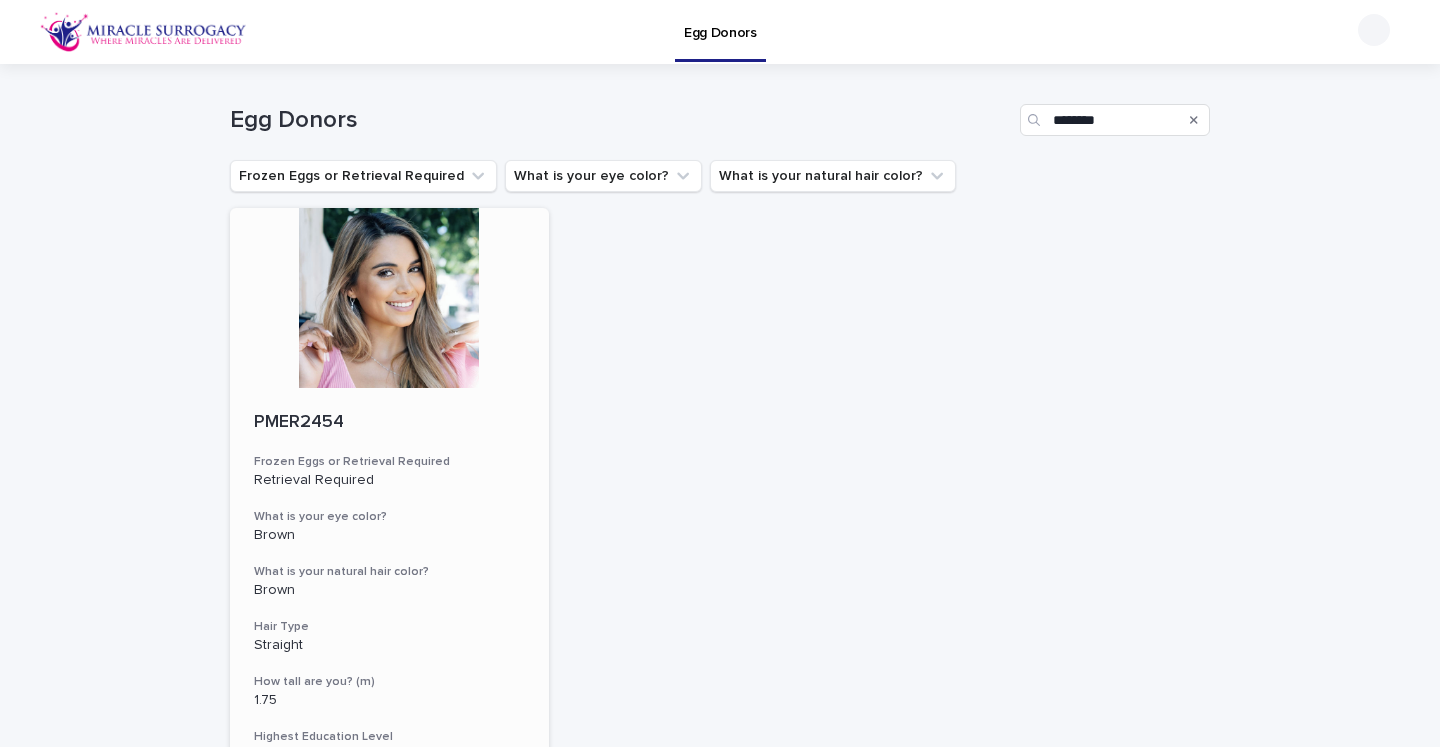 click on "PMER2454" at bounding box center (389, 423) 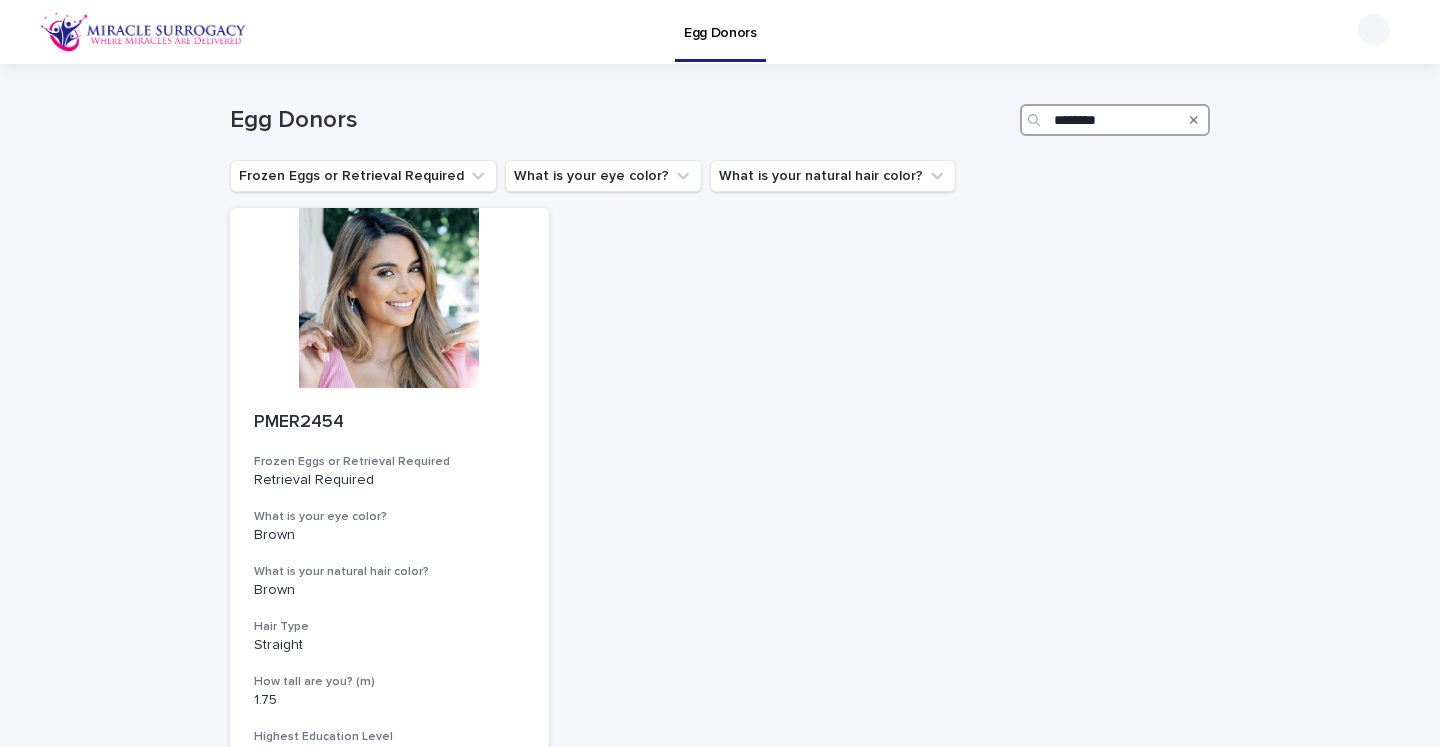 click on "********" at bounding box center [1115, 120] 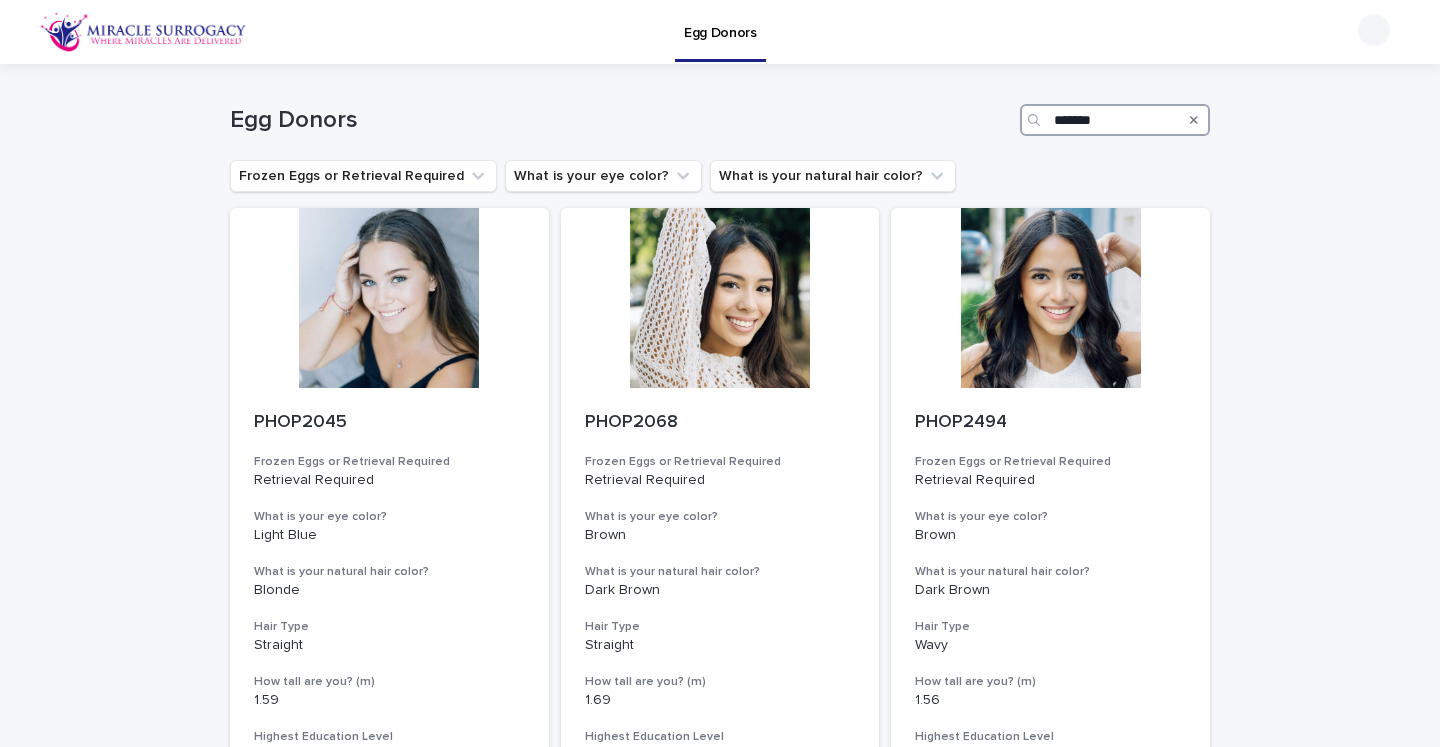 type on "********" 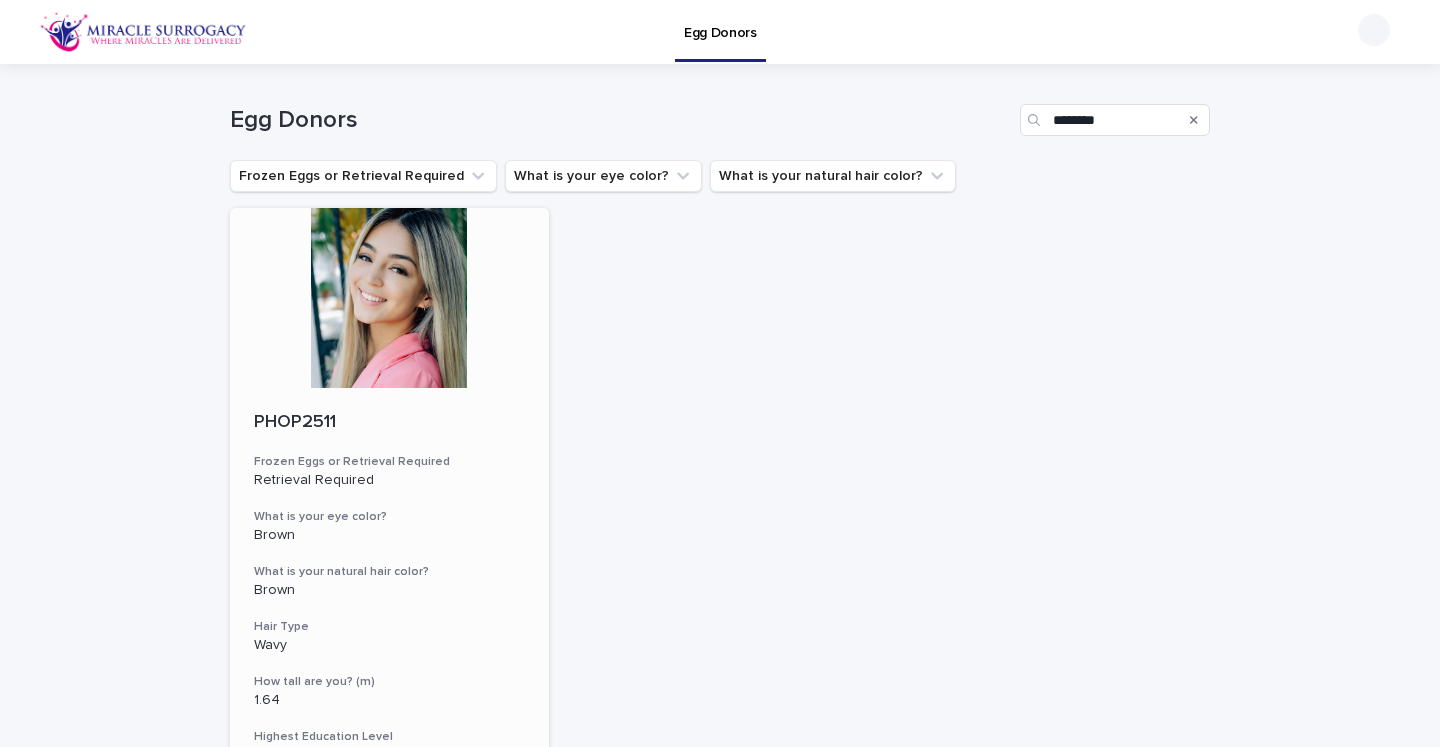 click at bounding box center (389, 298) 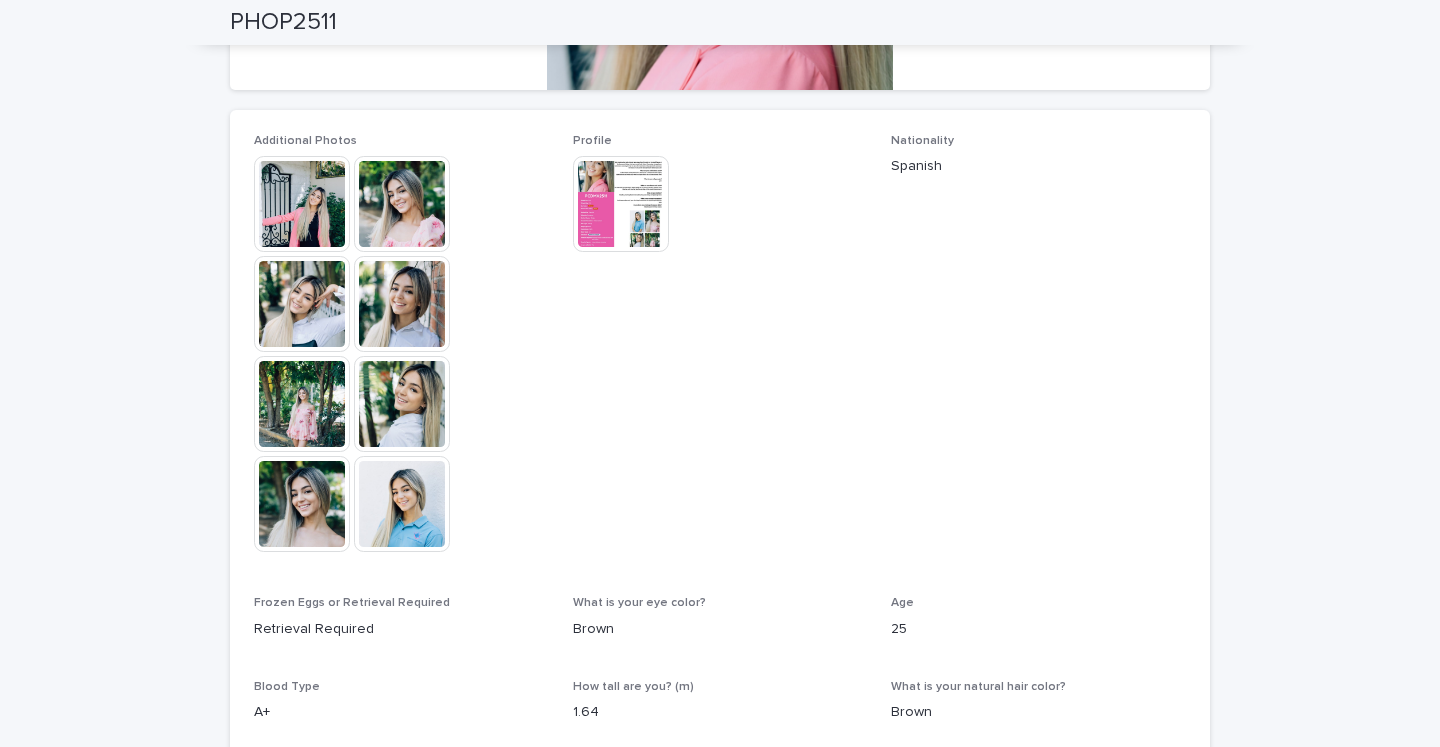 scroll, scrollTop: 464, scrollLeft: 0, axis: vertical 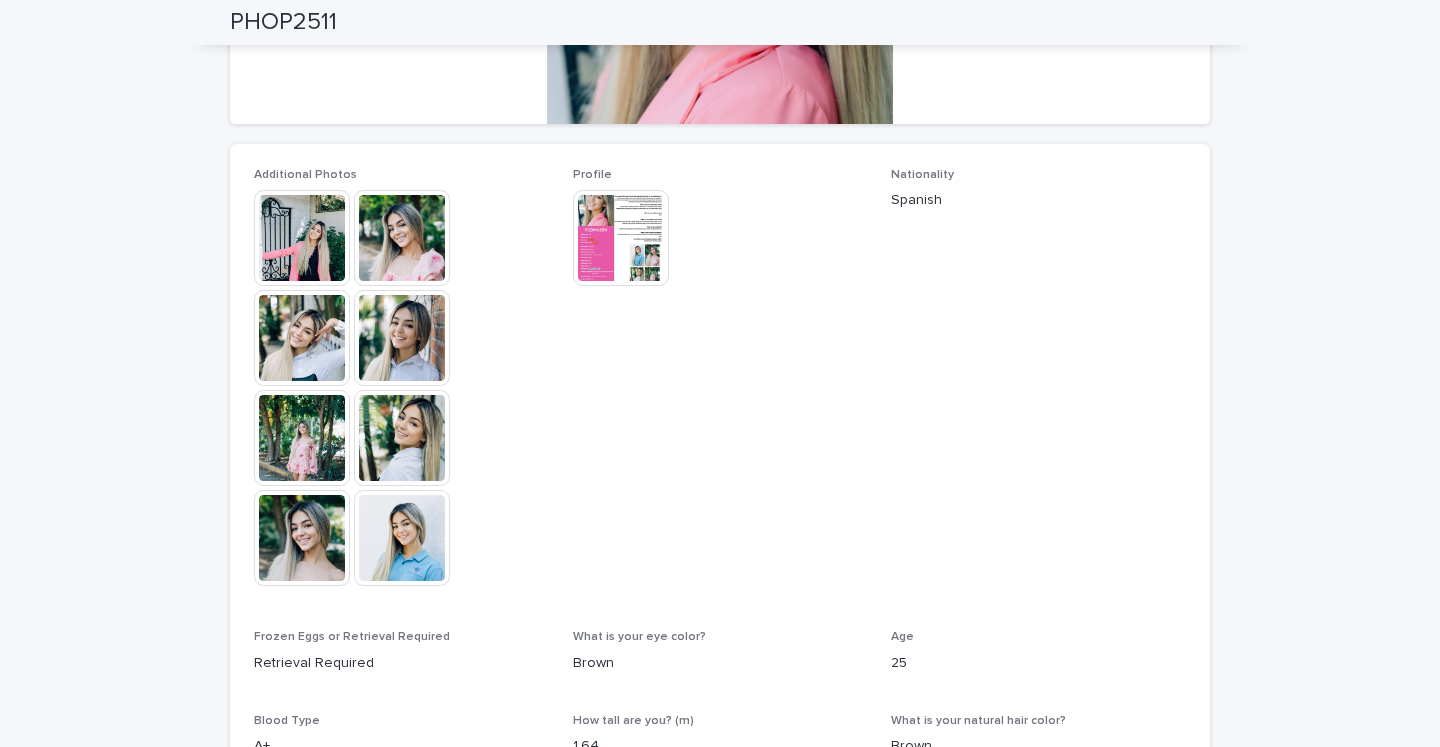 click at bounding box center [302, 238] 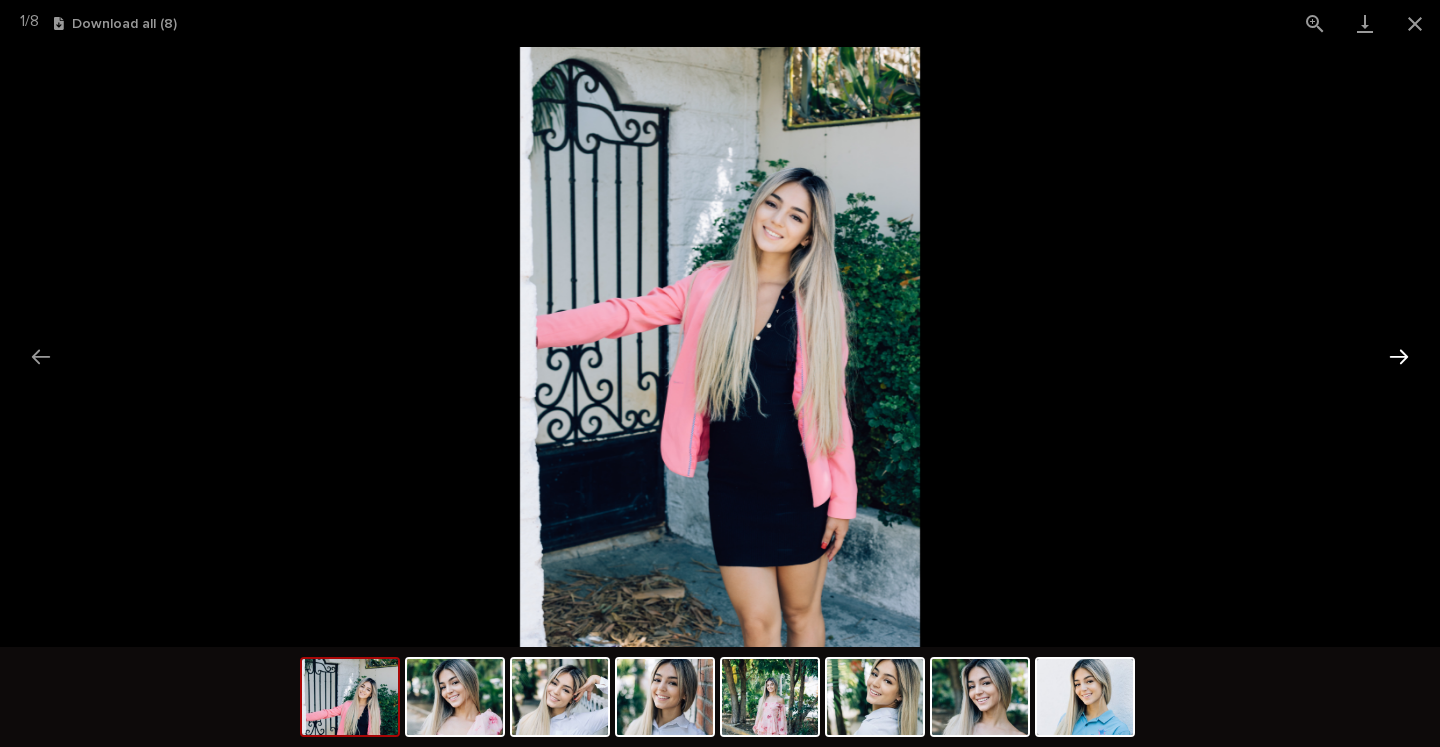 click at bounding box center [1399, 356] 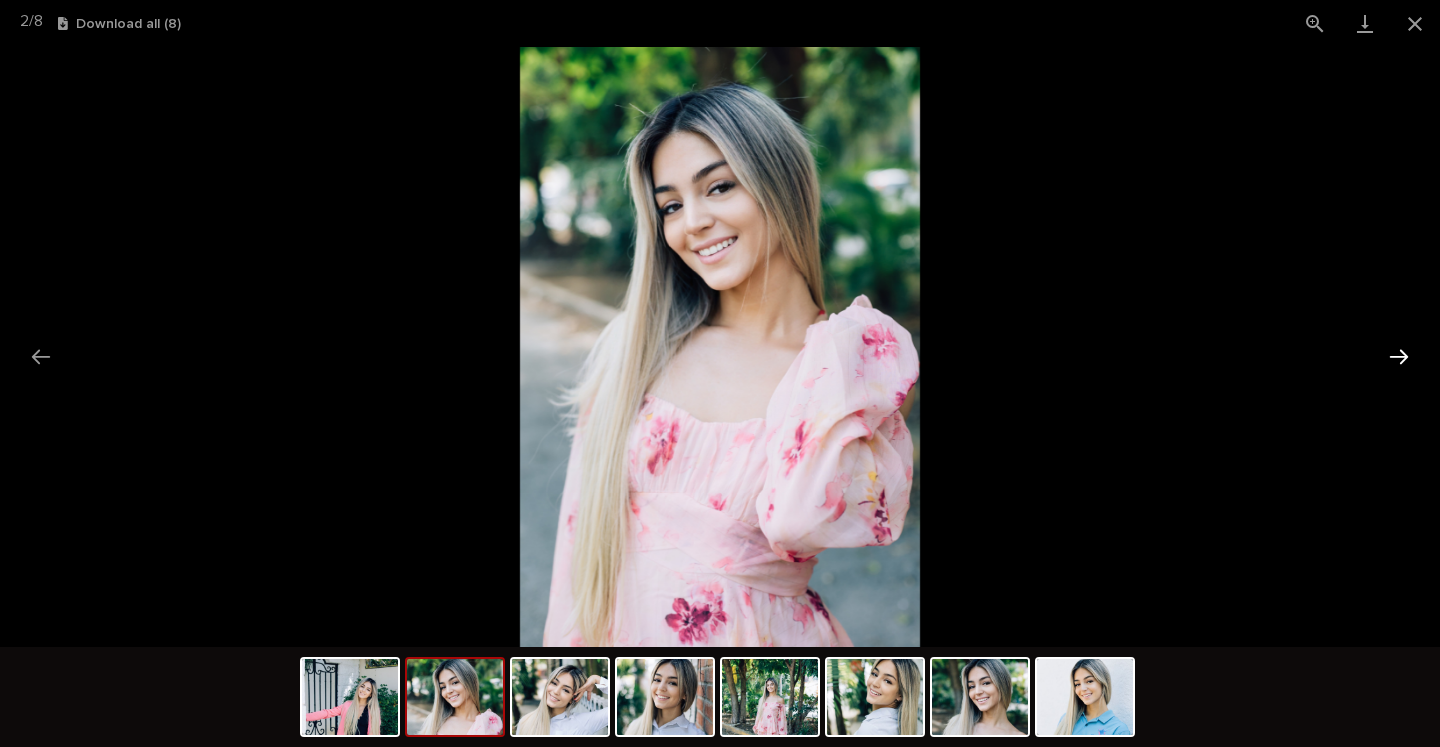 click at bounding box center (1399, 356) 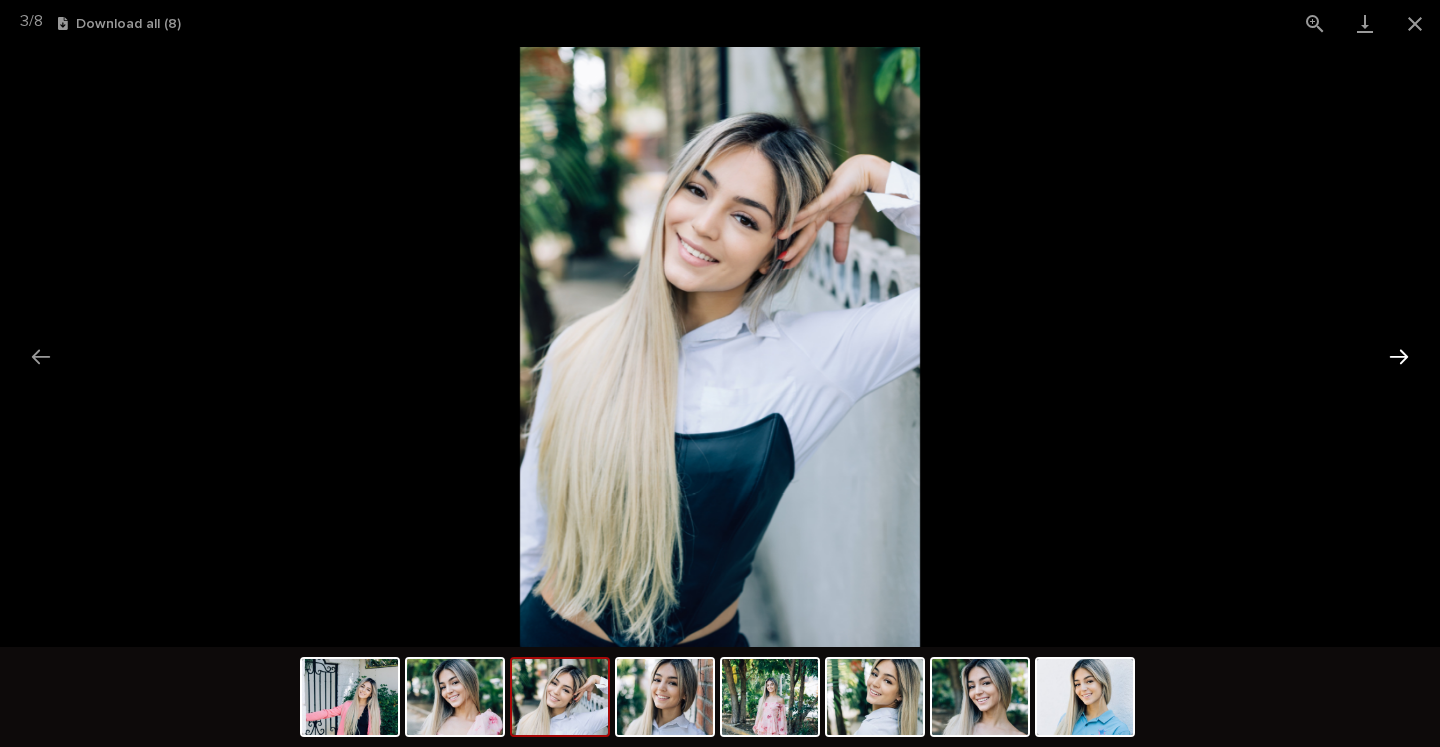 click at bounding box center (1399, 356) 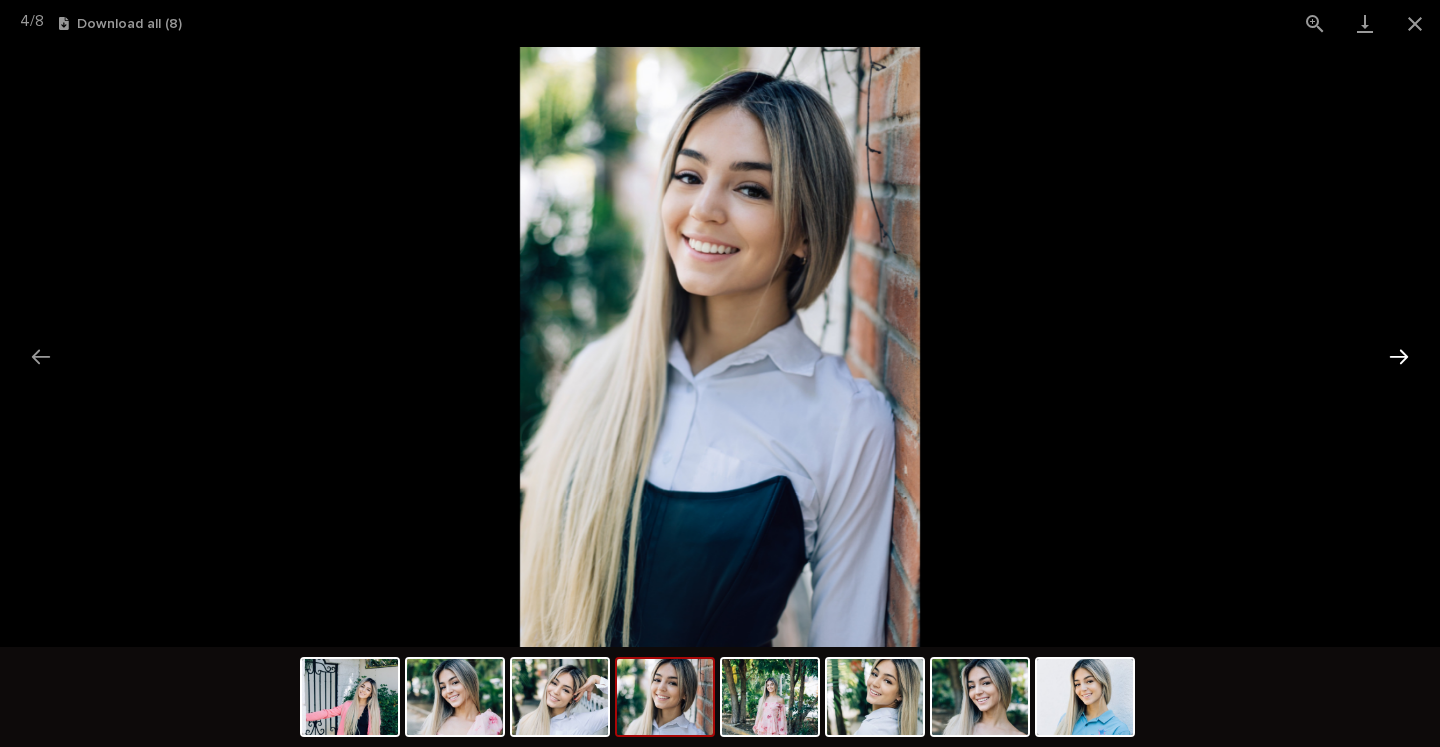 click at bounding box center [1399, 356] 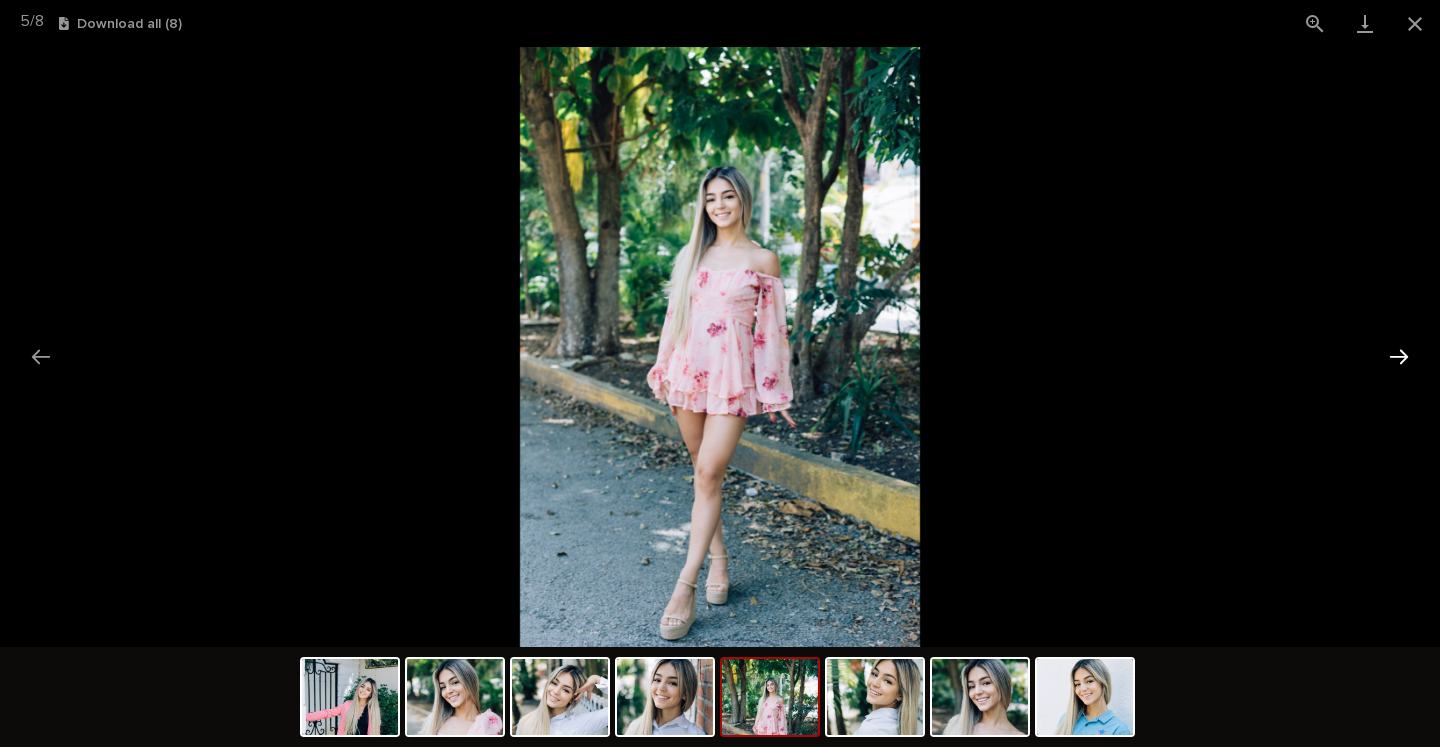 click at bounding box center (1399, 356) 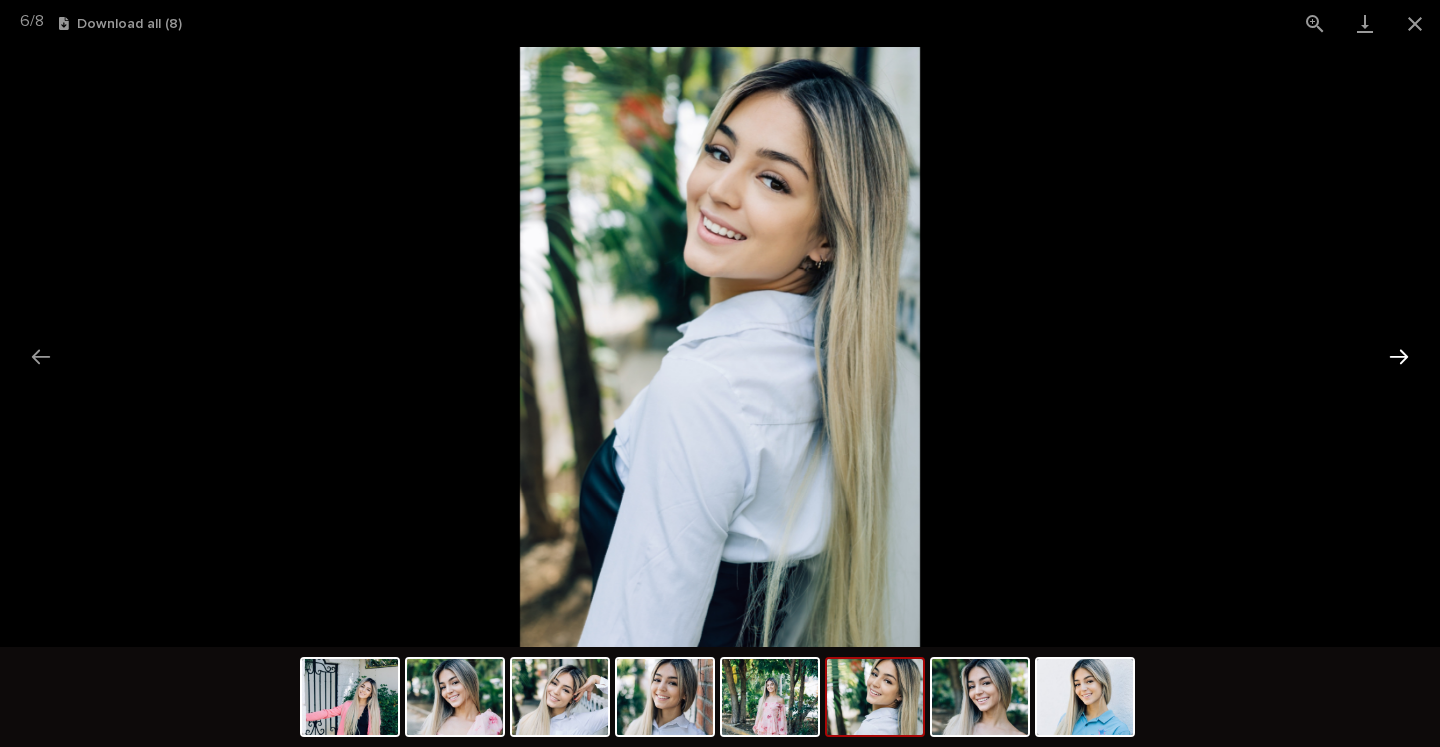 click at bounding box center [1399, 356] 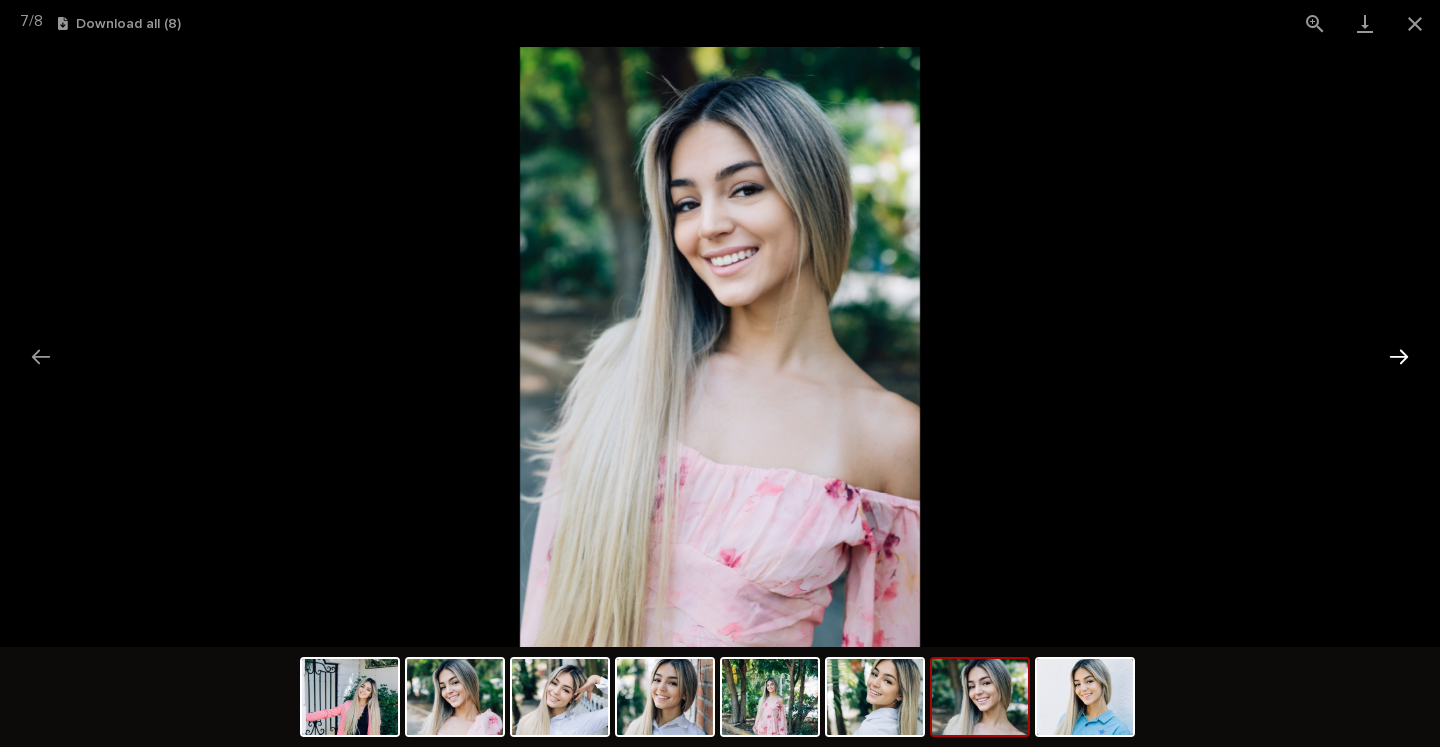 click at bounding box center (1399, 356) 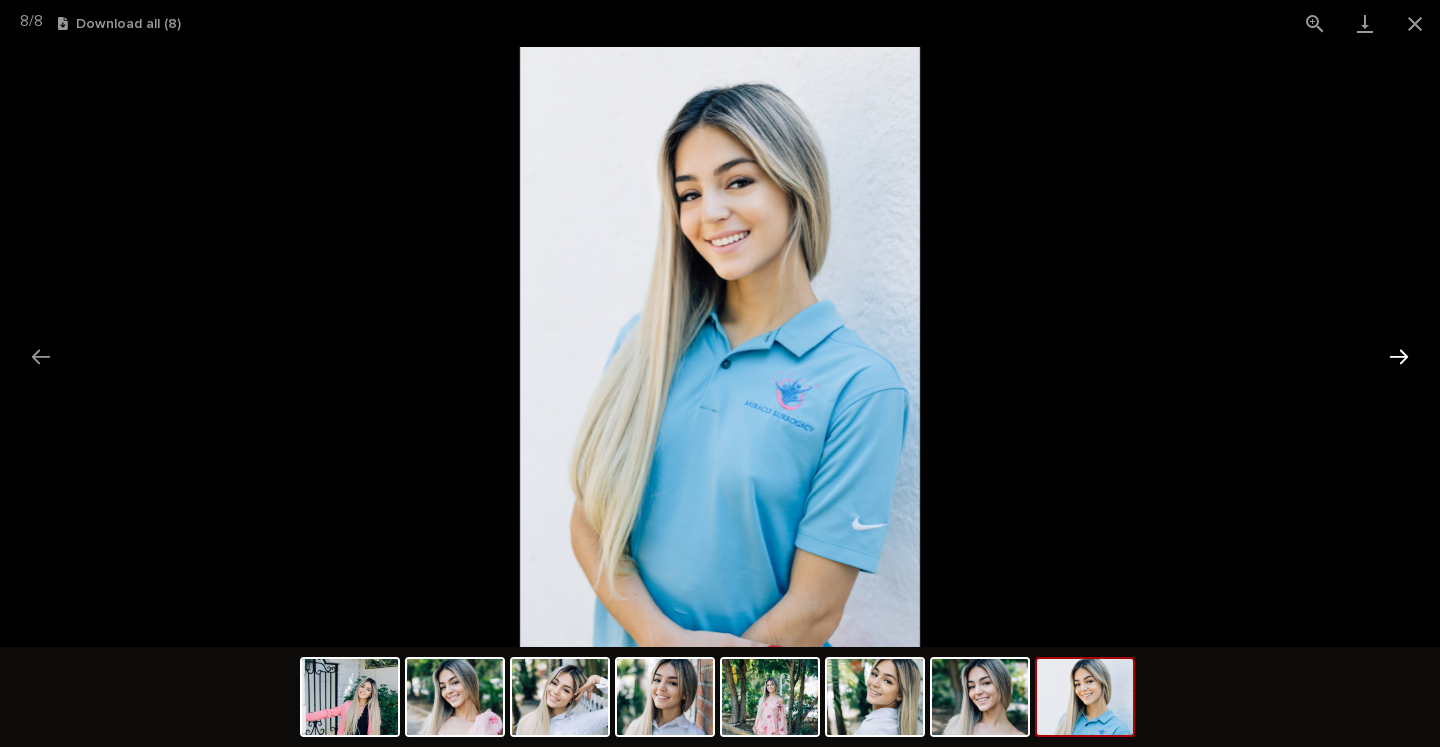 click at bounding box center (1399, 356) 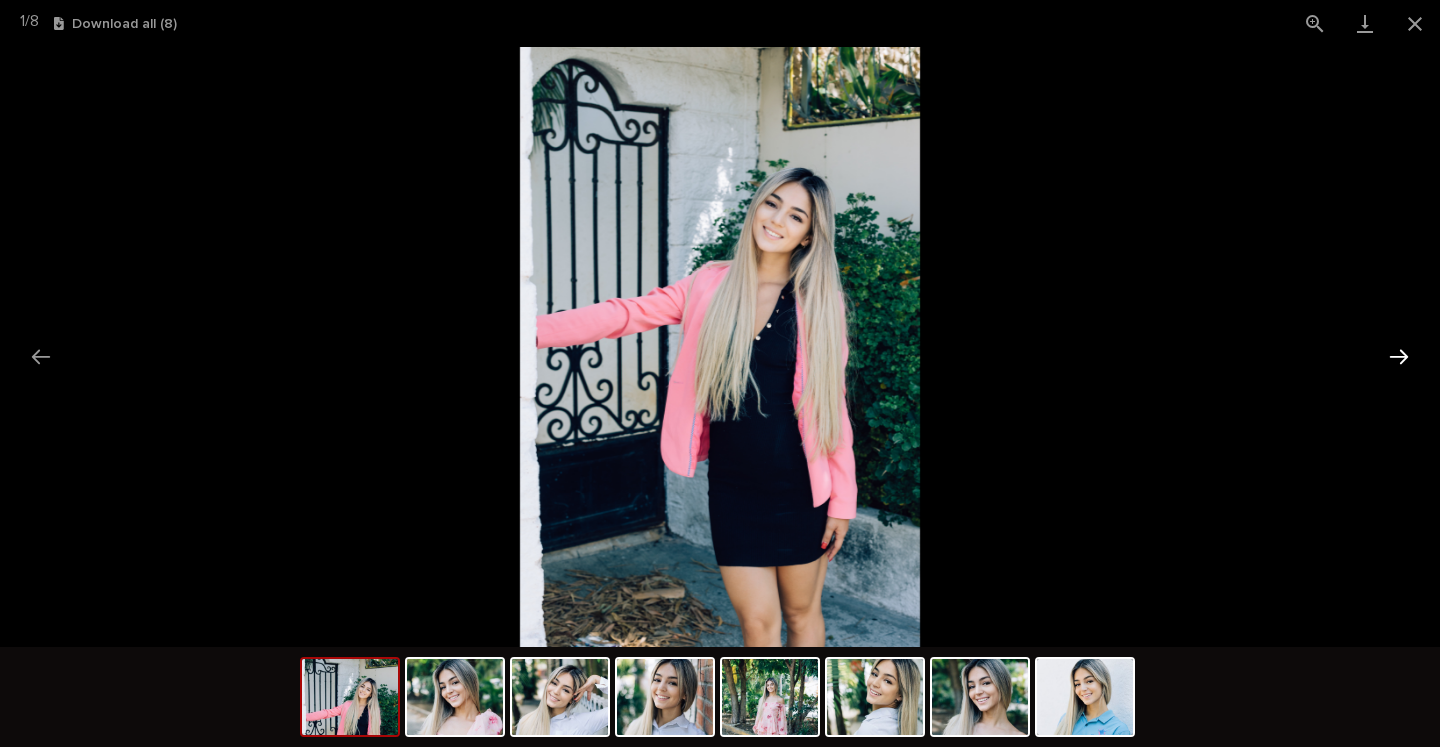 click at bounding box center [1399, 356] 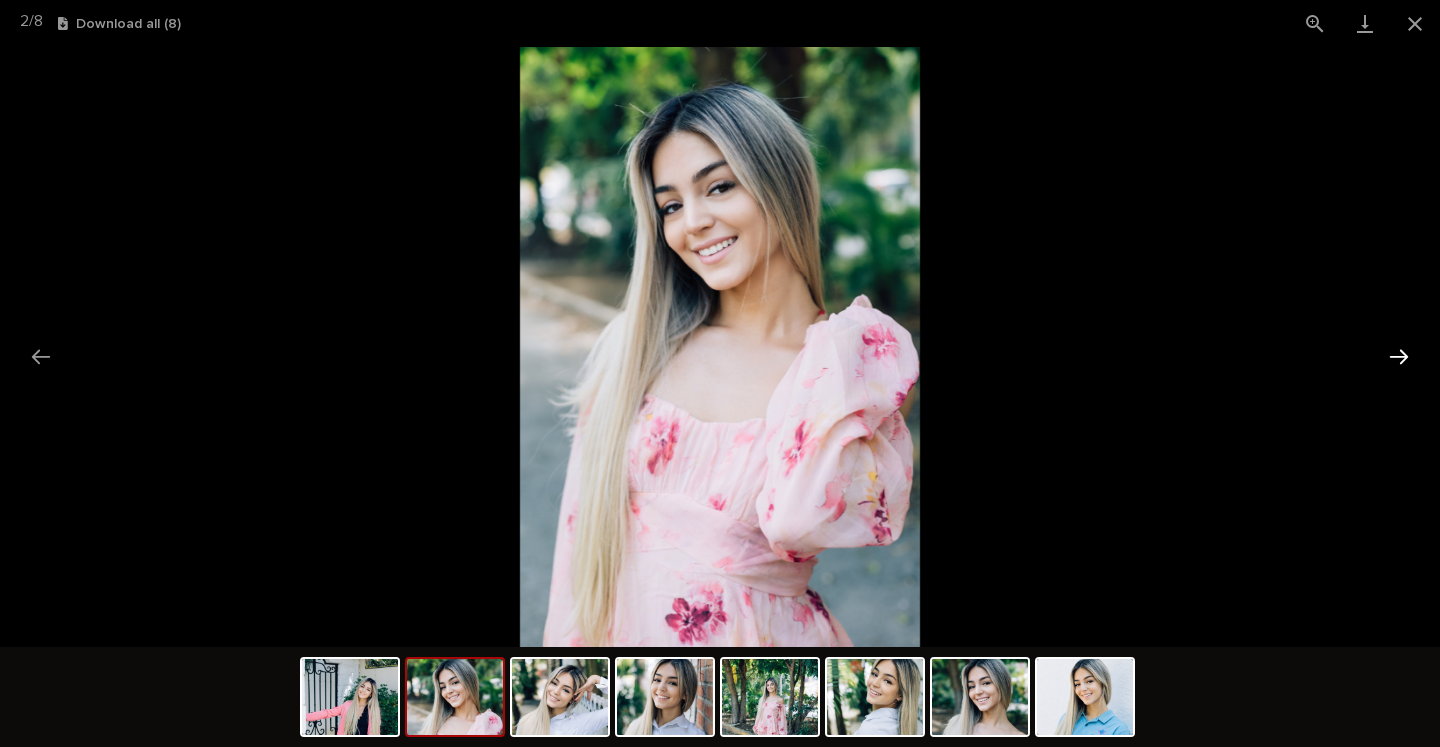 click at bounding box center (1399, 356) 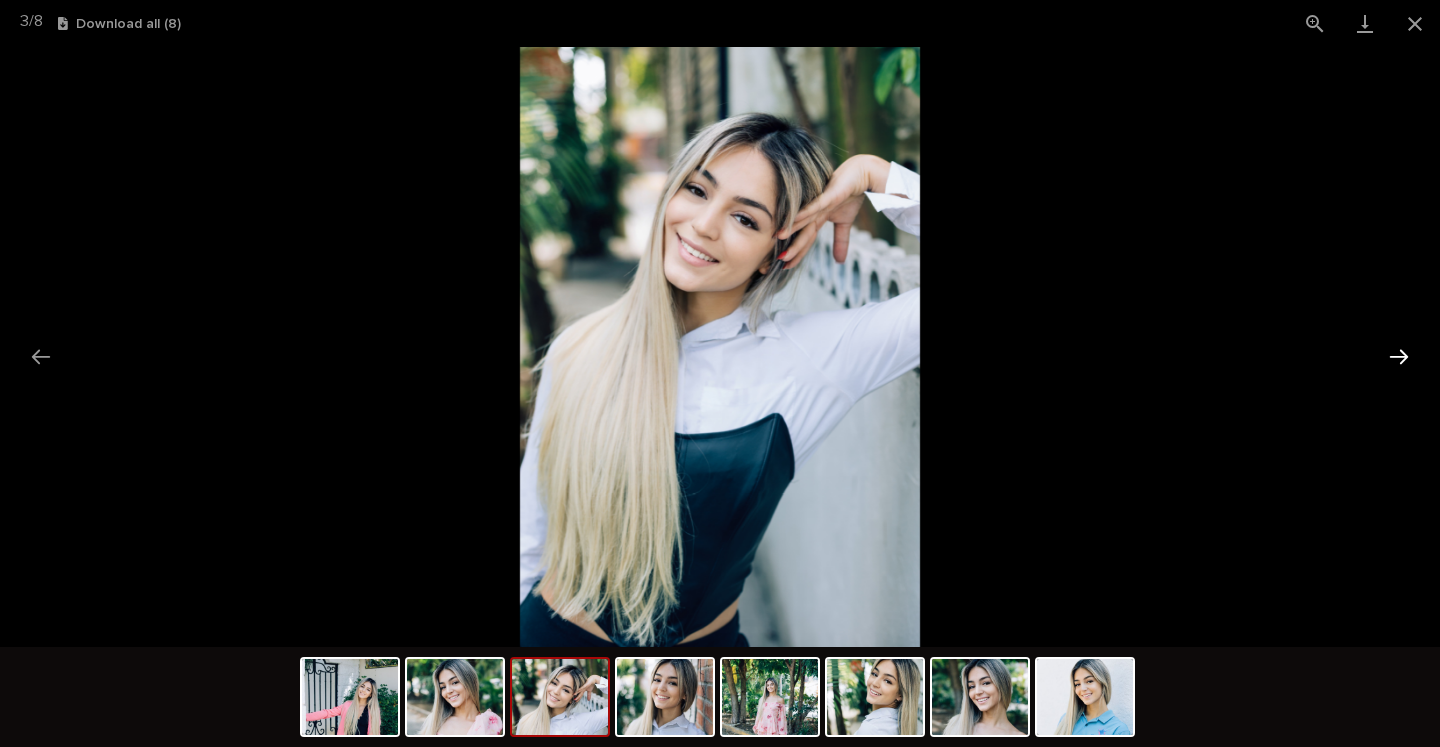 click at bounding box center (1399, 356) 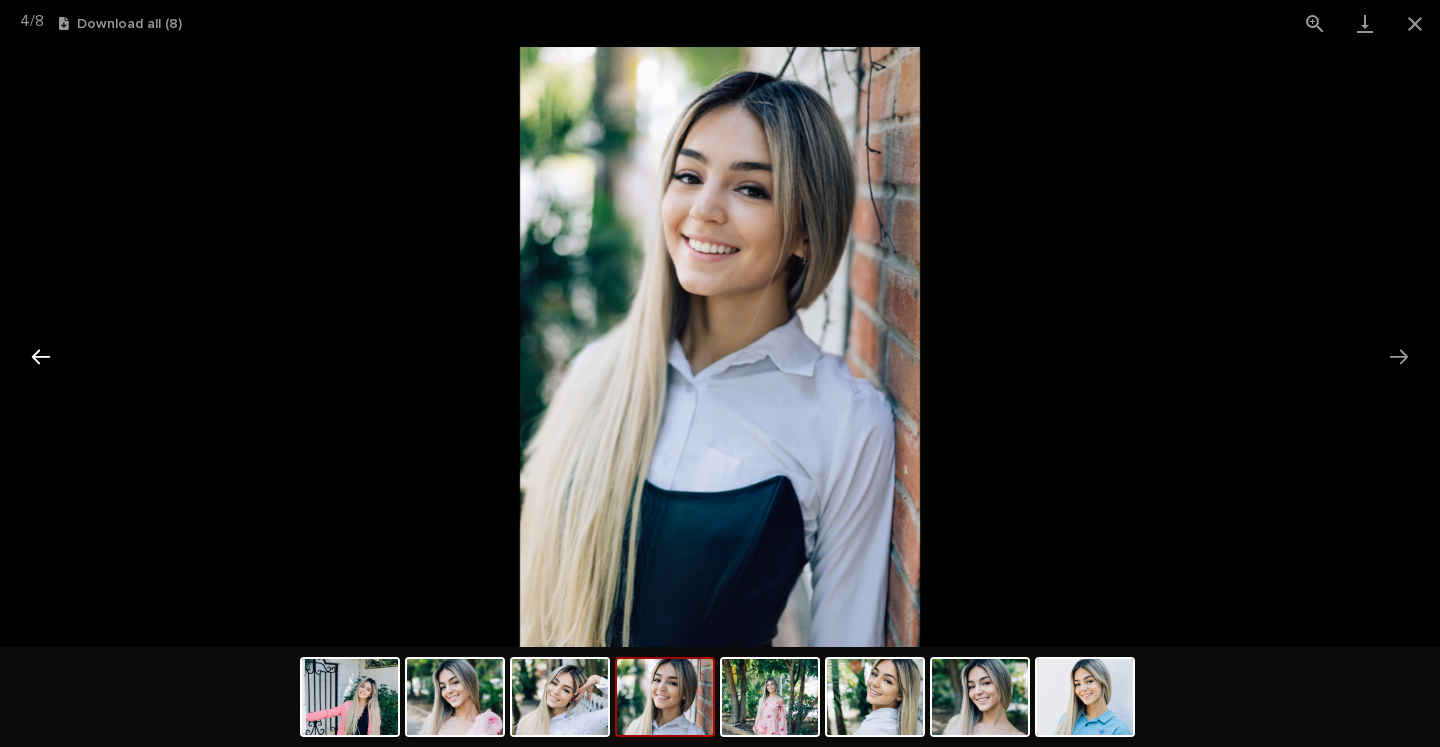click at bounding box center [41, 356] 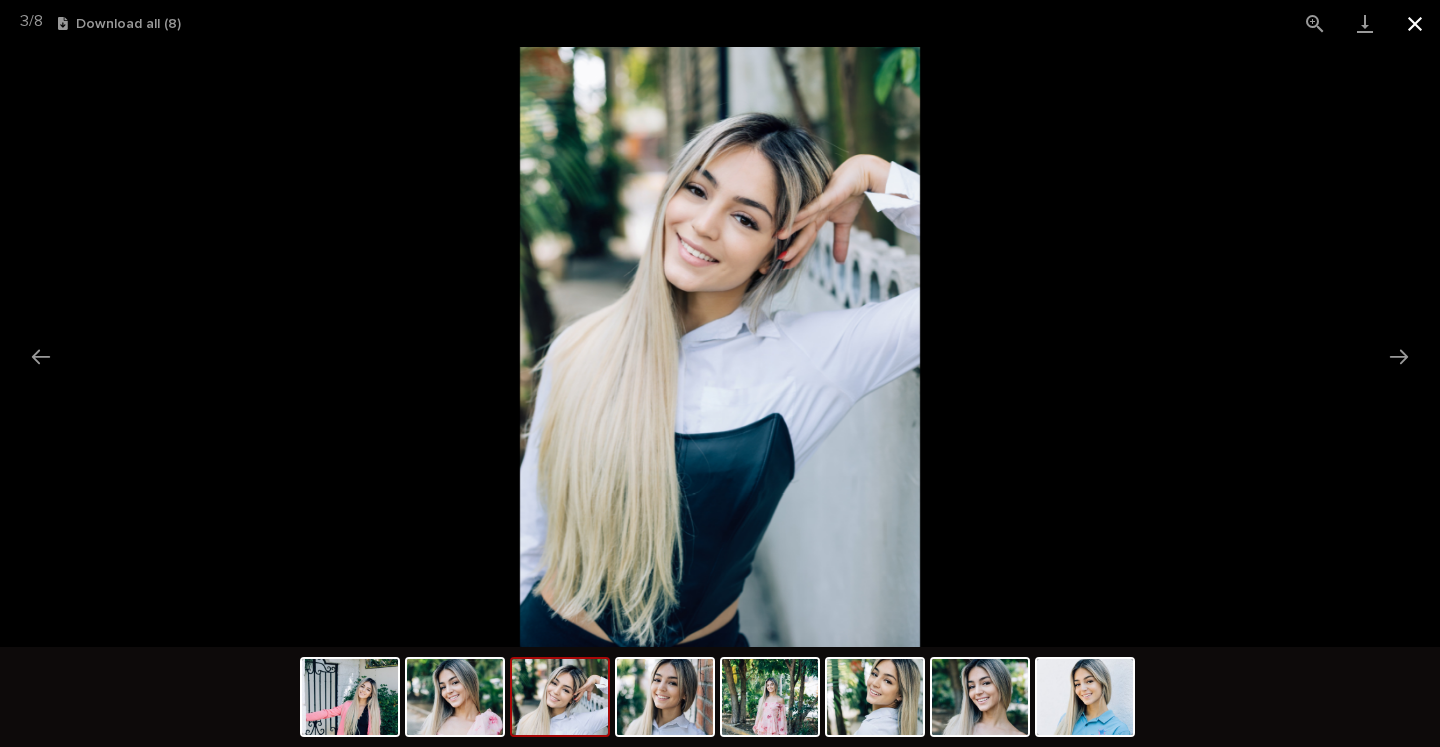 click at bounding box center (1415, 23) 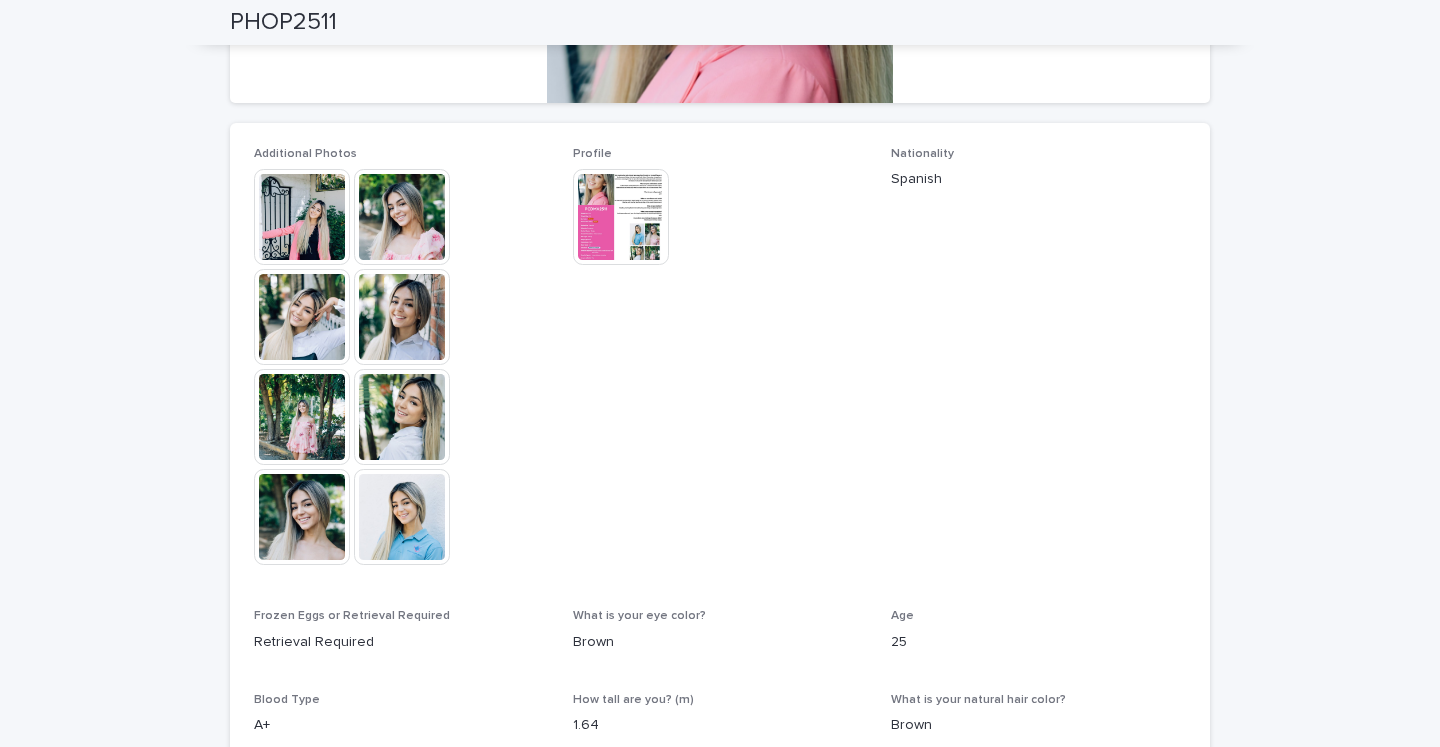 scroll, scrollTop: 509, scrollLeft: 0, axis: vertical 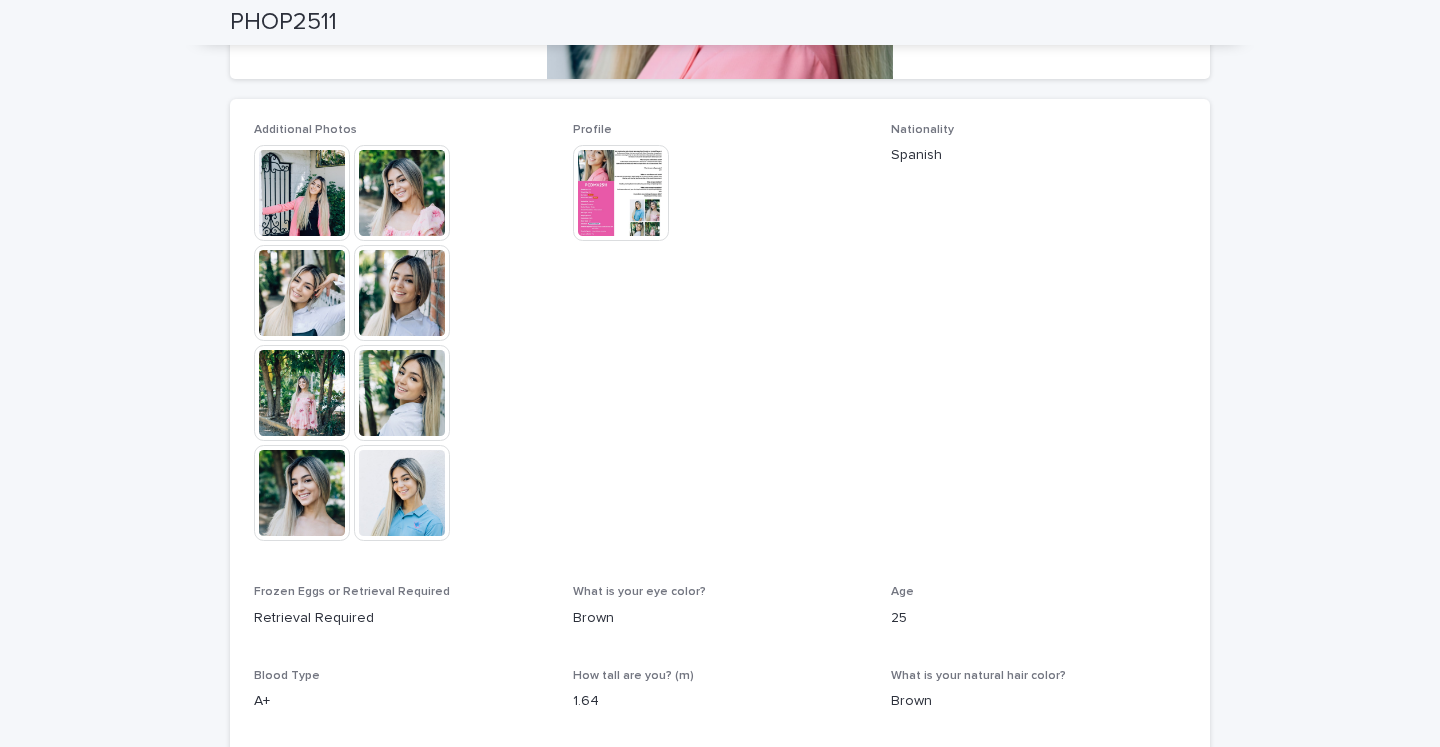 click at bounding box center [621, 193] 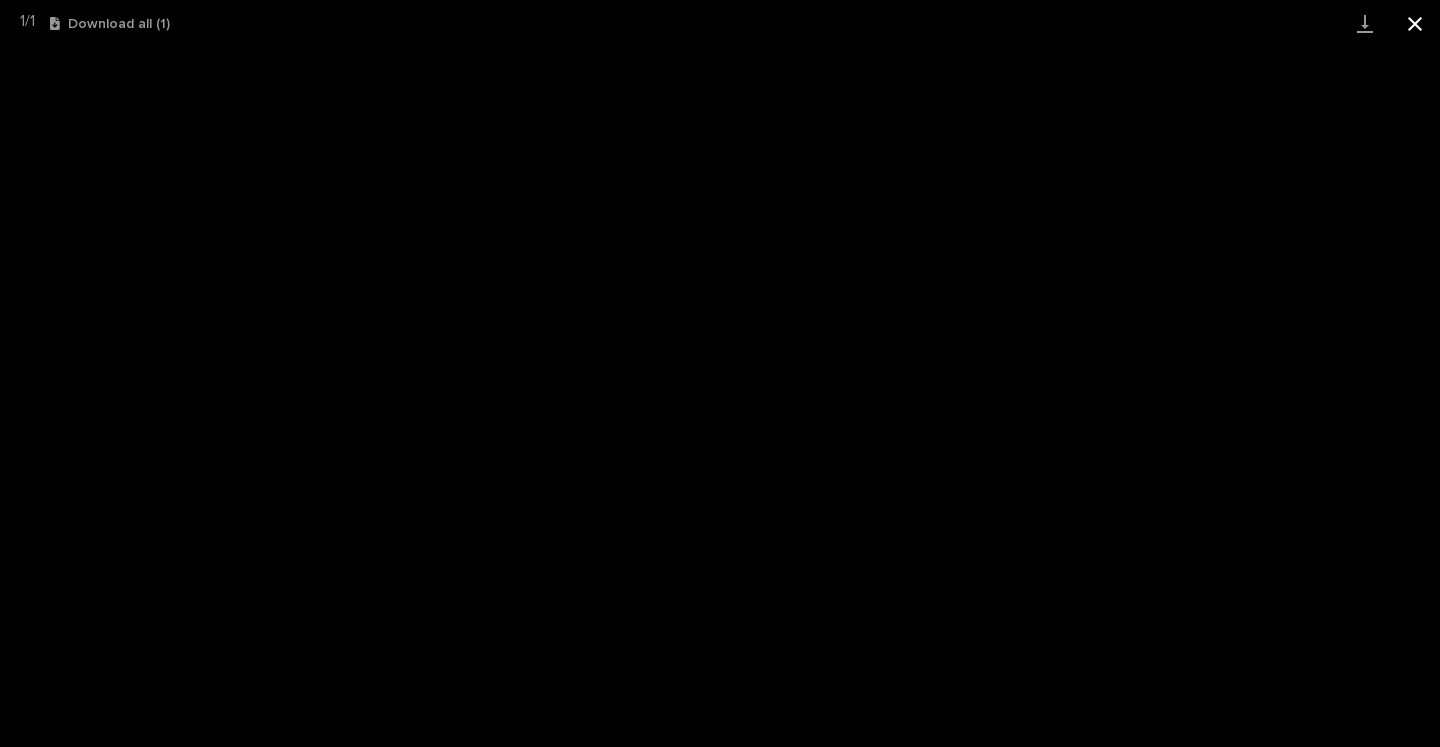 click at bounding box center (1415, 23) 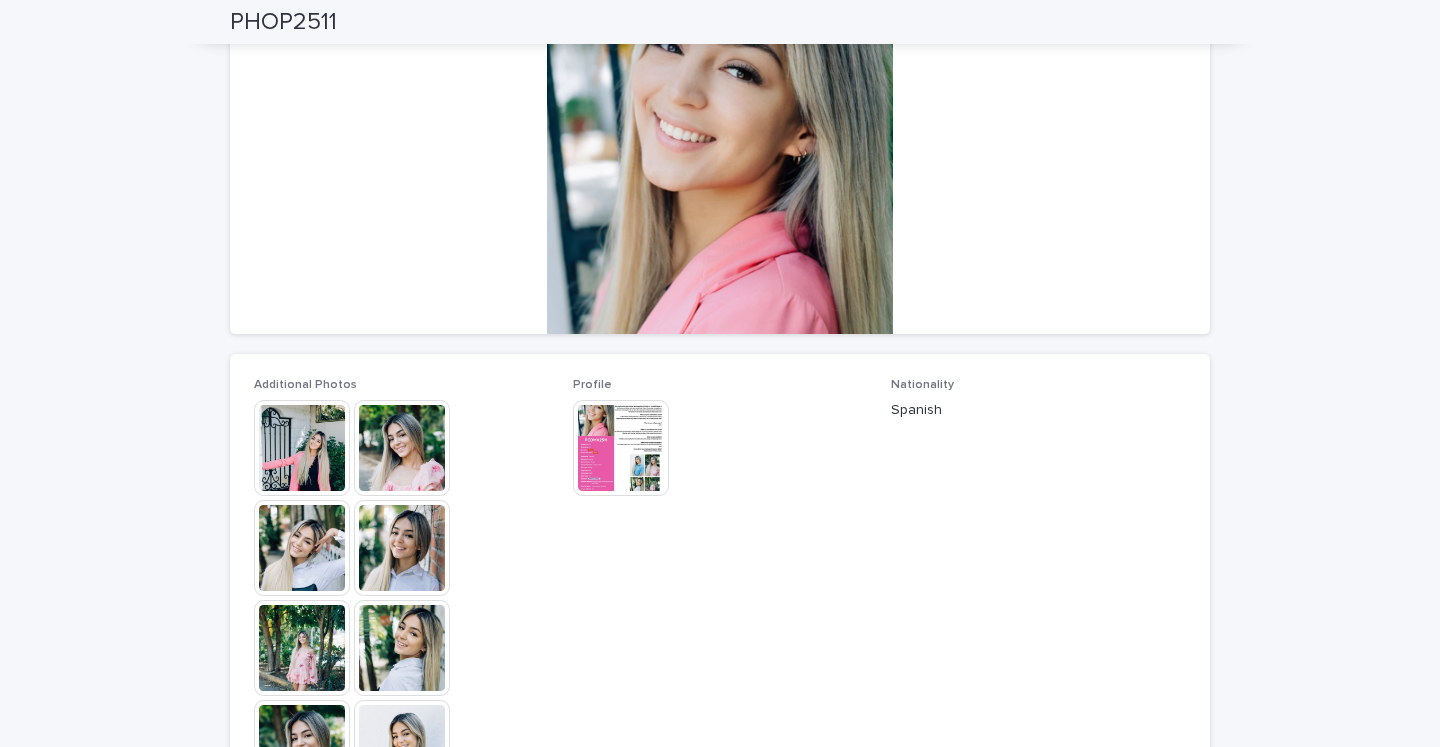 scroll, scrollTop: 0, scrollLeft: 0, axis: both 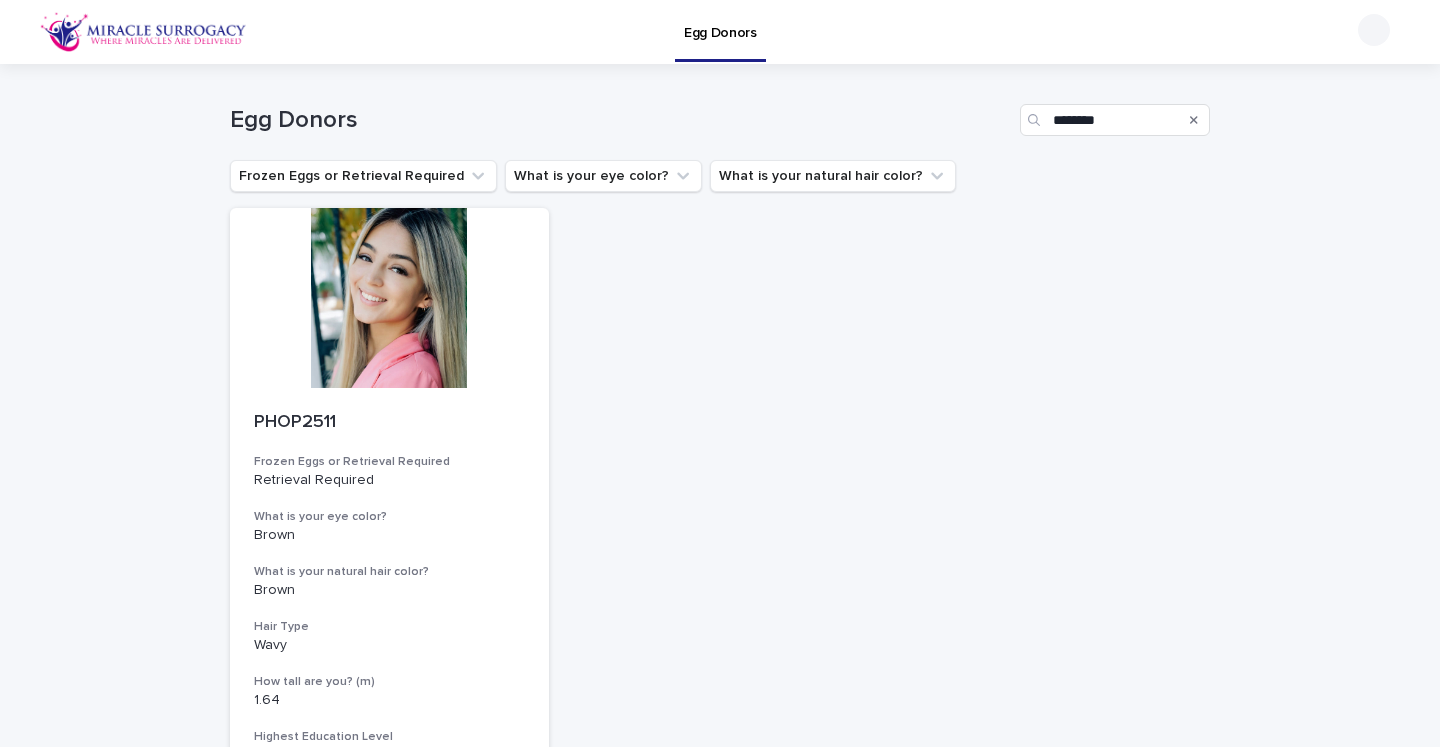 click 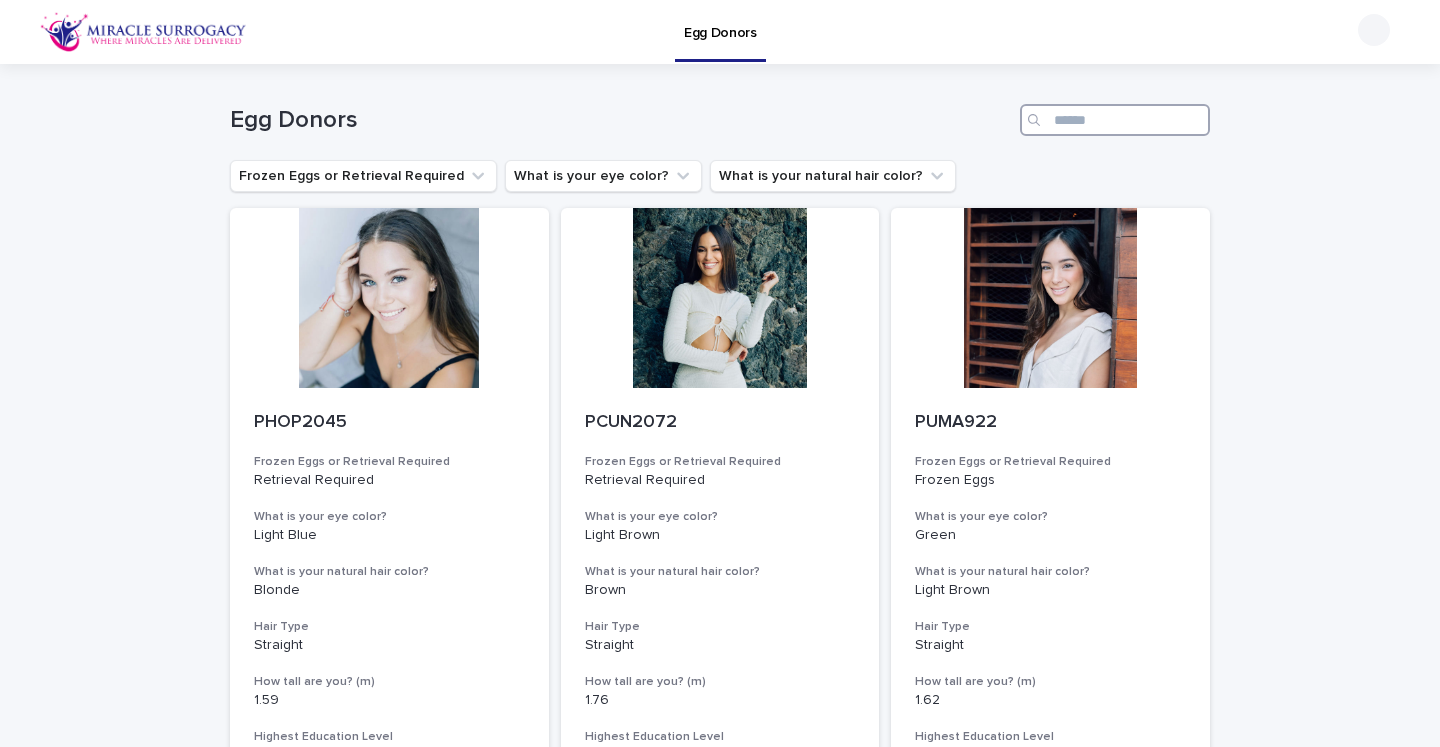 click at bounding box center (1115, 120) 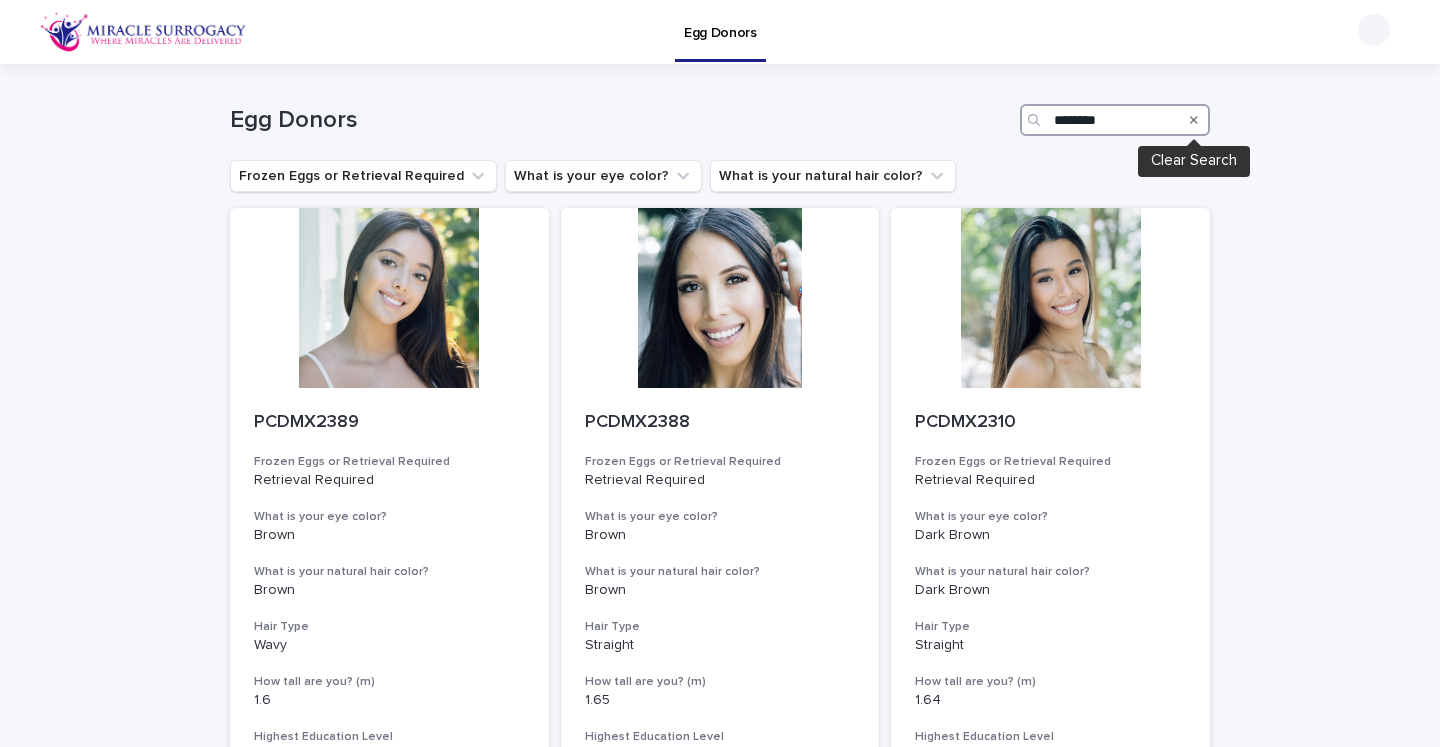 type on "*********" 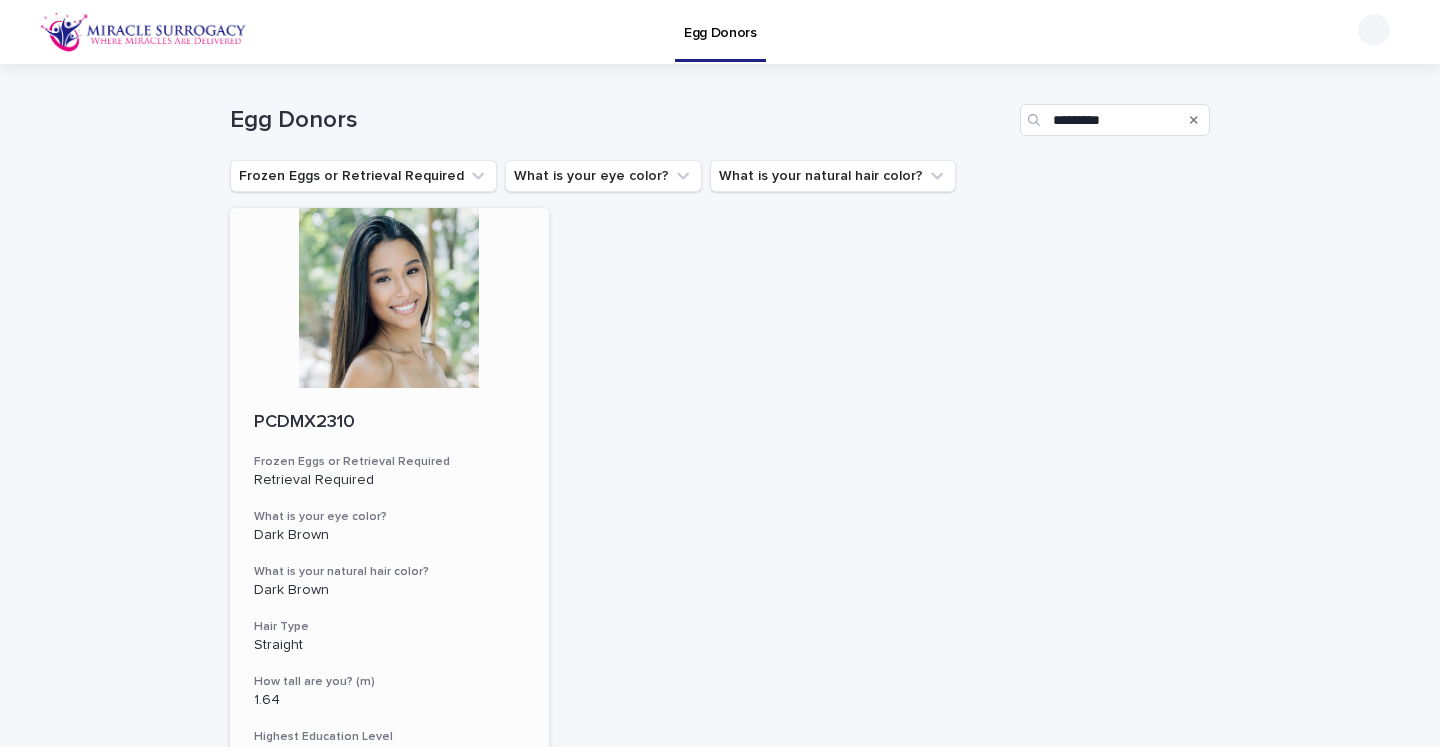 click at bounding box center [389, 298] 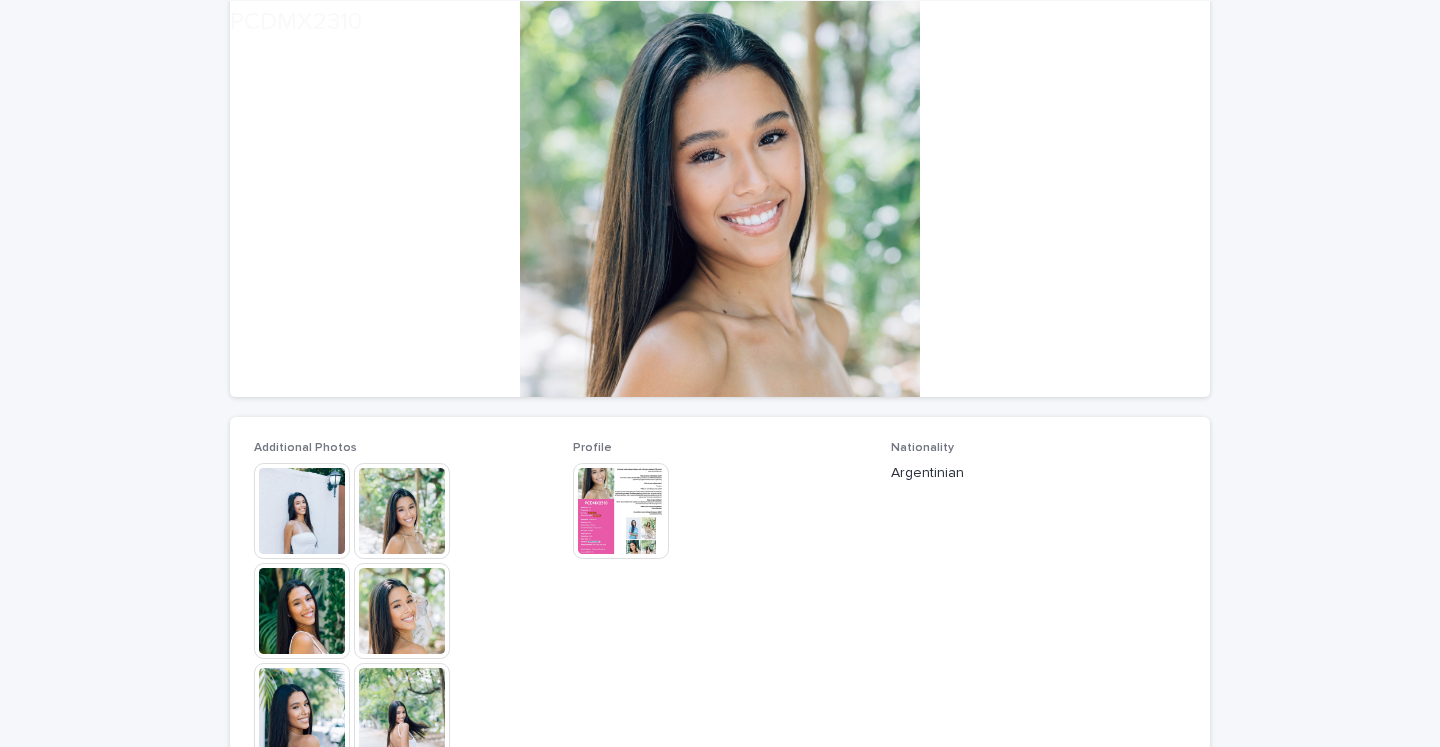 scroll, scrollTop: 224, scrollLeft: 0, axis: vertical 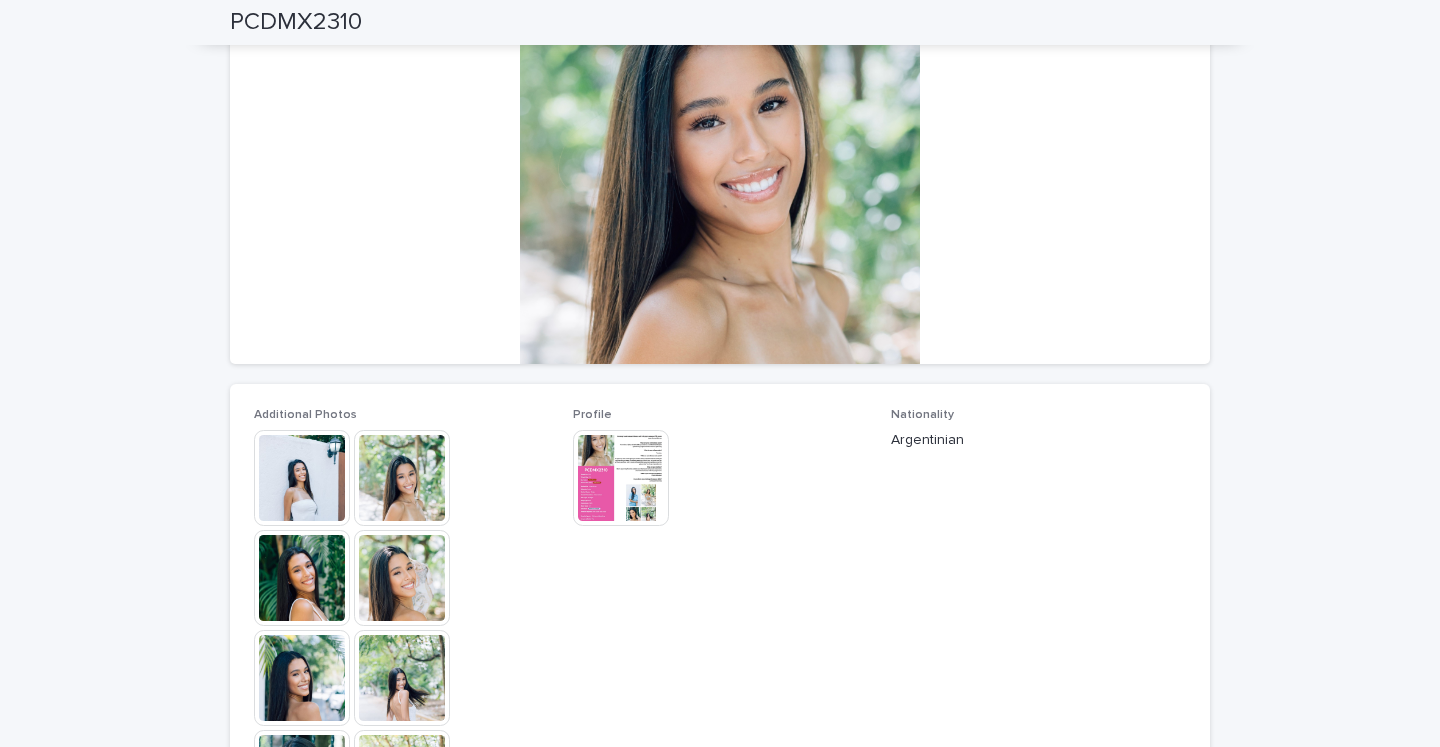 click at bounding box center (302, 478) 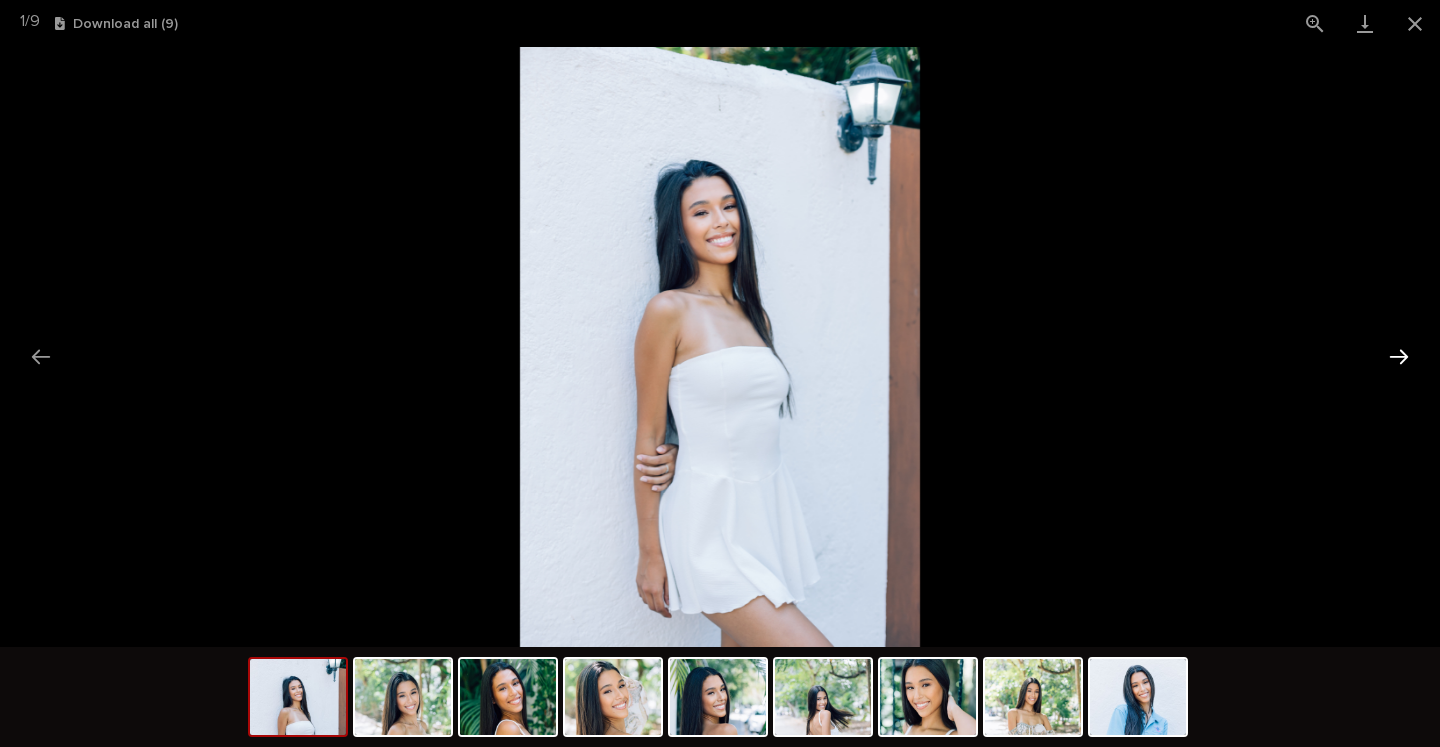click at bounding box center (1399, 356) 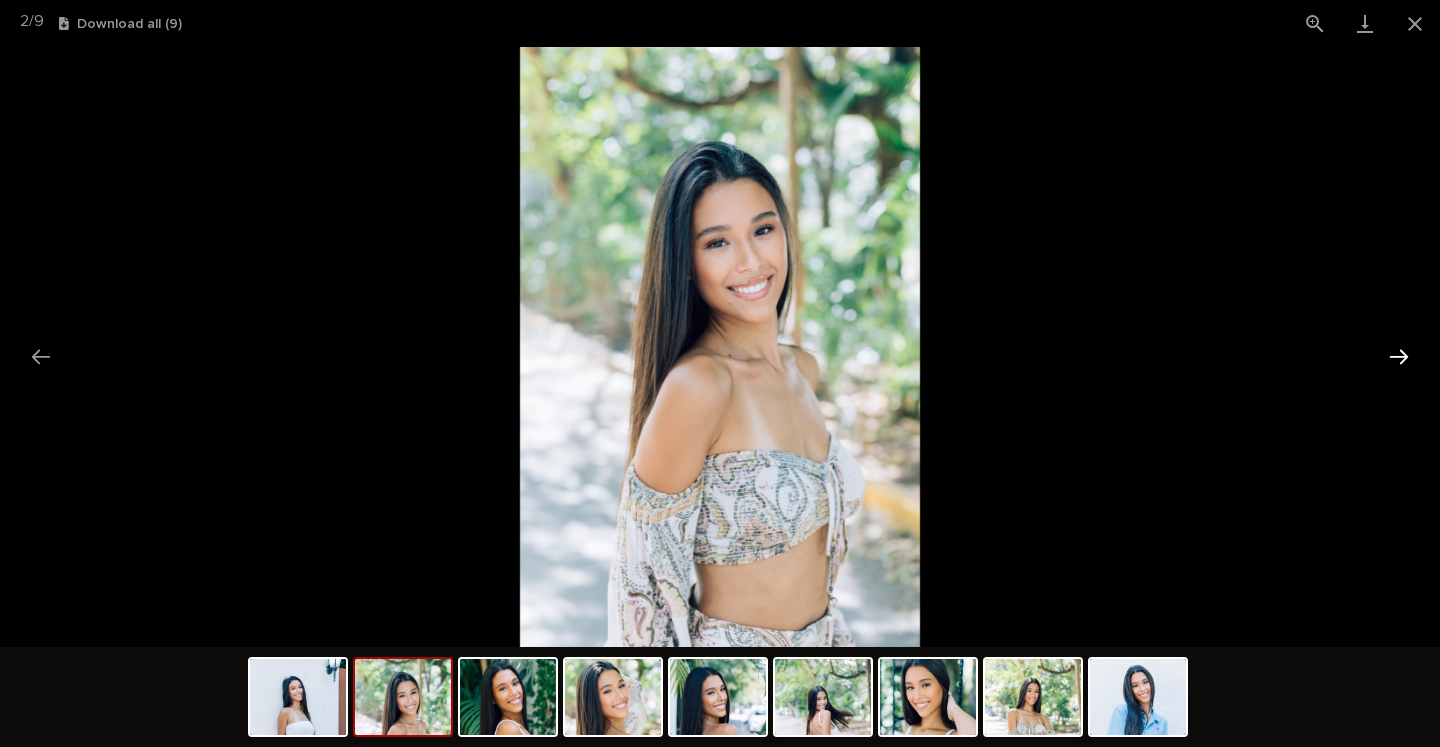 click at bounding box center [1399, 356] 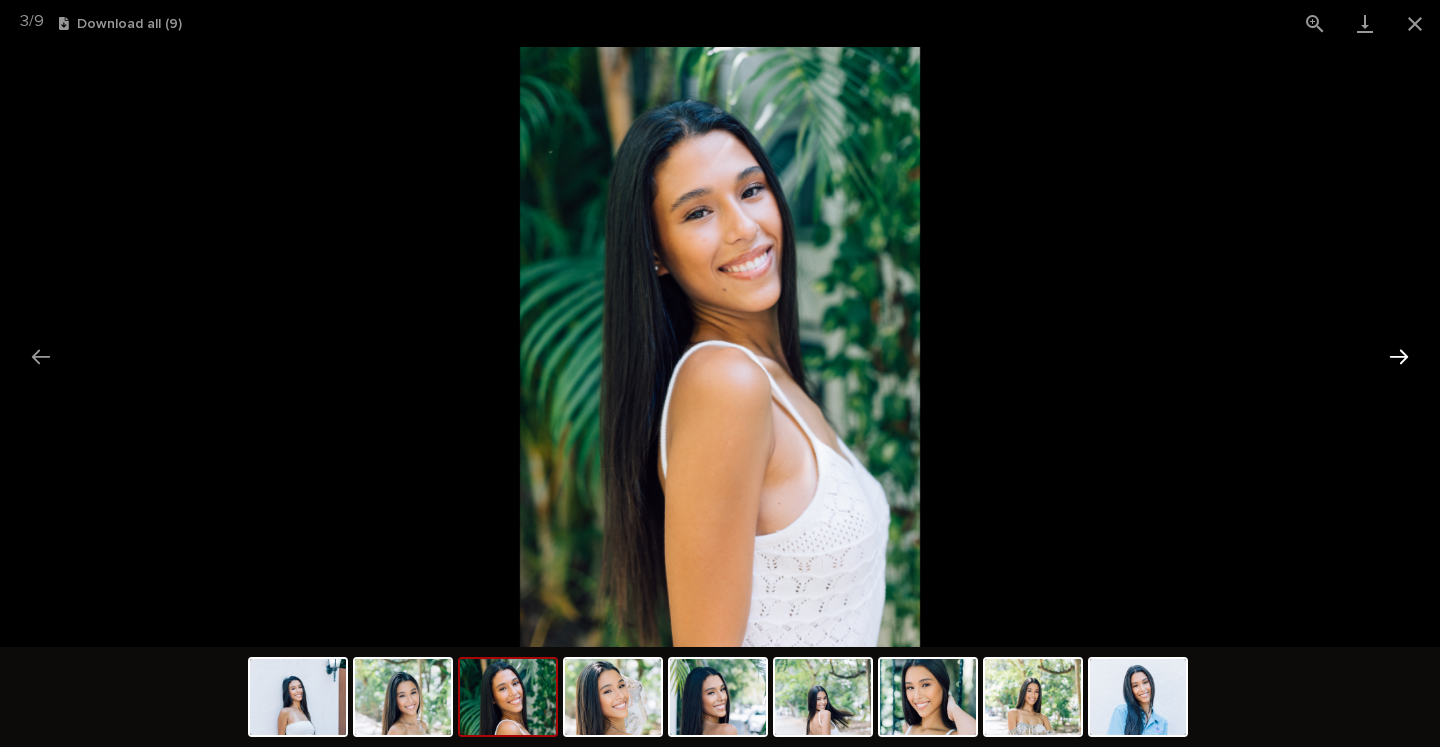 click at bounding box center (1399, 356) 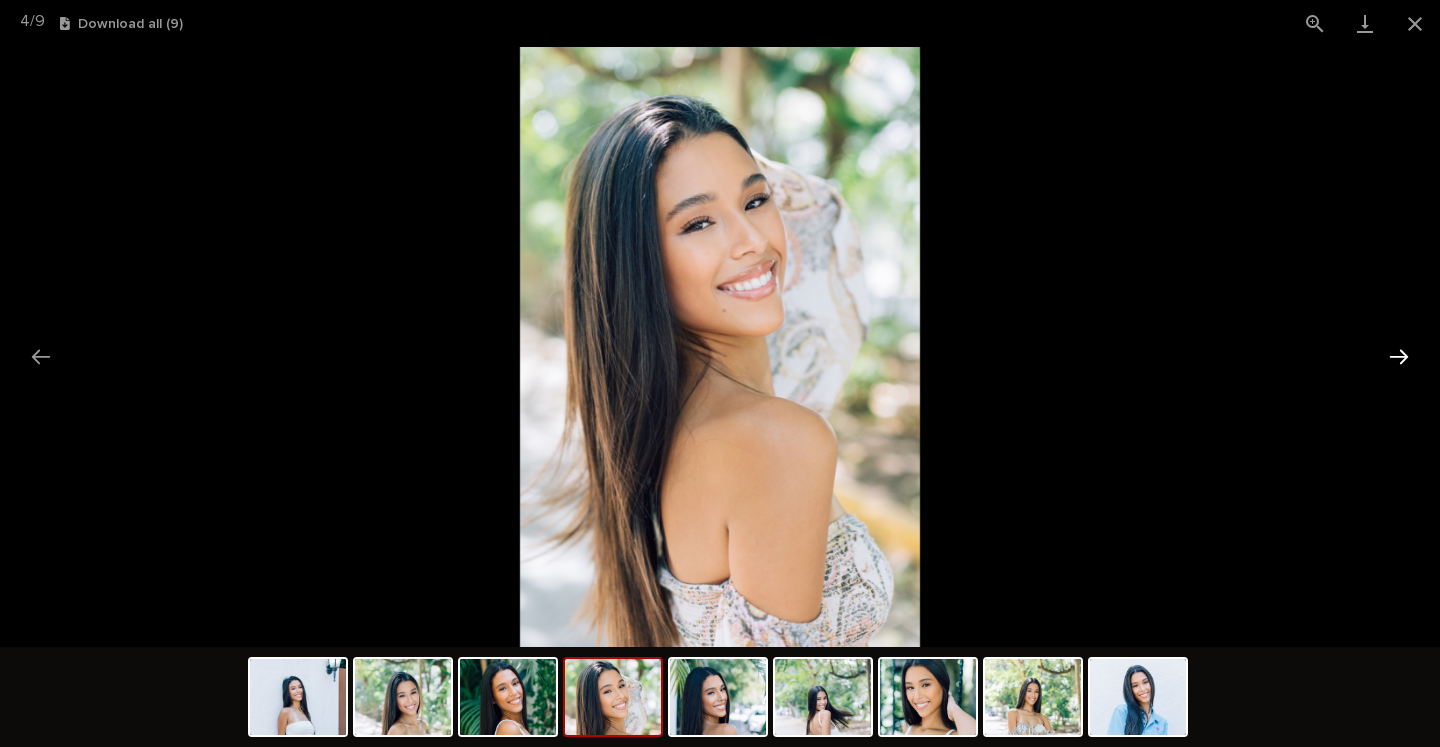 click at bounding box center [1399, 356] 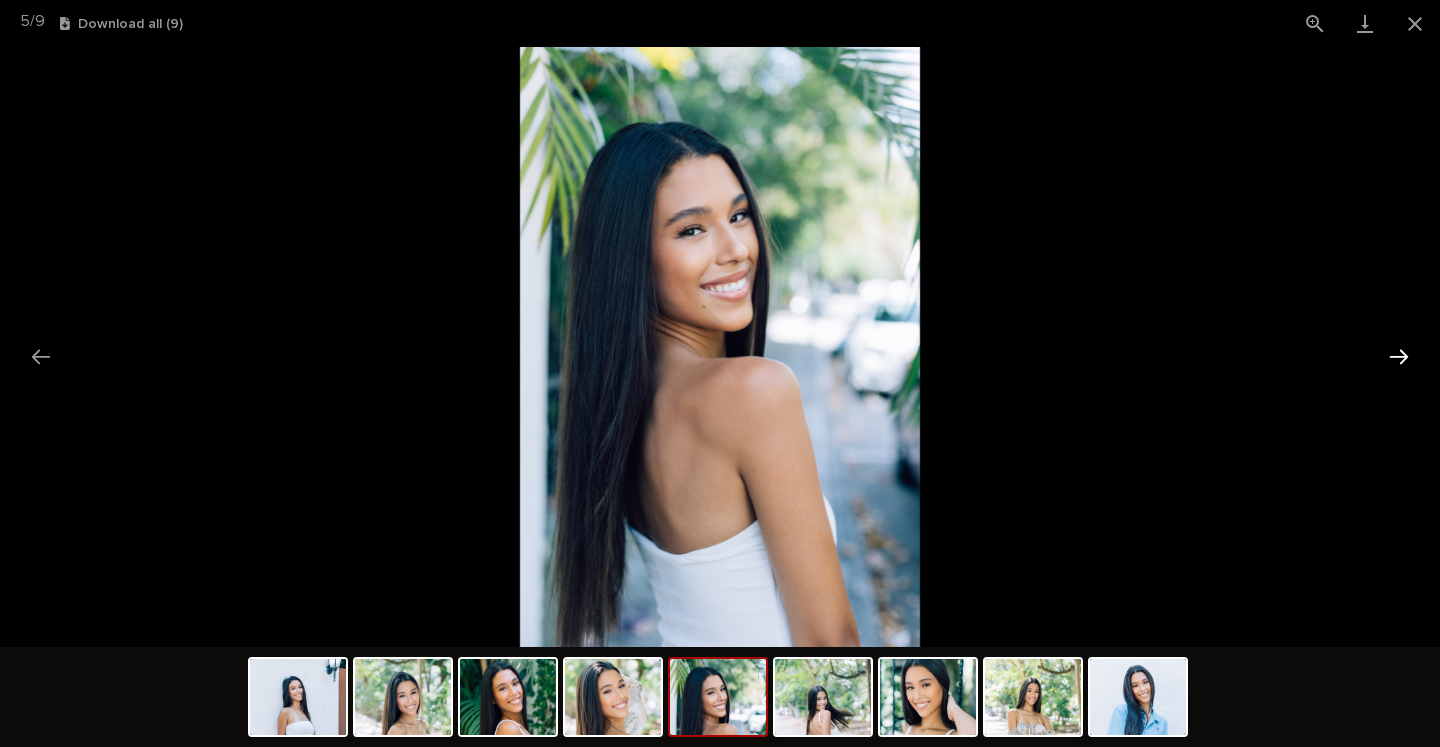 click at bounding box center [1399, 356] 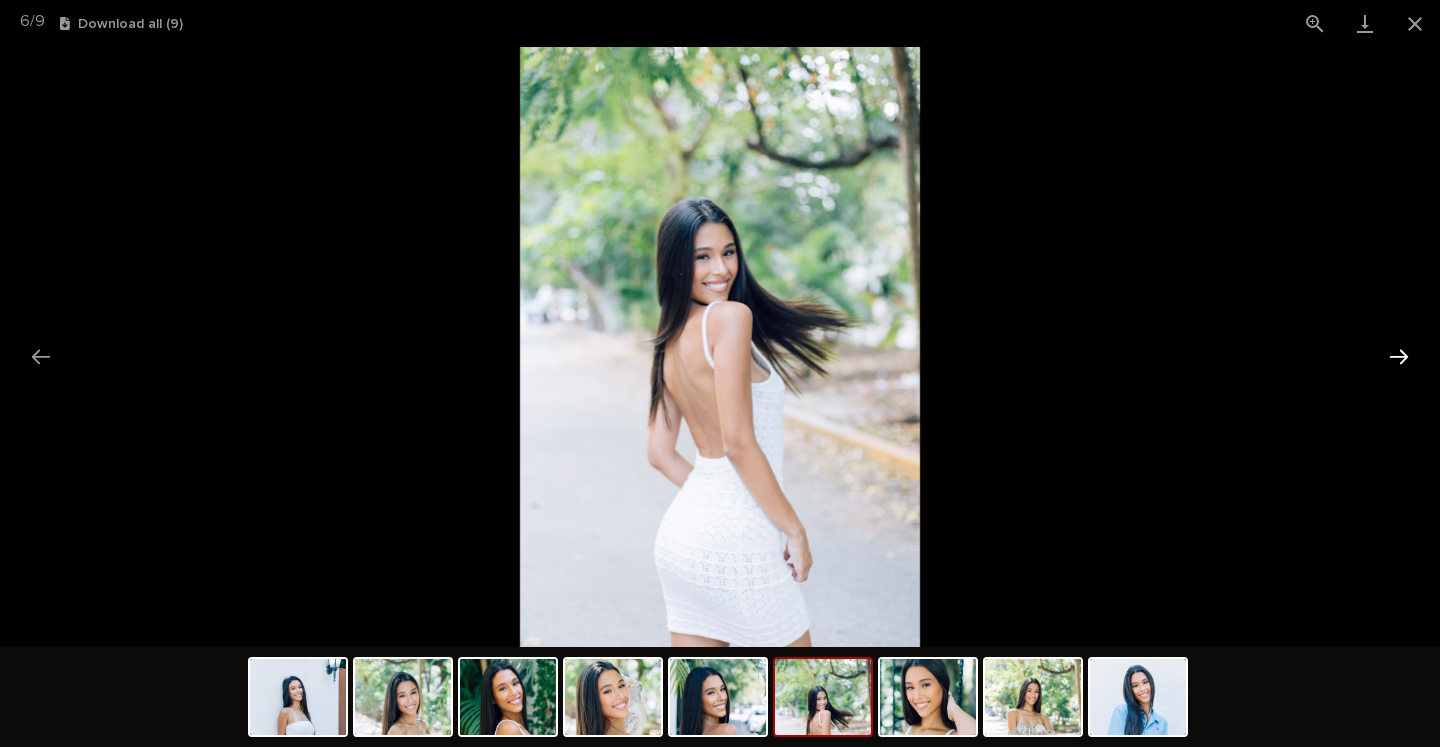 click at bounding box center (1399, 356) 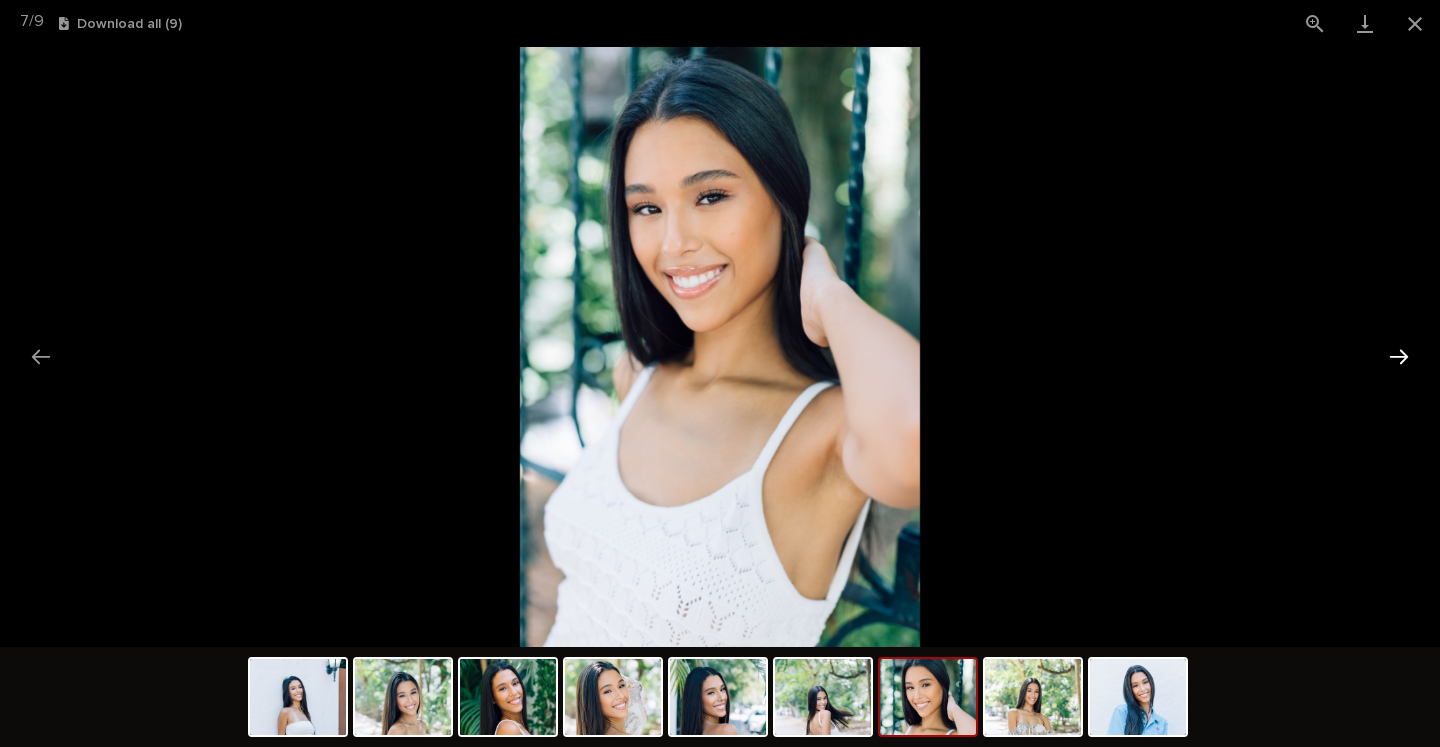 click at bounding box center [1399, 356] 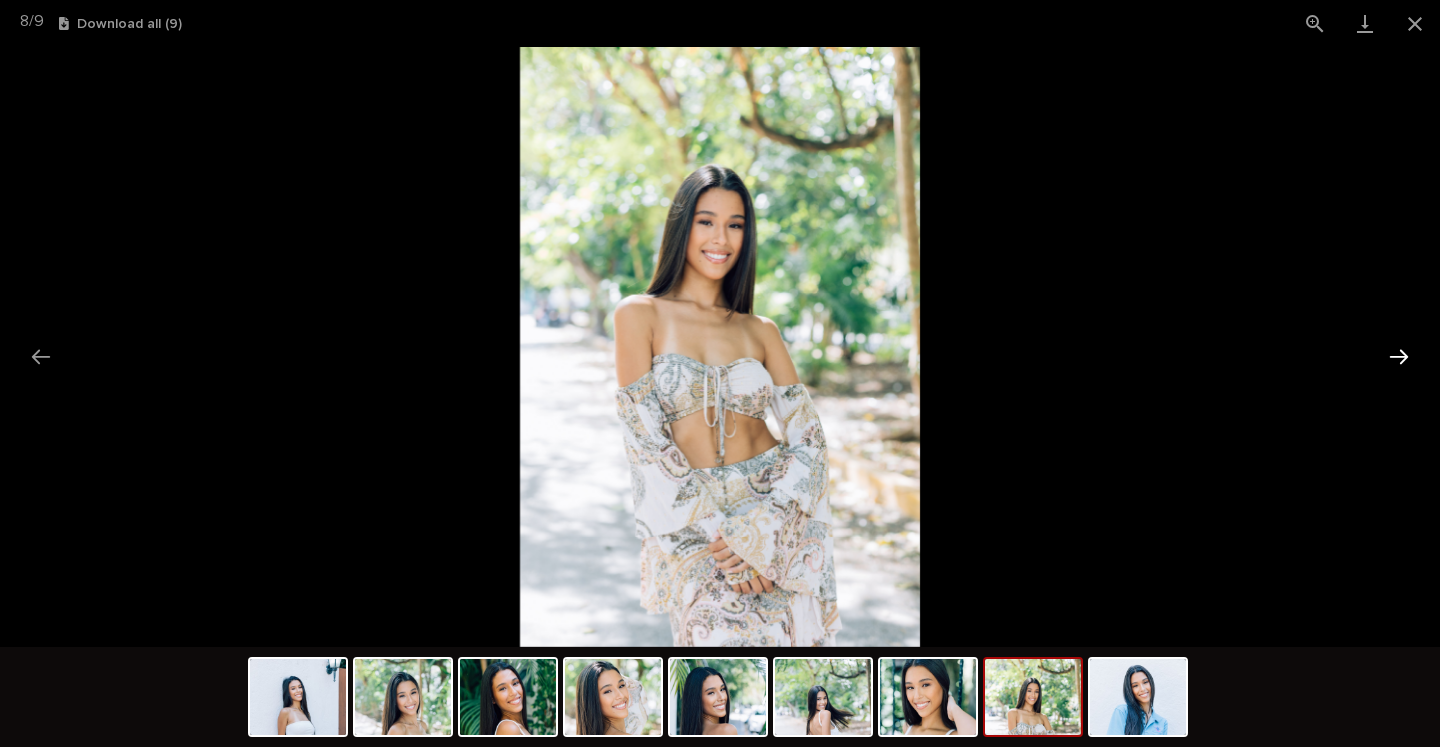 click at bounding box center [1399, 356] 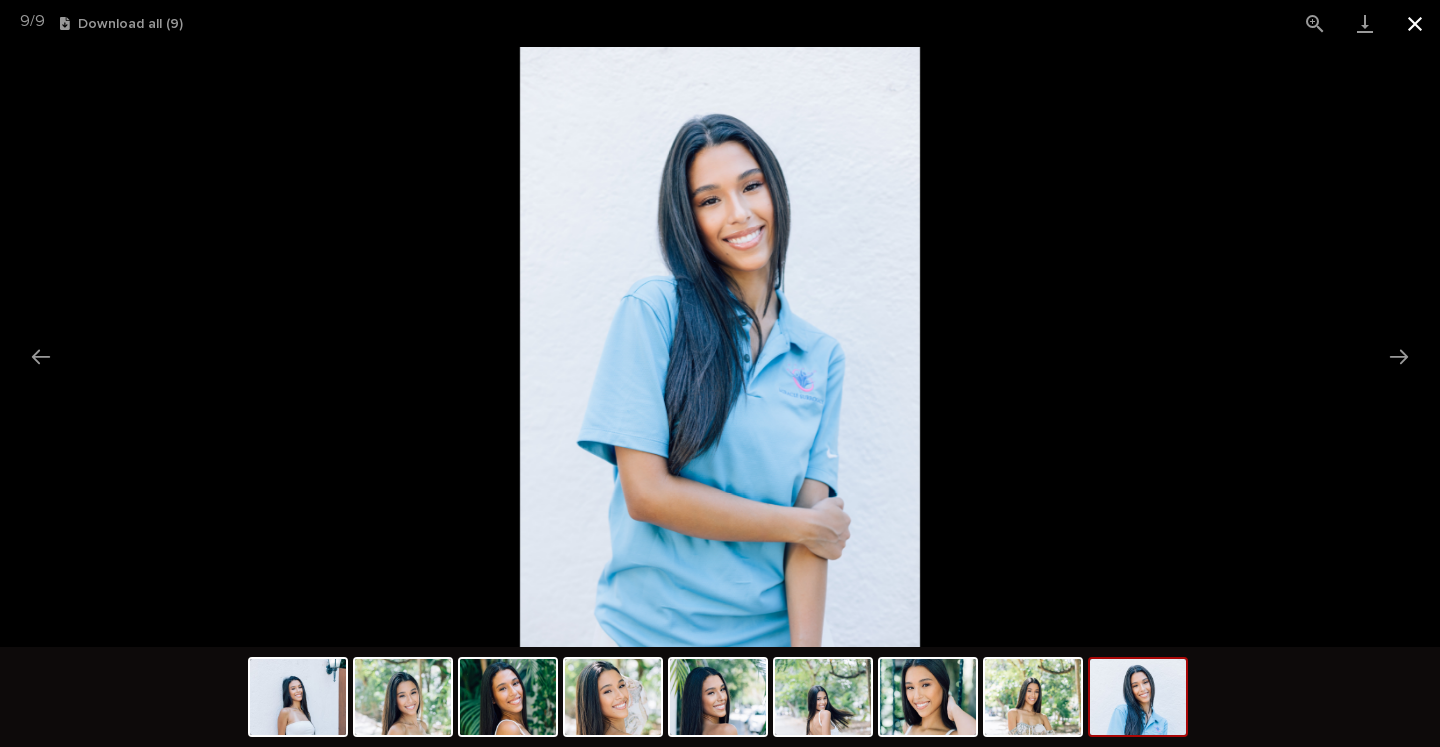 click at bounding box center (1415, 23) 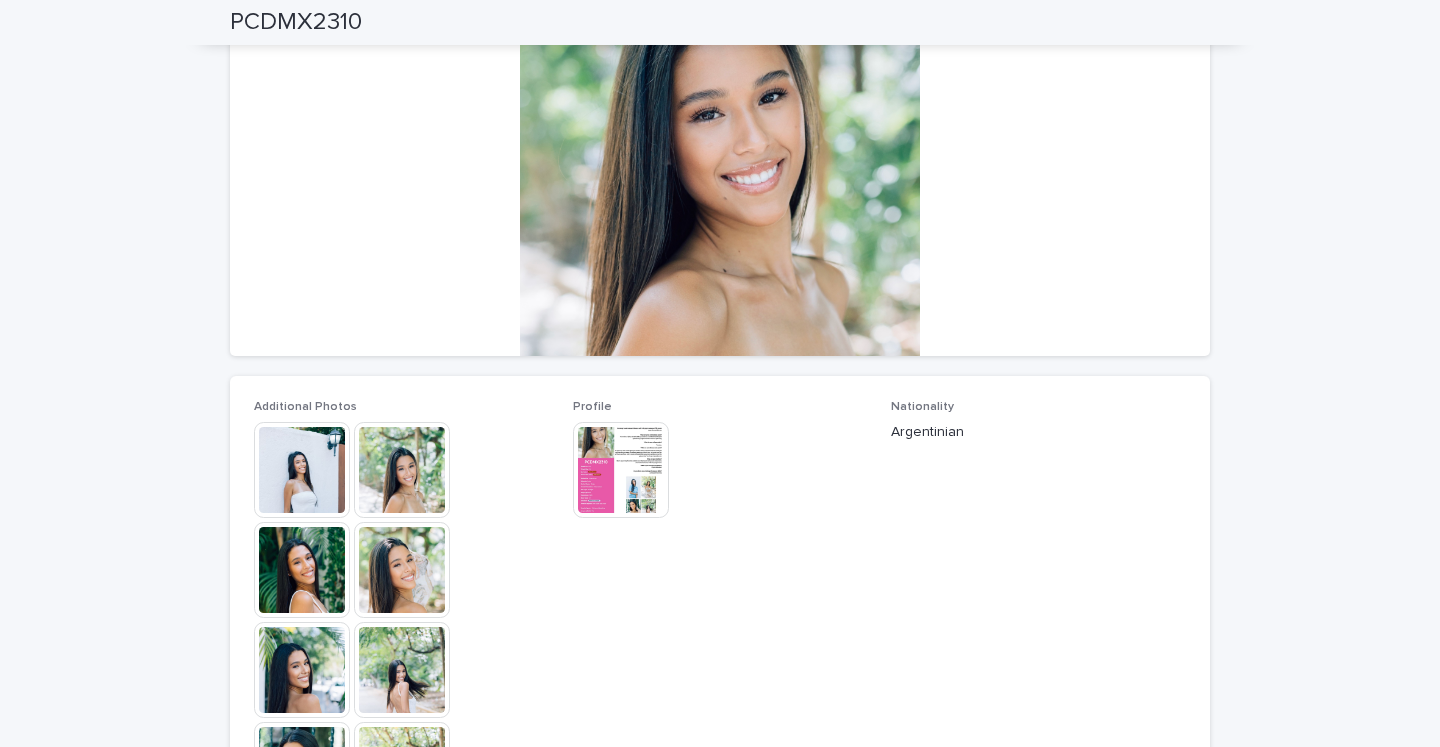 scroll, scrollTop: 223, scrollLeft: 0, axis: vertical 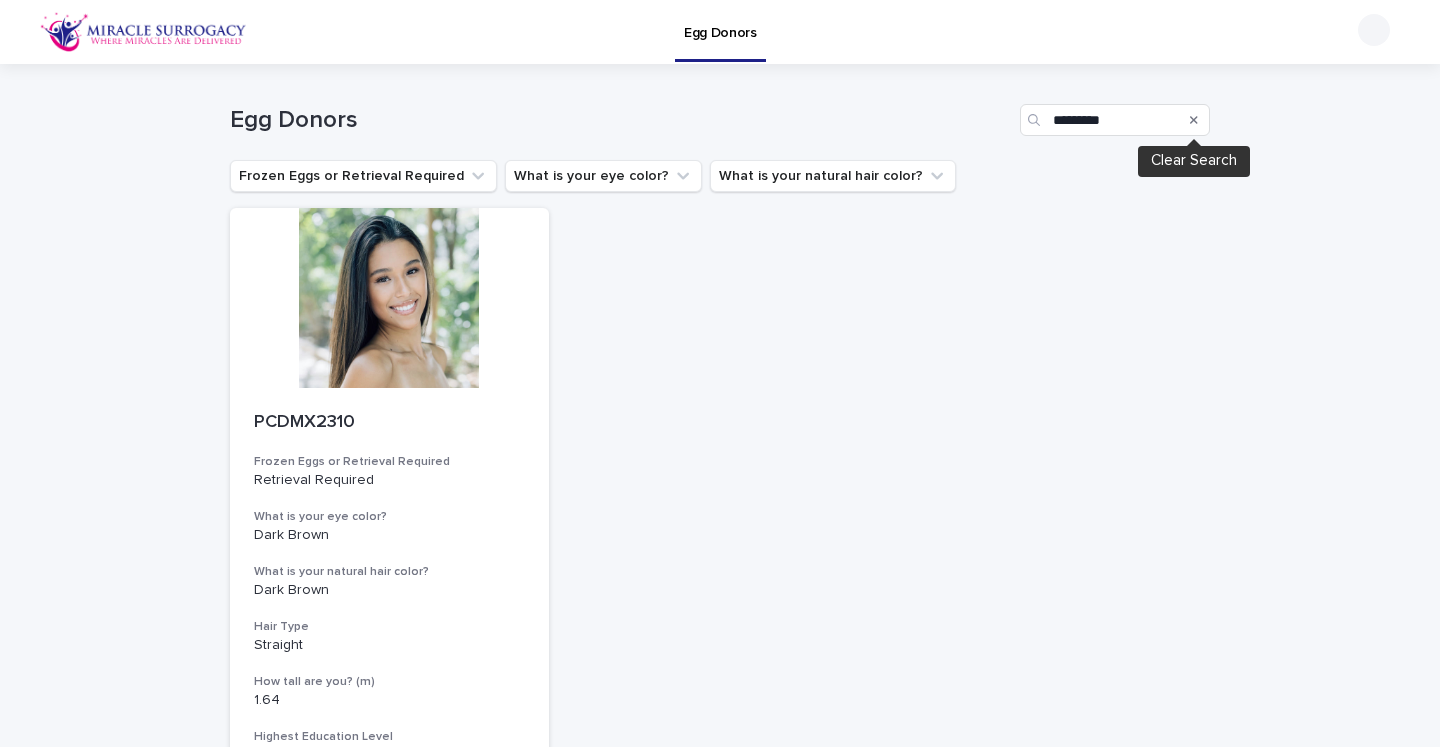 click 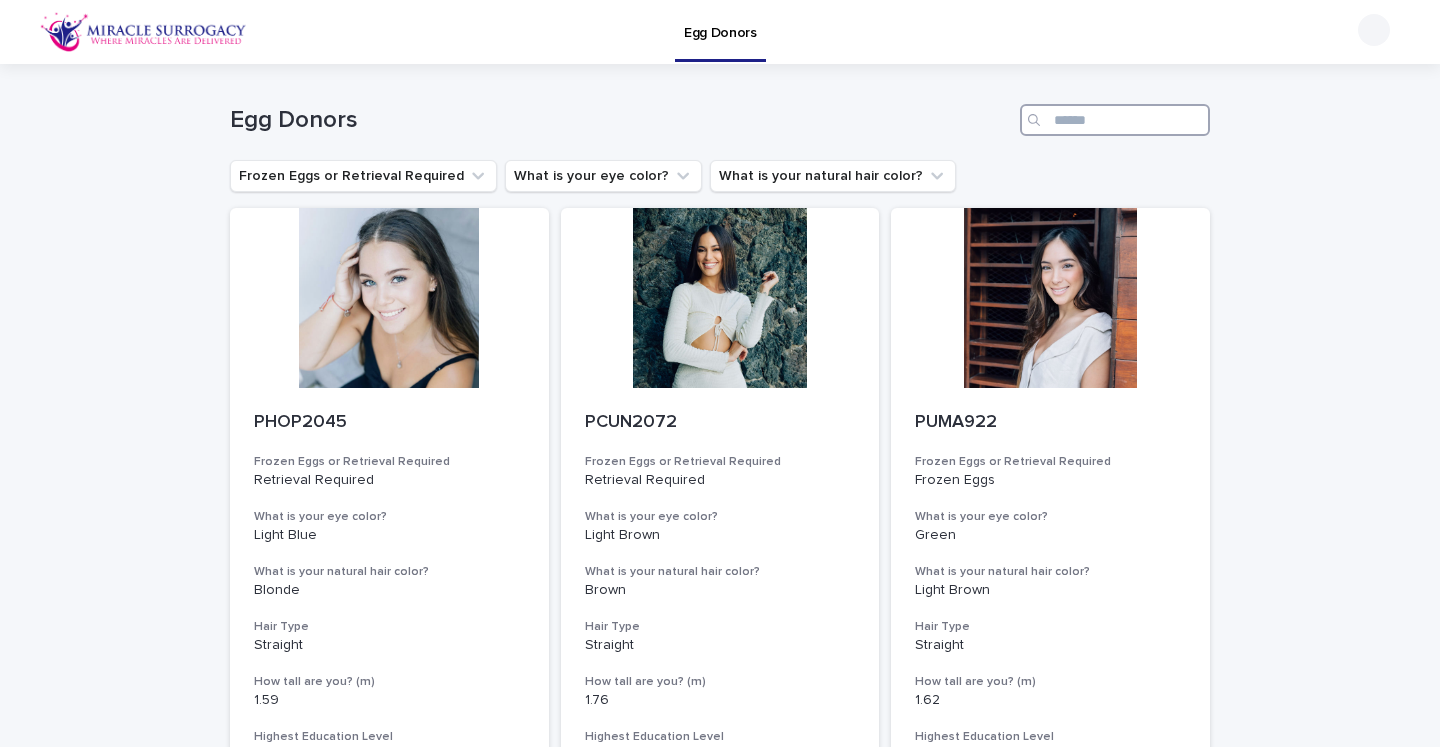 click at bounding box center (1115, 120) 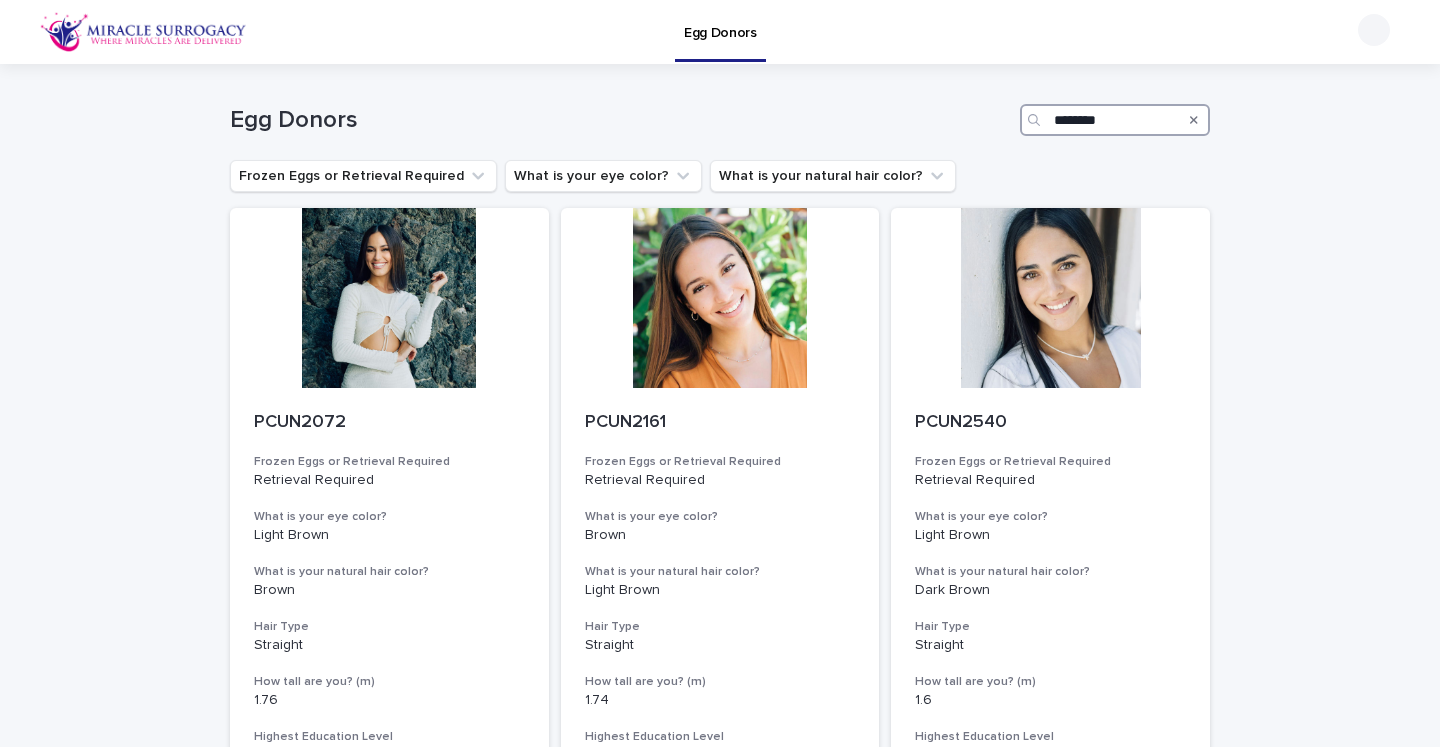 type on "********" 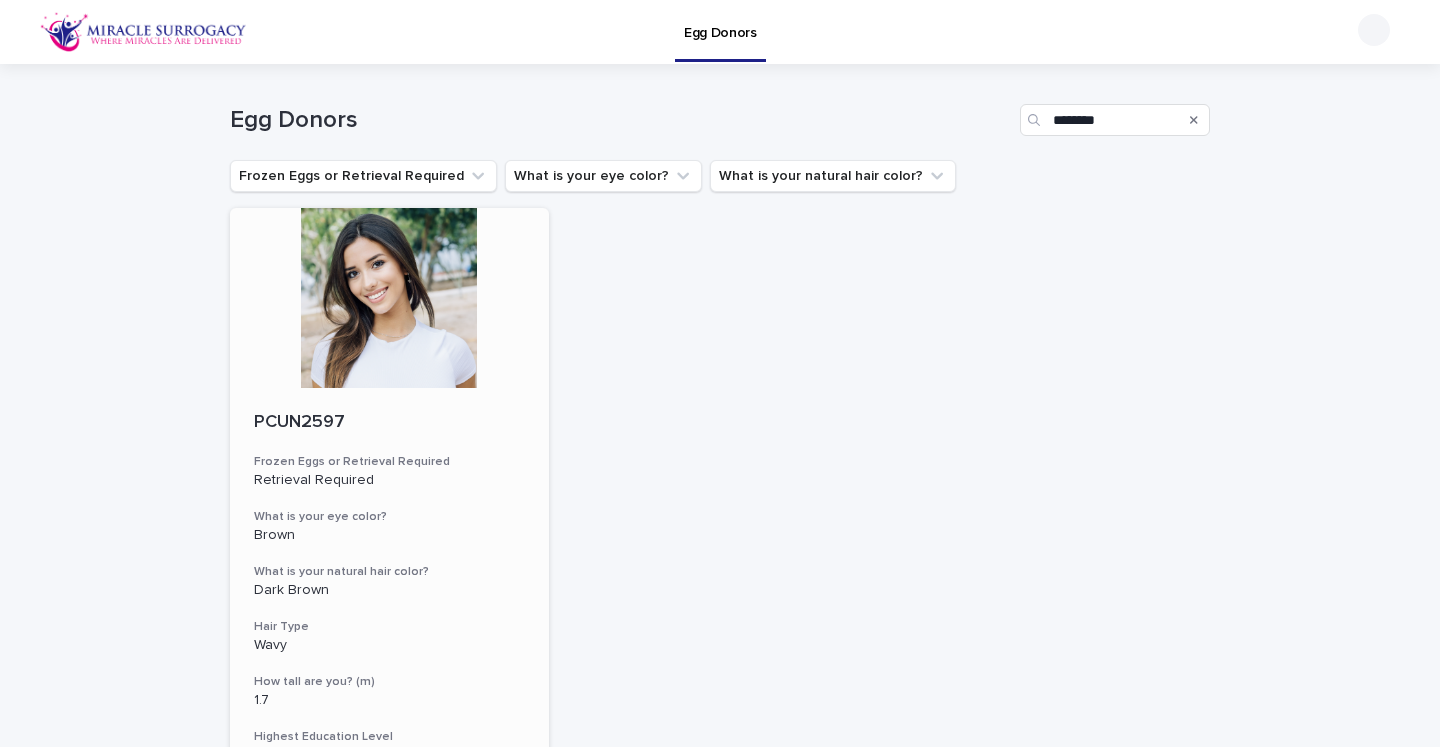 click at bounding box center (389, 298) 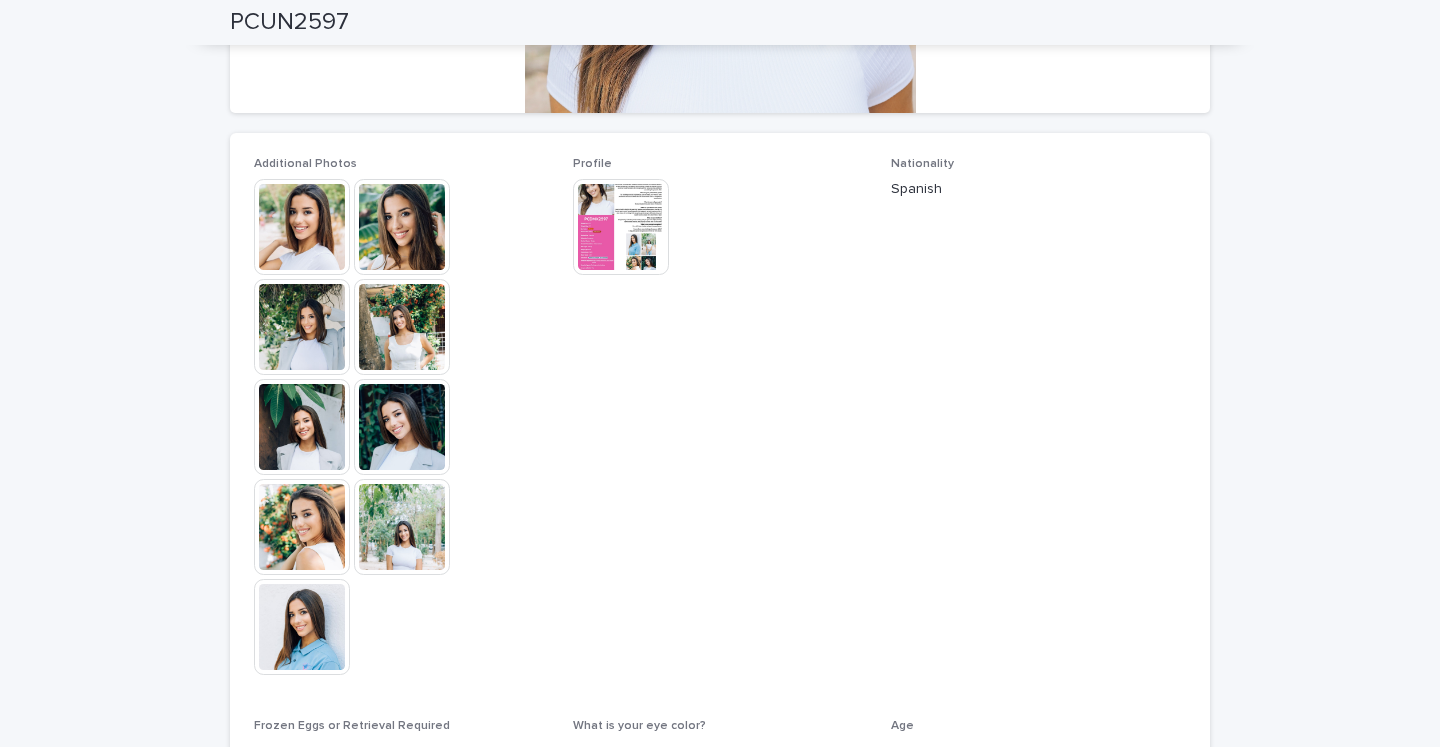 scroll, scrollTop: 470, scrollLeft: 0, axis: vertical 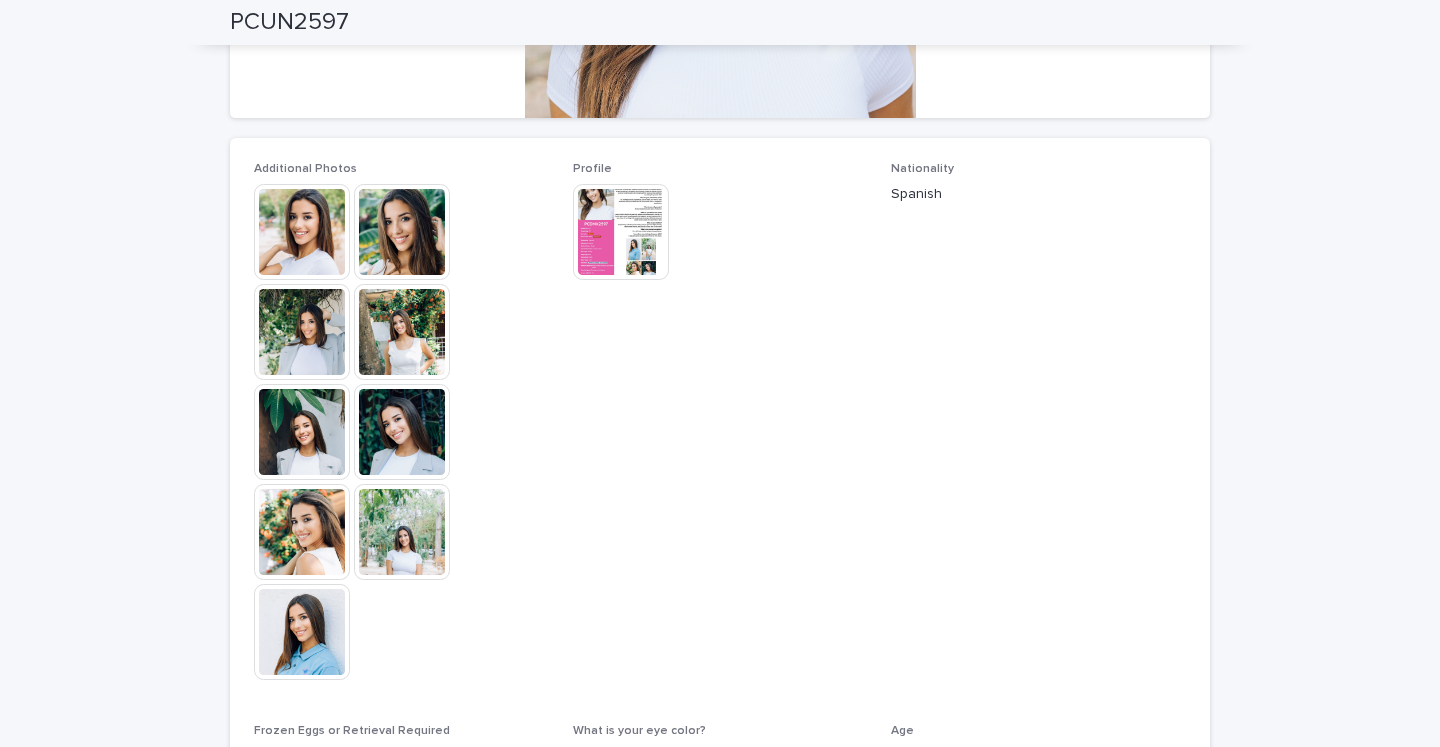 click at bounding box center [621, 232] 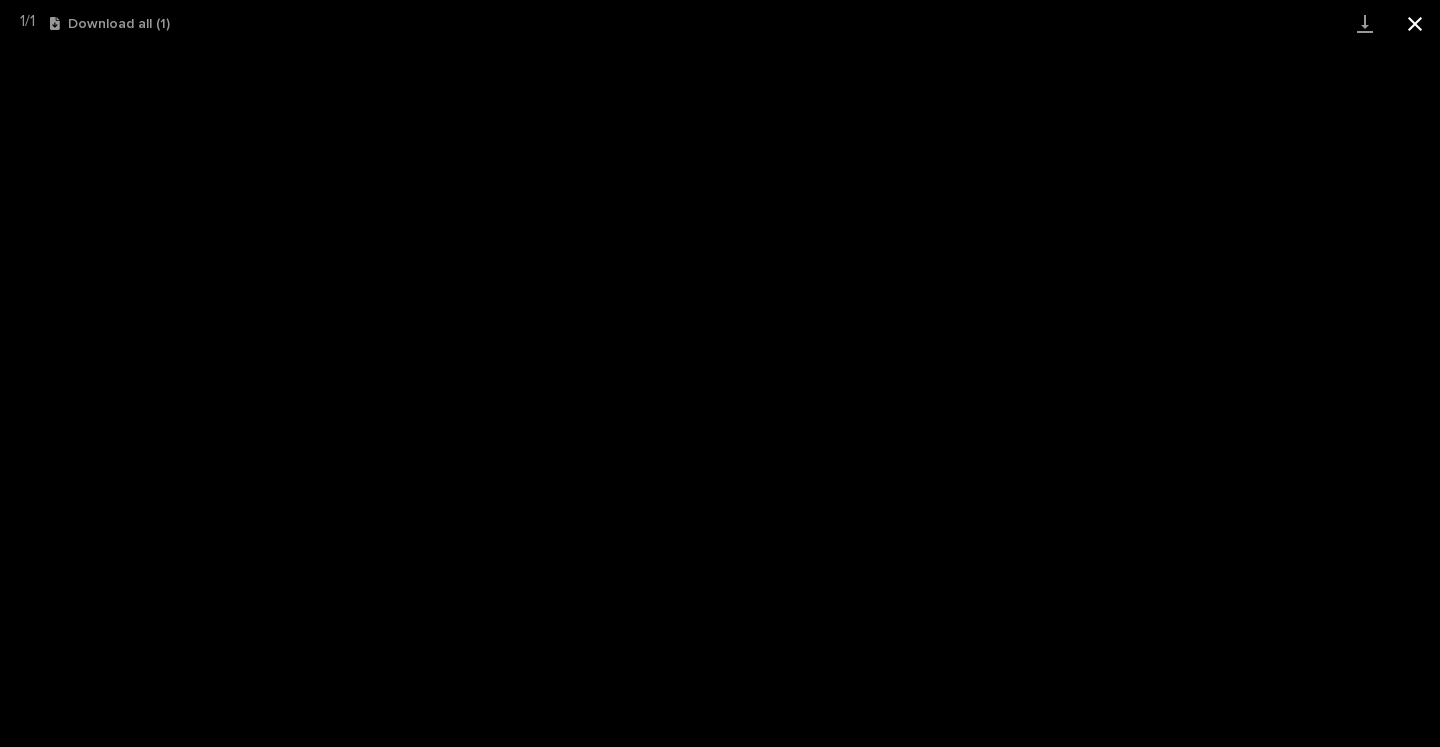 click at bounding box center [1415, 23] 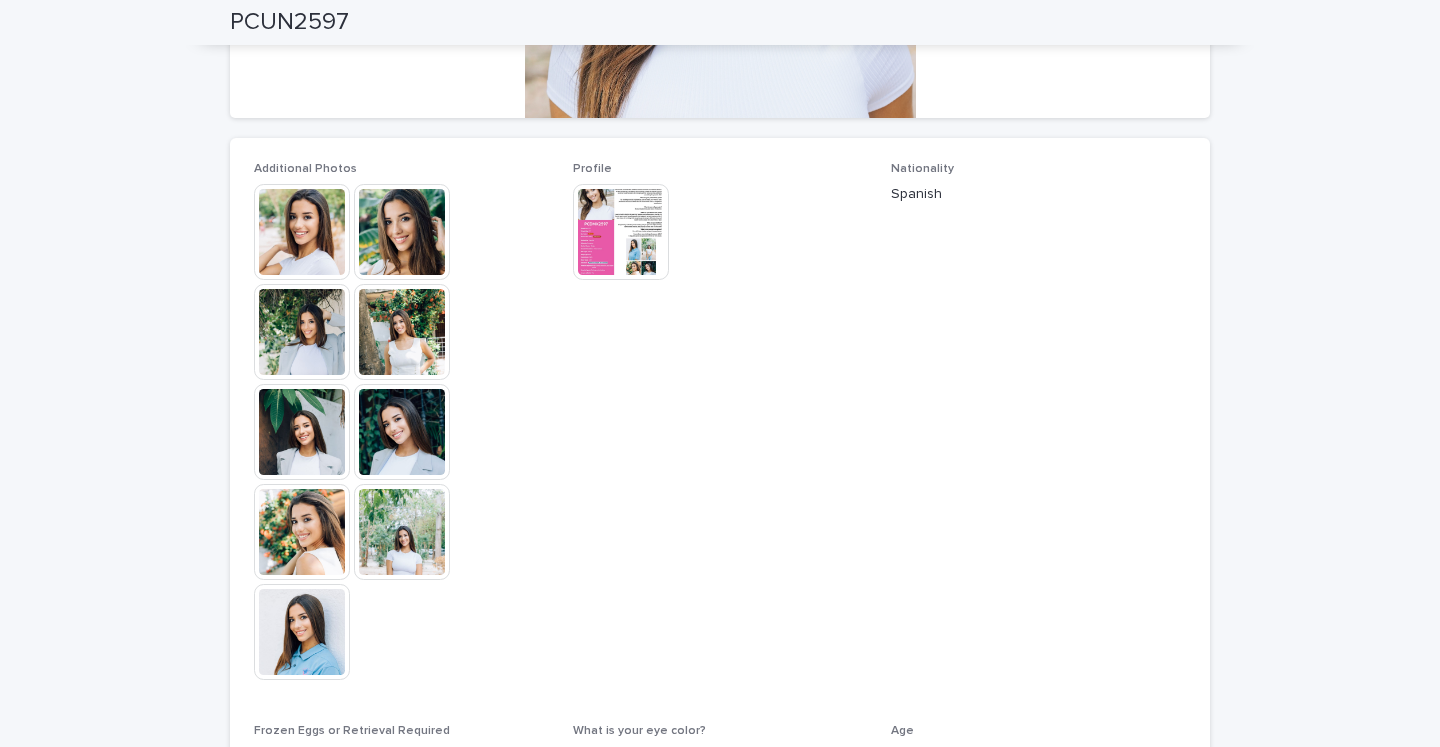 click at bounding box center (302, 232) 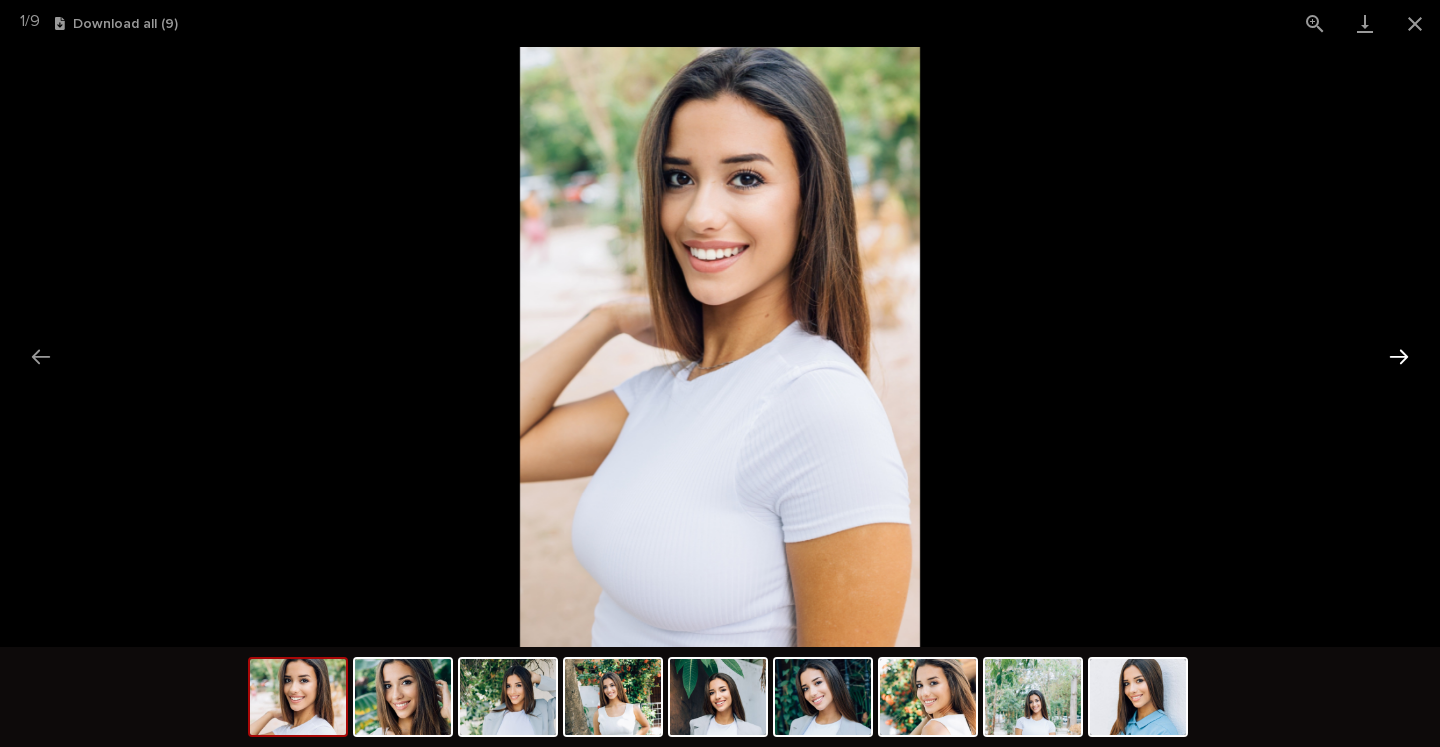click at bounding box center (1399, 356) 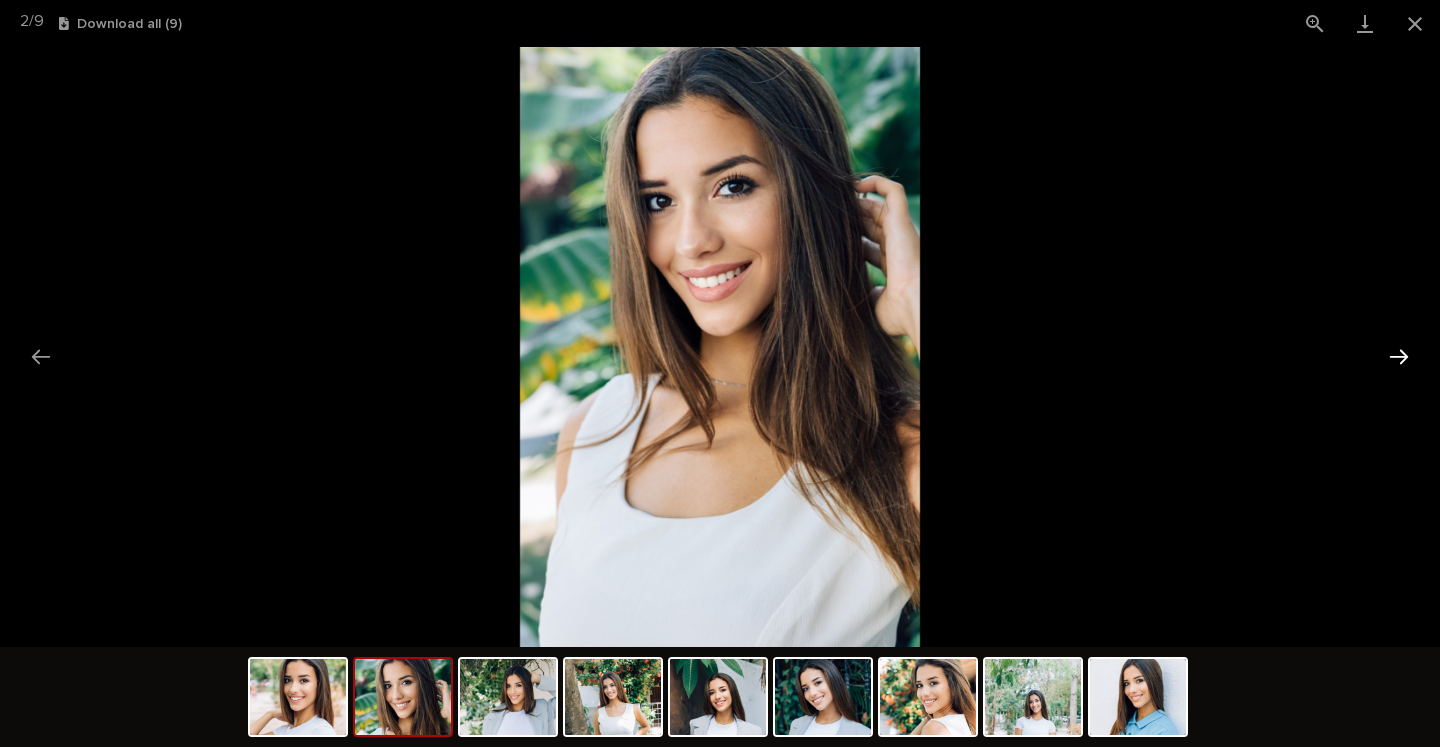 click at bounding box center (1399, 356) 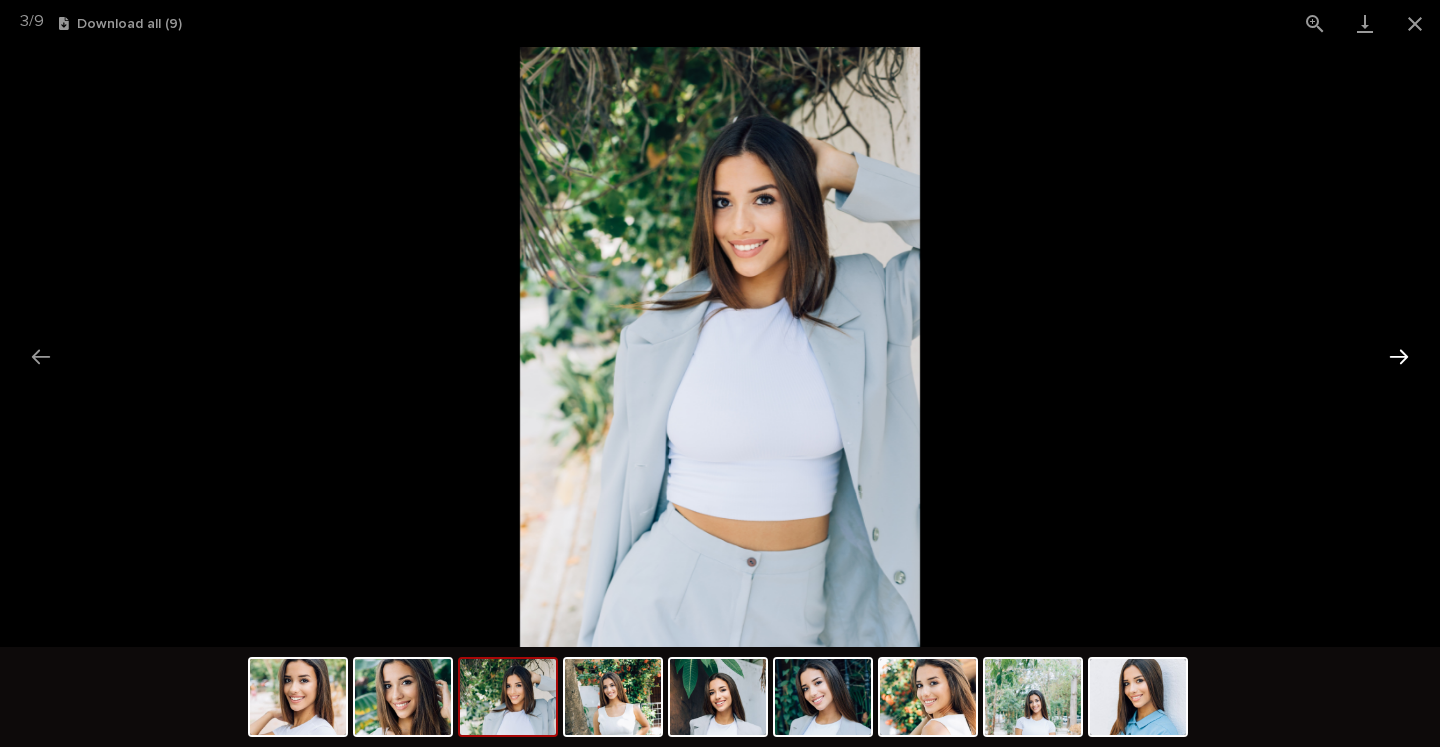 click at bounding box center [1399, 356] 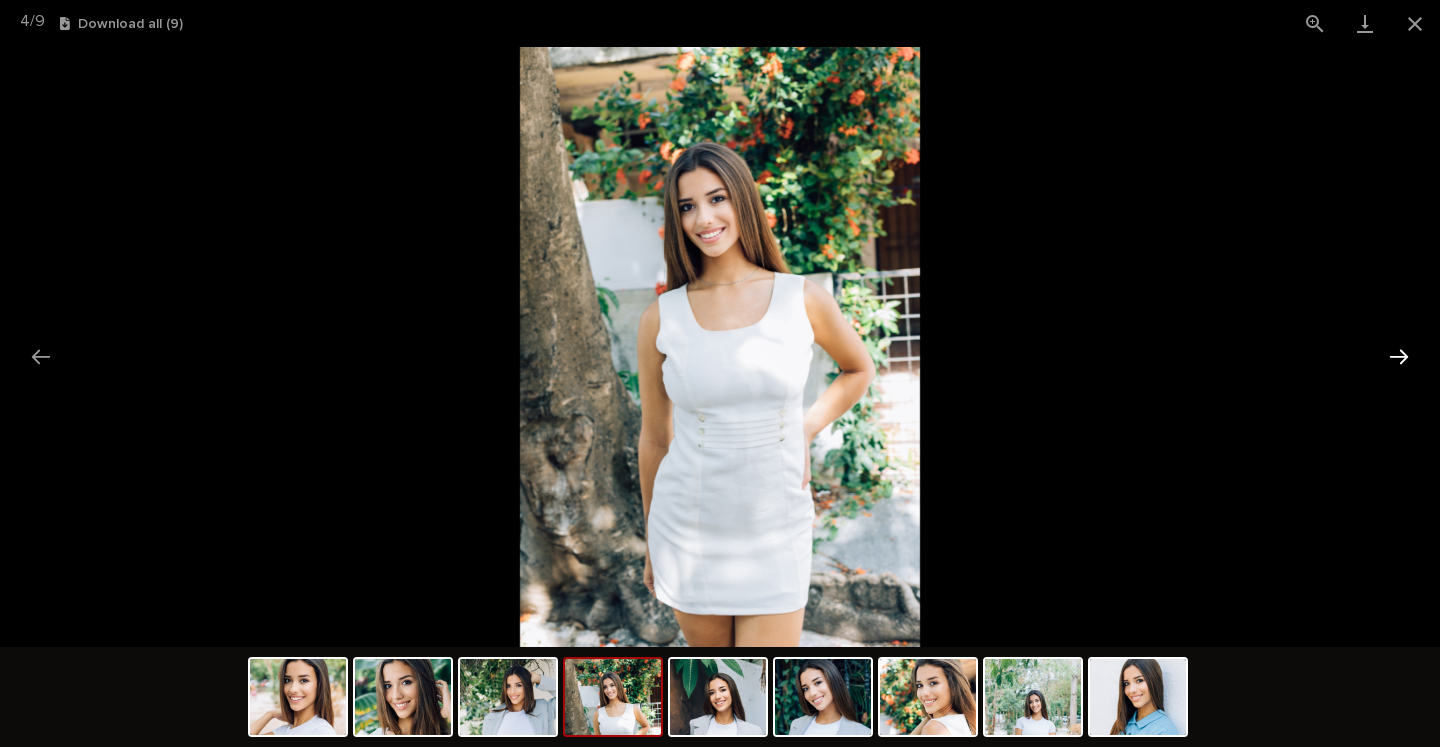 click at bounding box center [1399, 356] 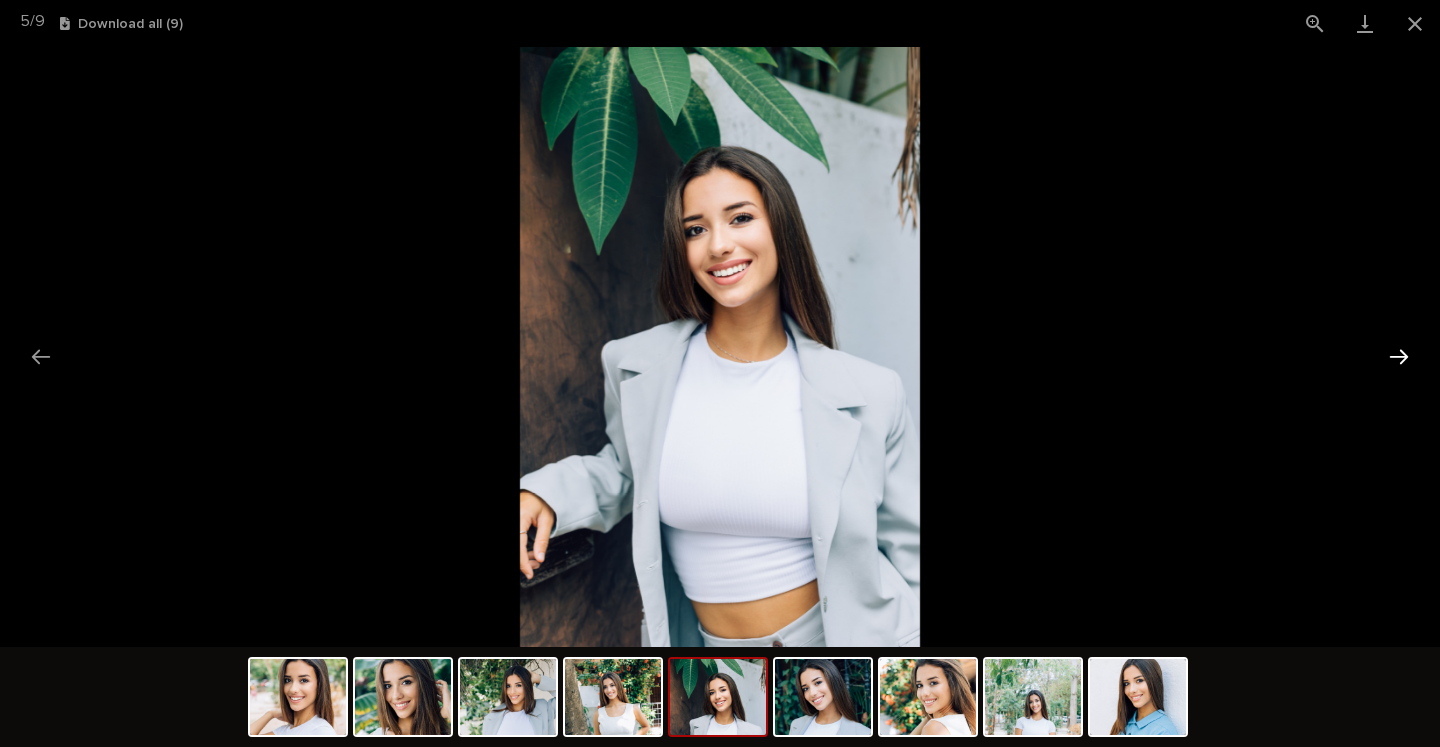 click at bounding box center (1399, 356) 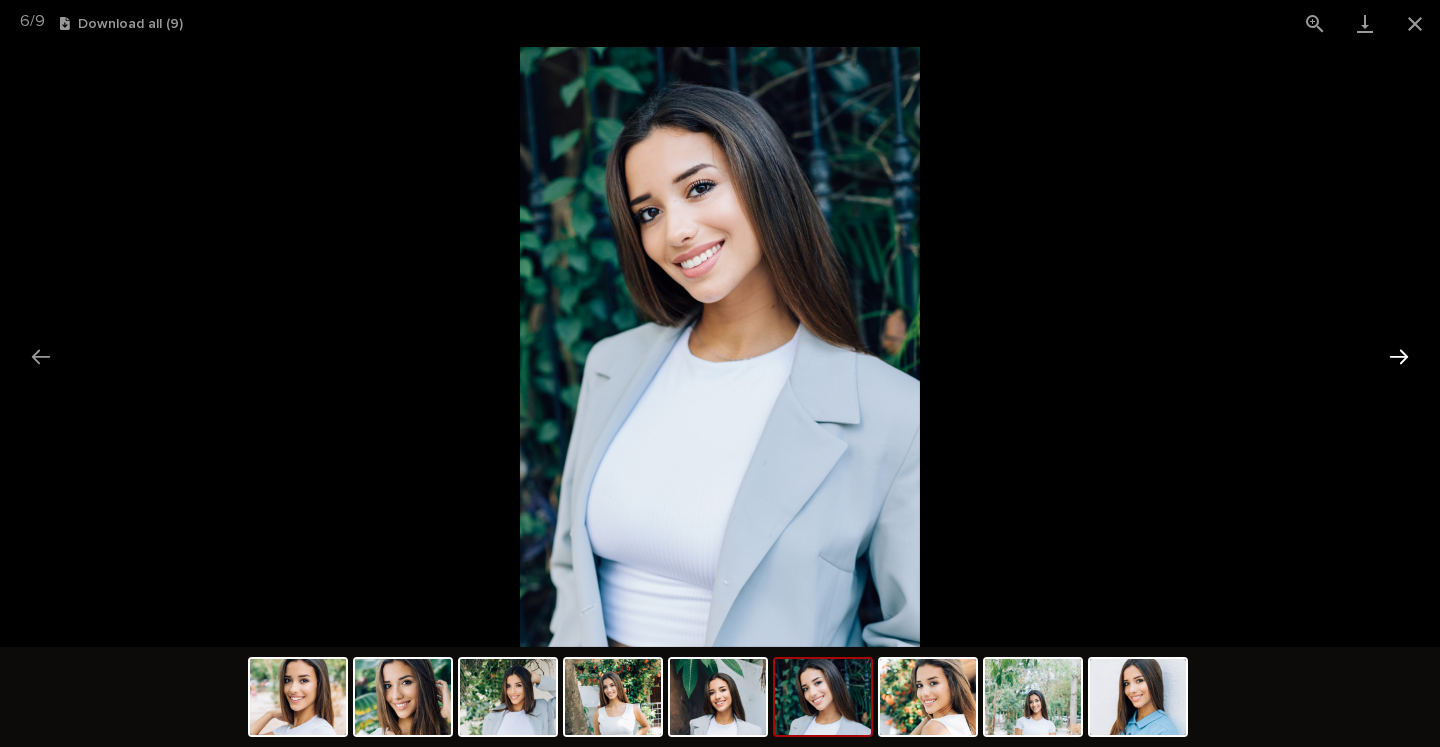 click at bounding box center [1399, 356] 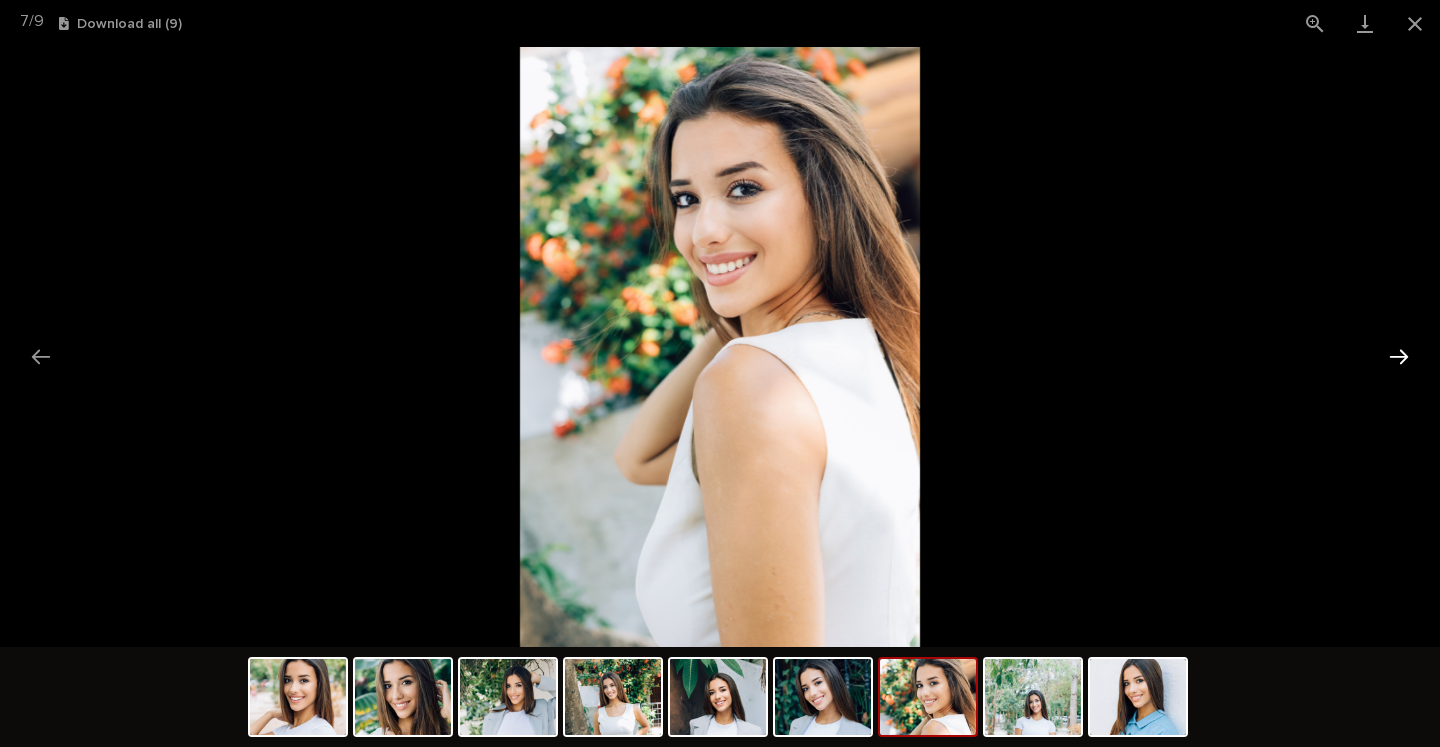 click at bounding box center [1399, 356] 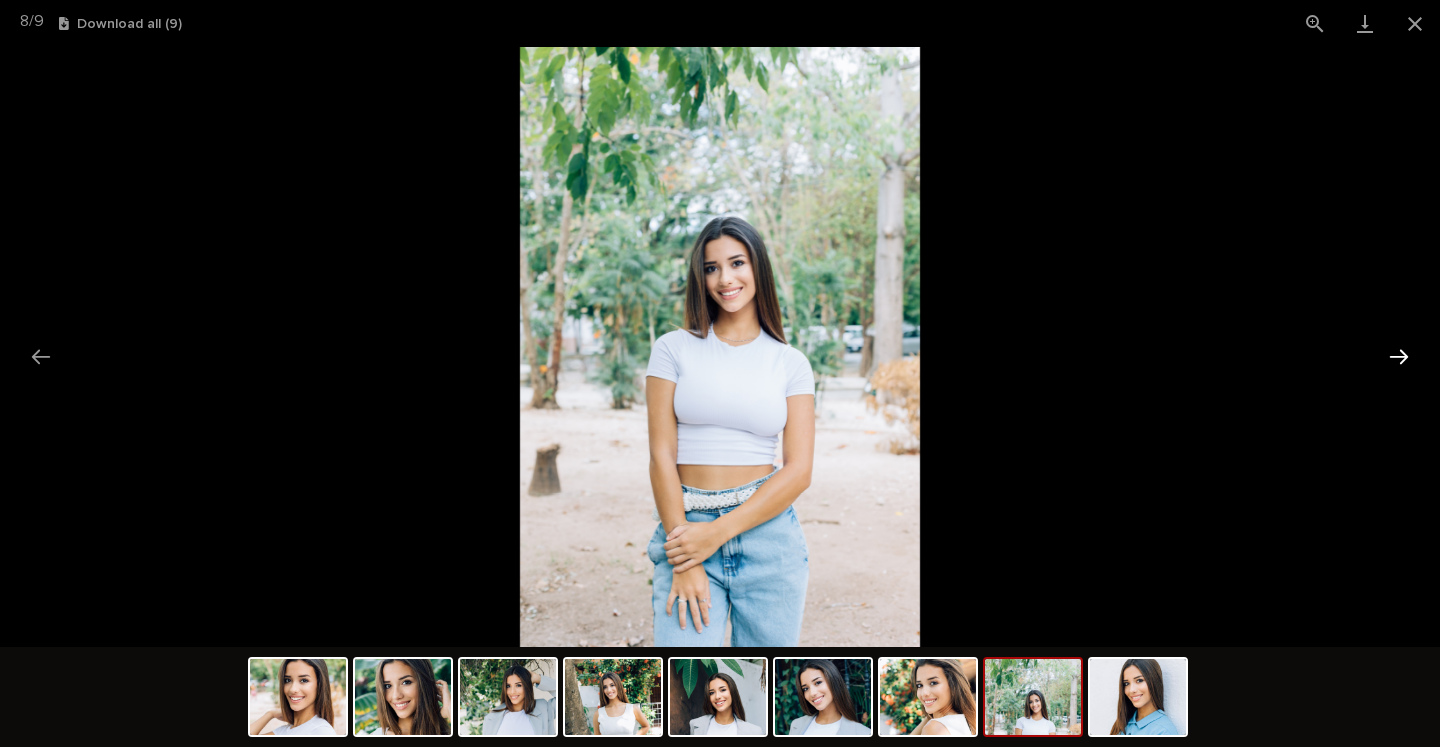 click at bounding box center (1399, 356) 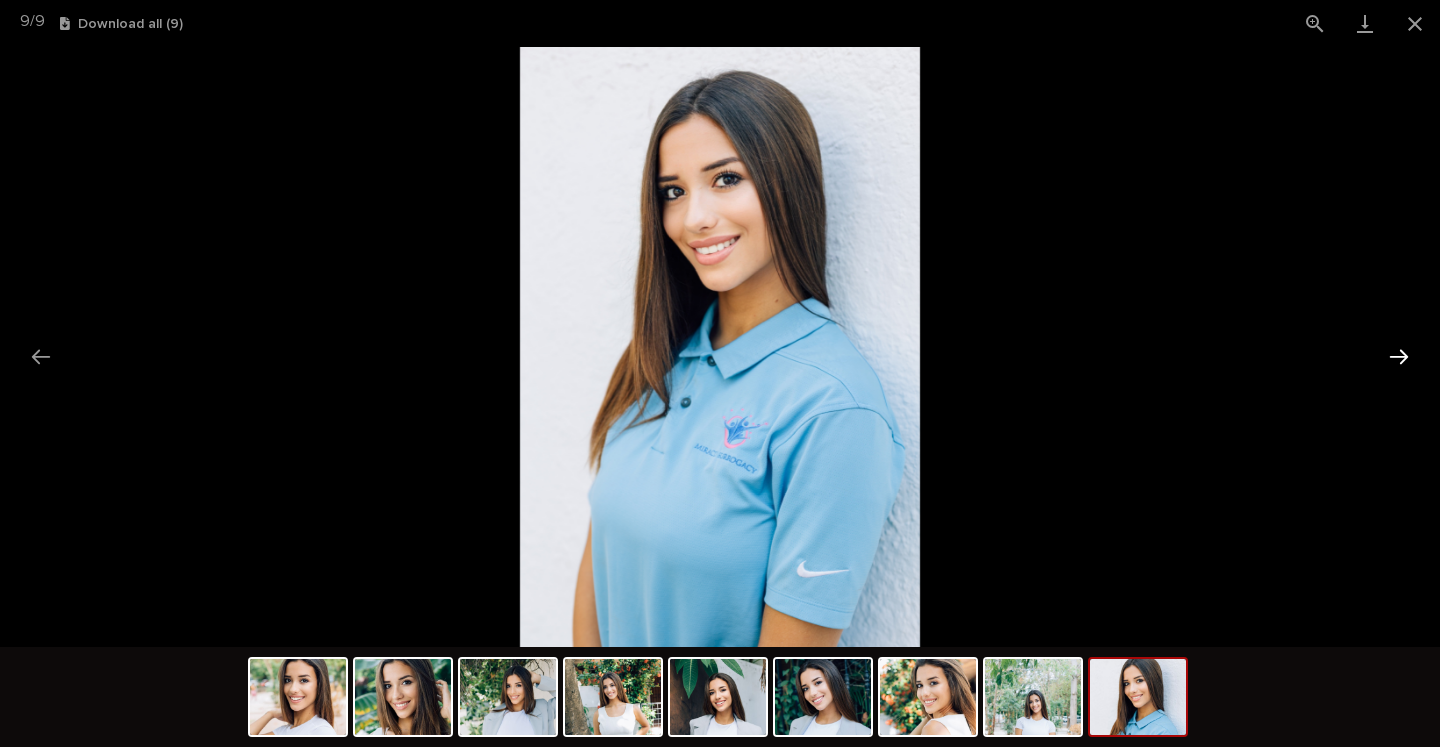click at bounding box center [1399, 356] 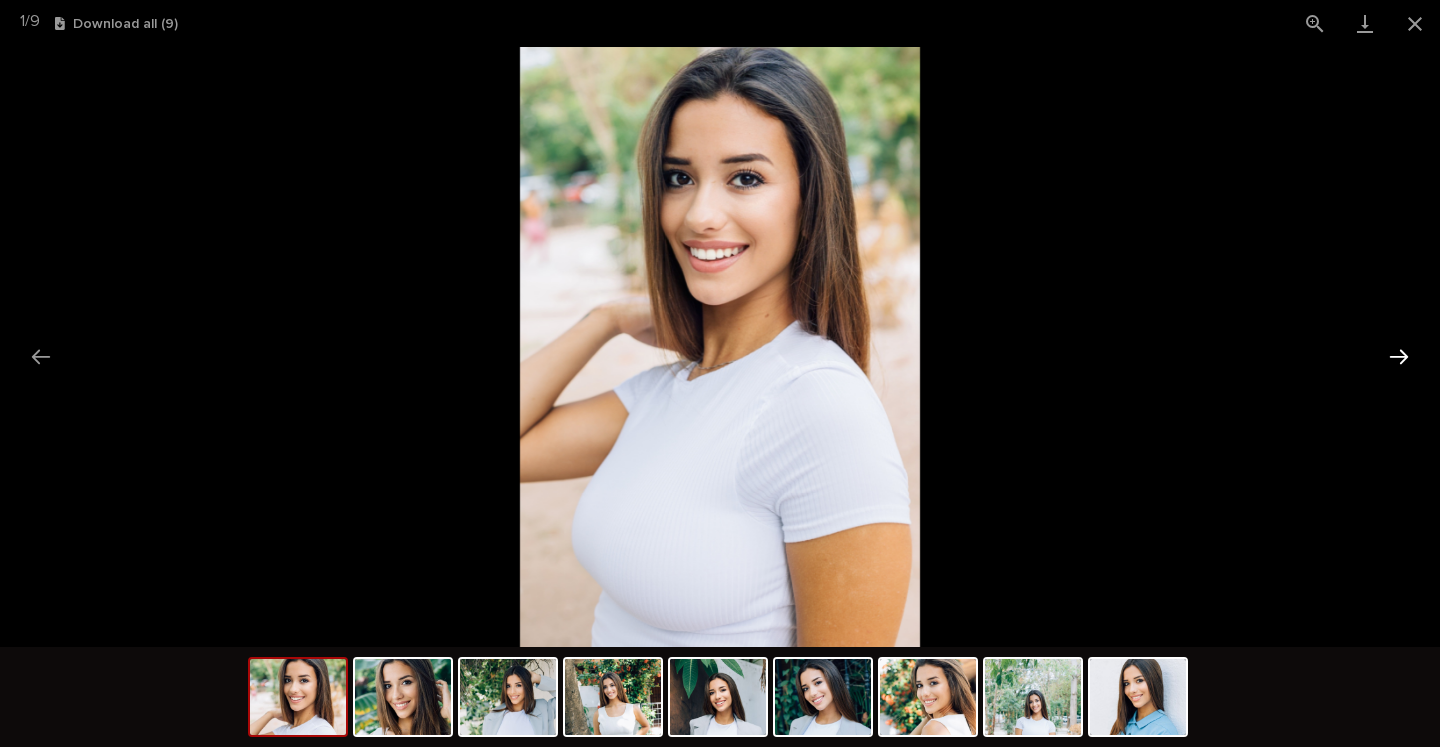 click at bounding box center [1399, 356] 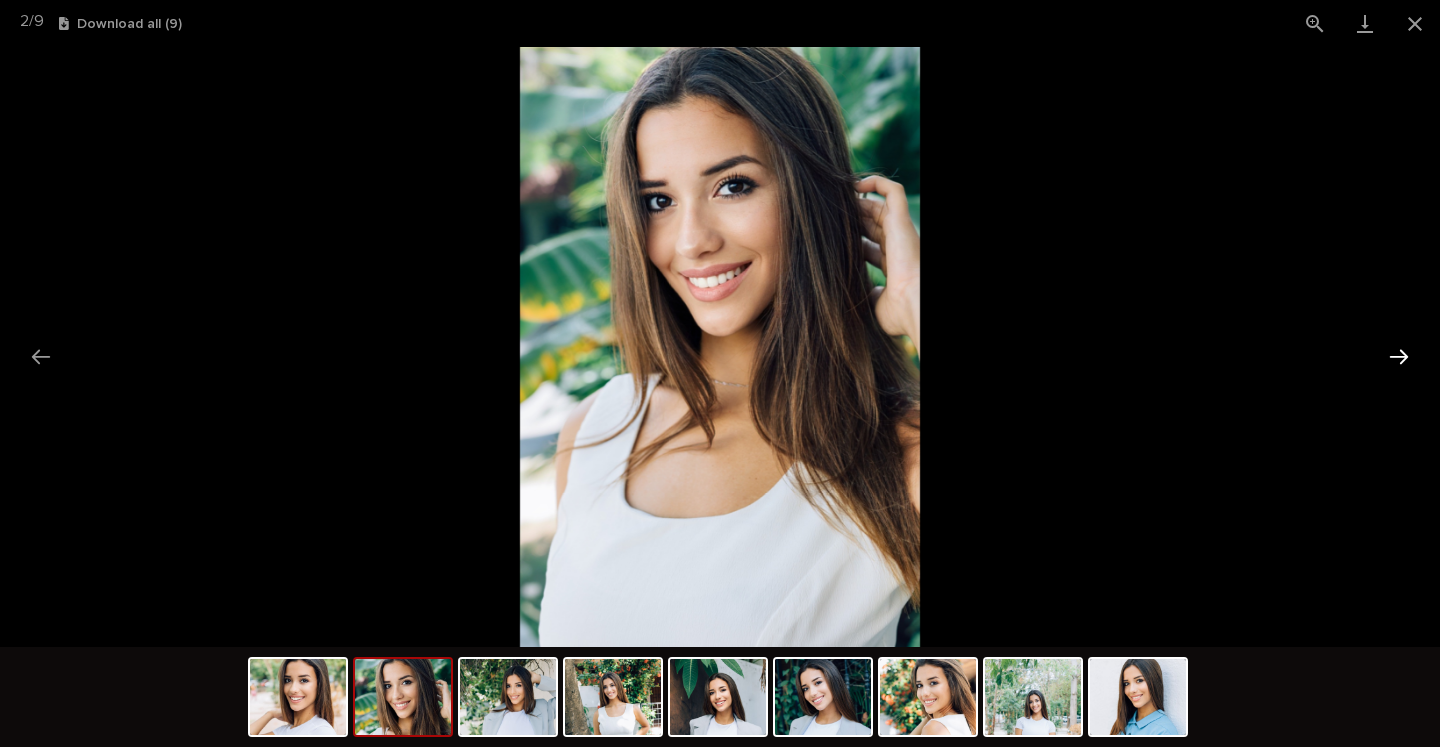 click at bounding box center (1399, 356) 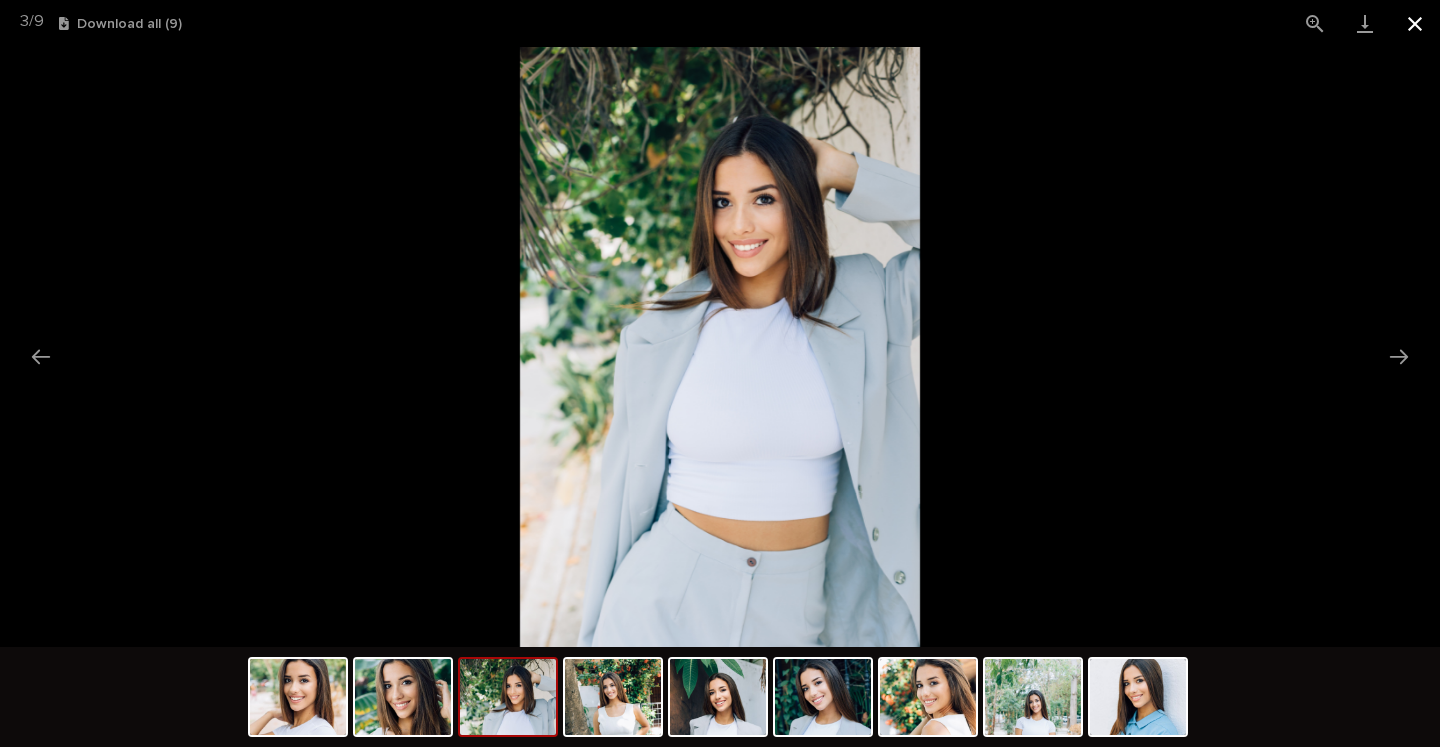 click at bounding box center (1415, 23) 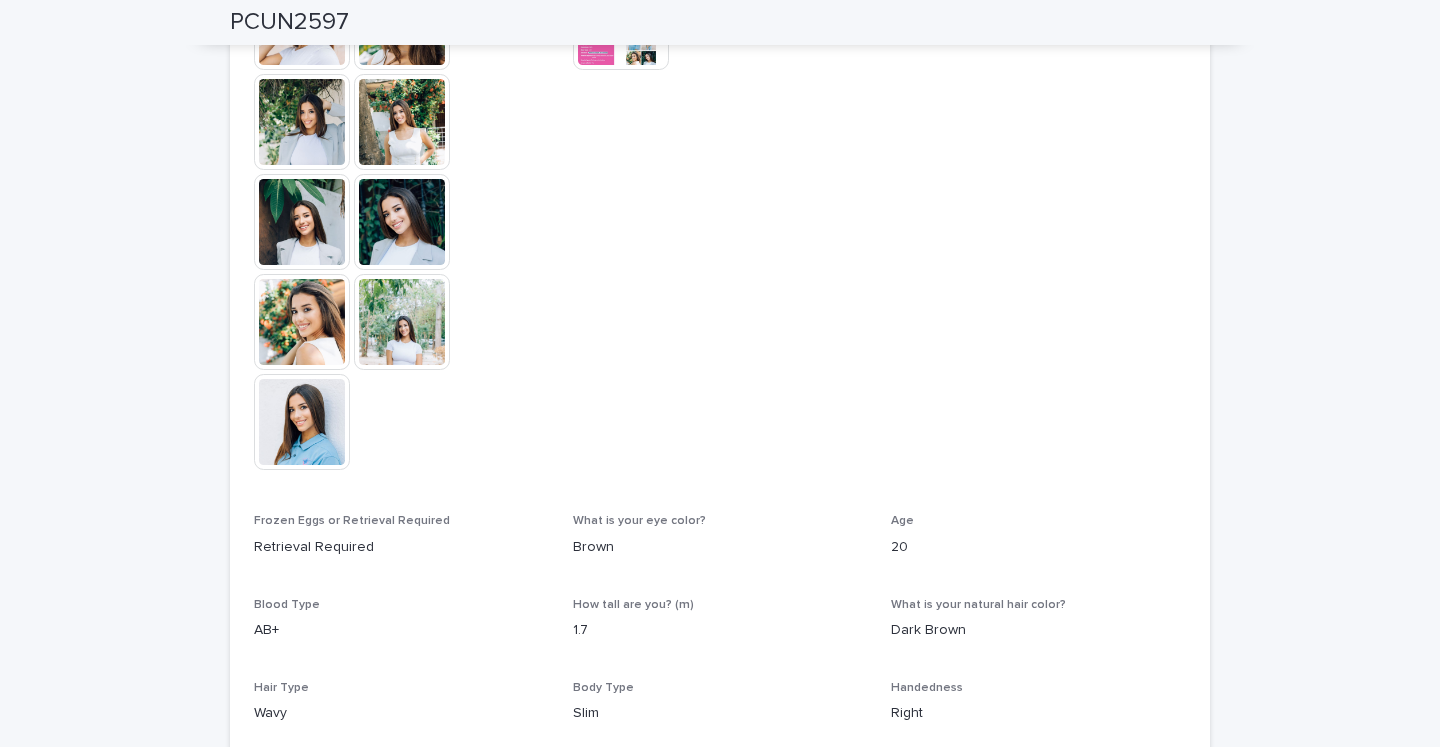 scroll, scrollTop: 0, scrollLeft: 0, axis: both 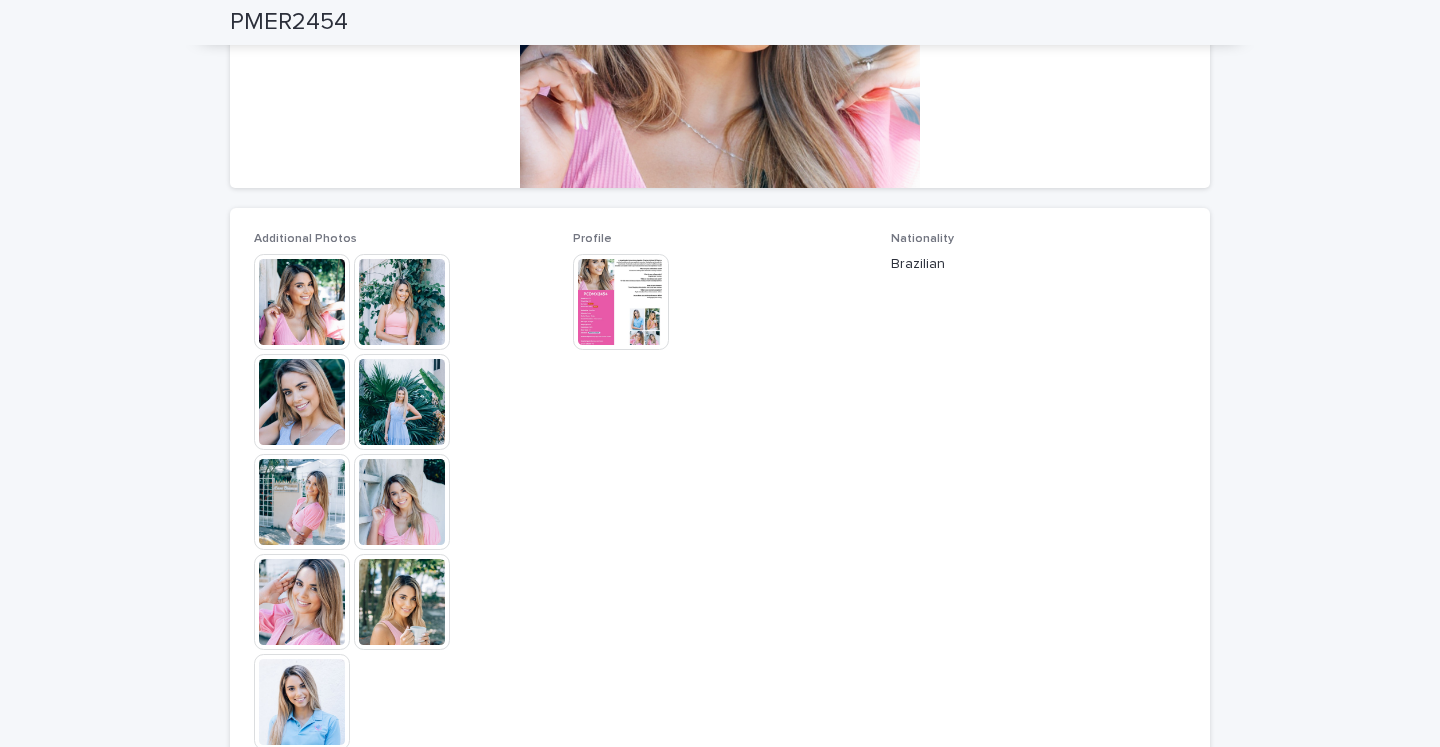 click at bounding box center [621, 302] 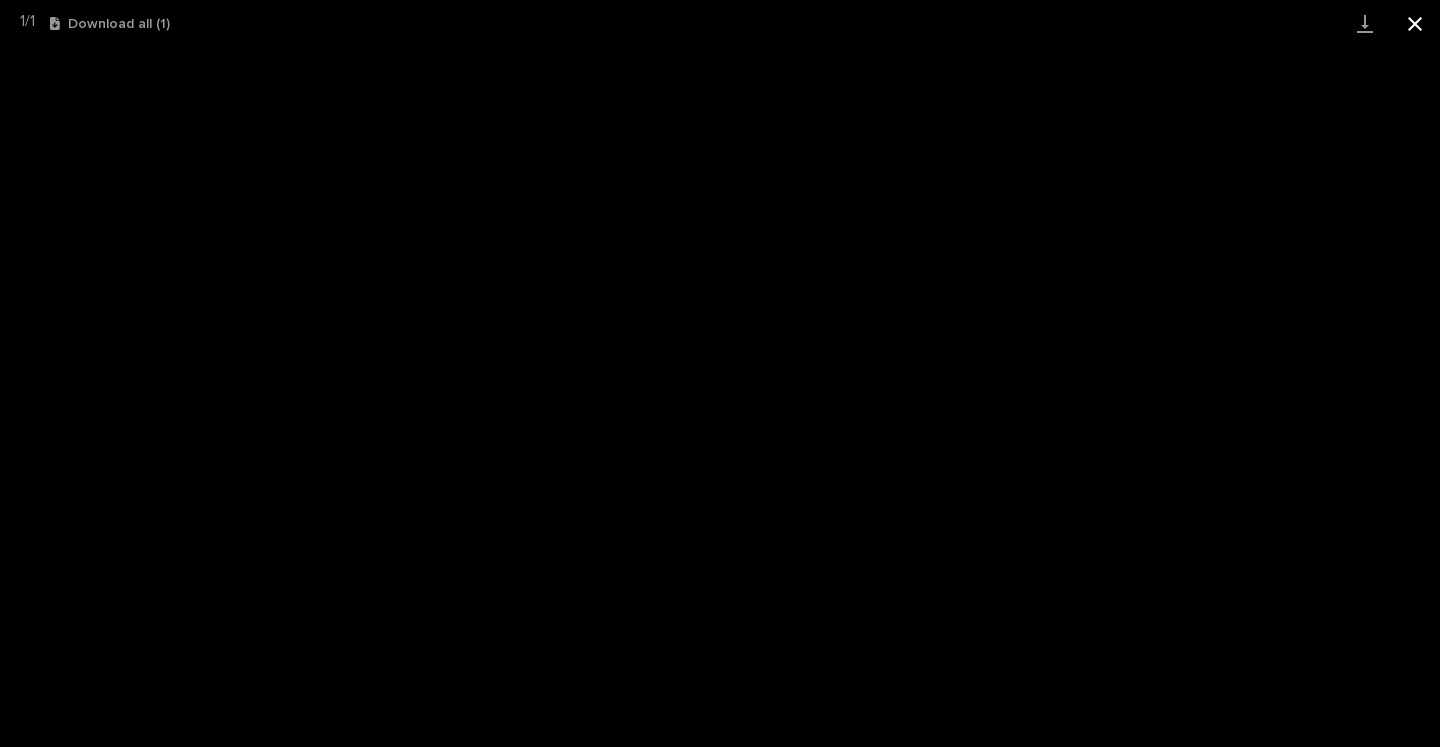 click at bounding box center (1415, 23) 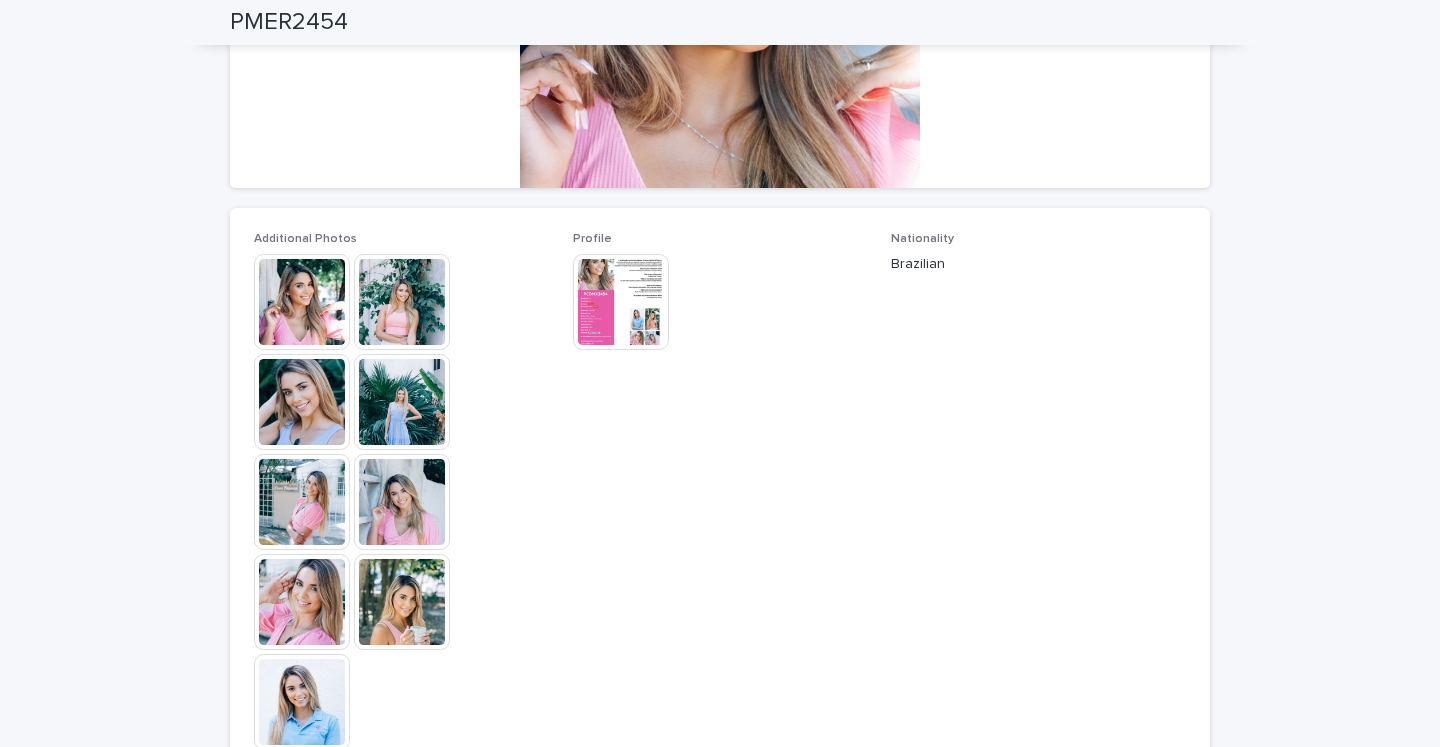 click at bounding box center [302, 302] 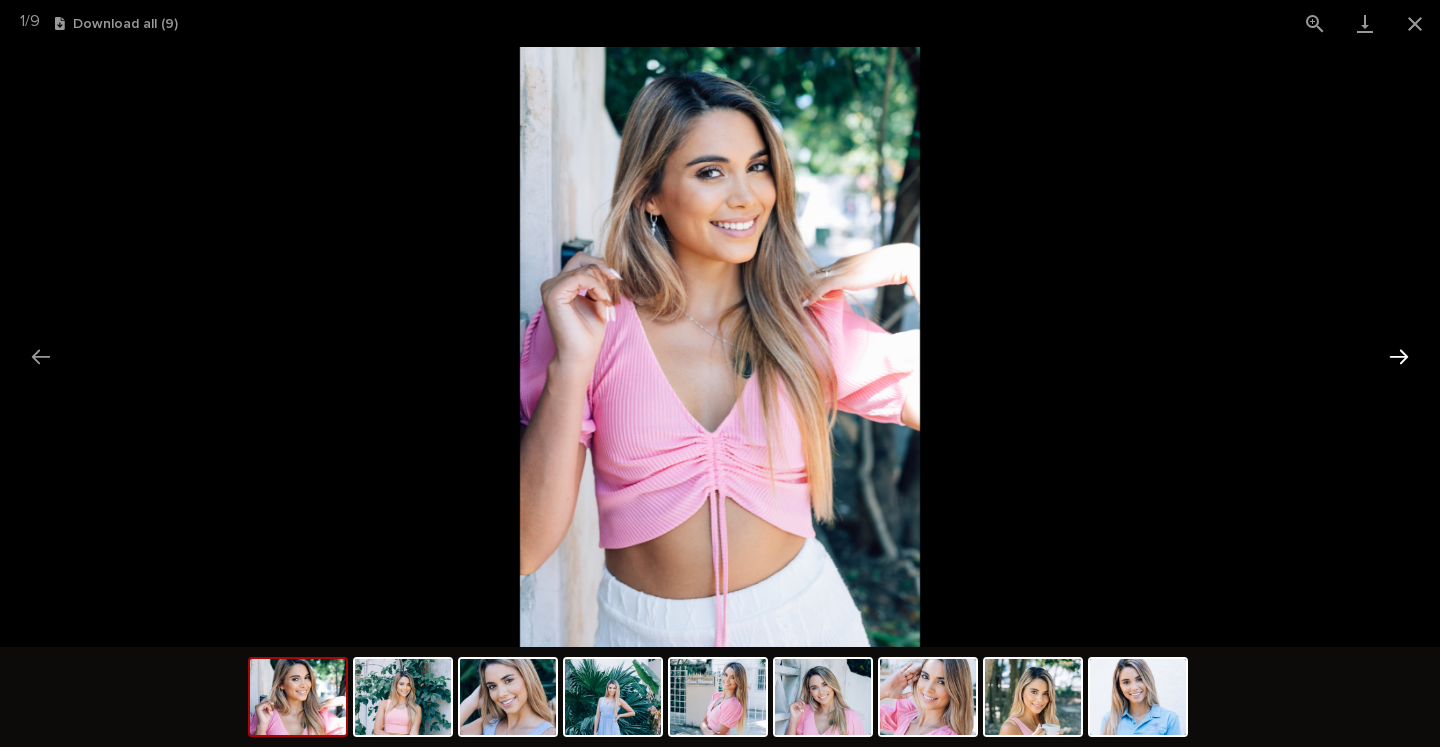 click at bounding box center [1399, 356] 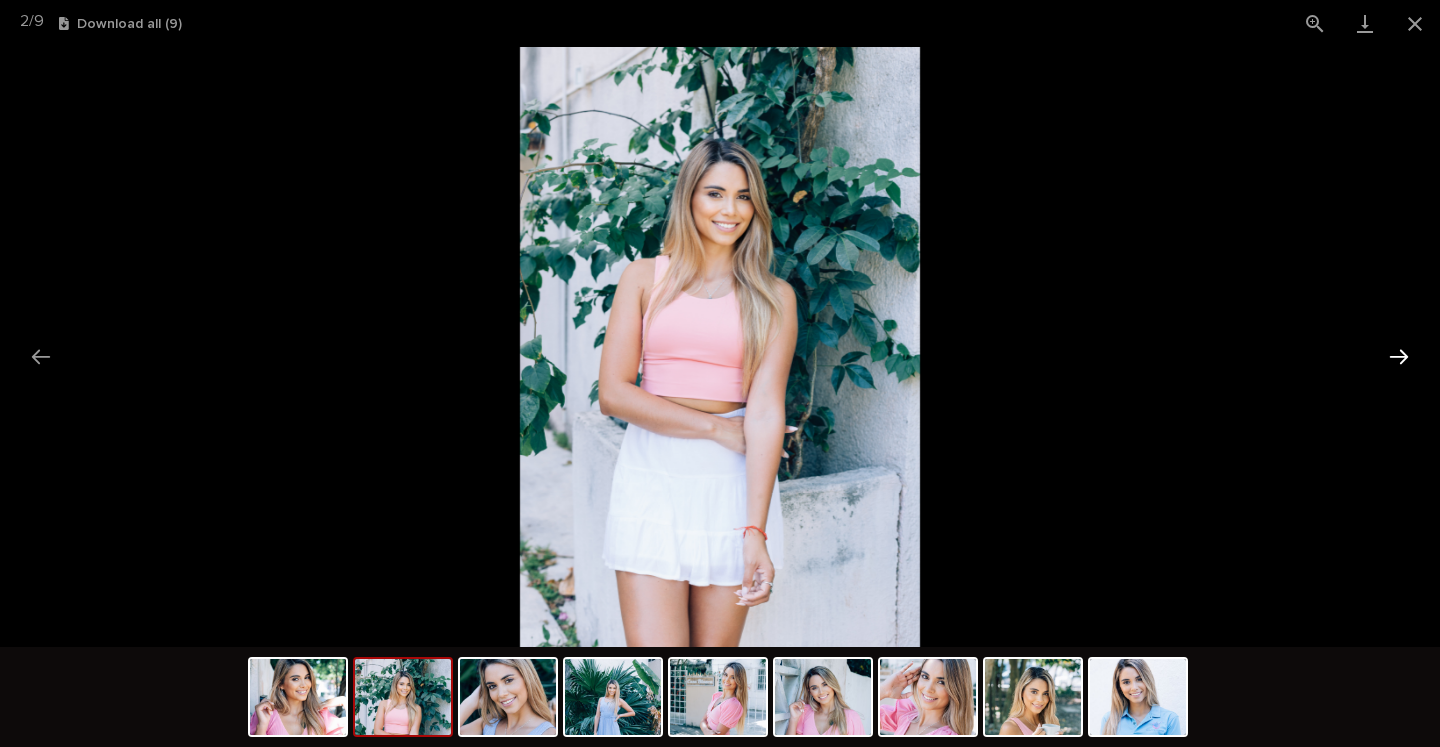 click at bounding box center [1399, 356] 